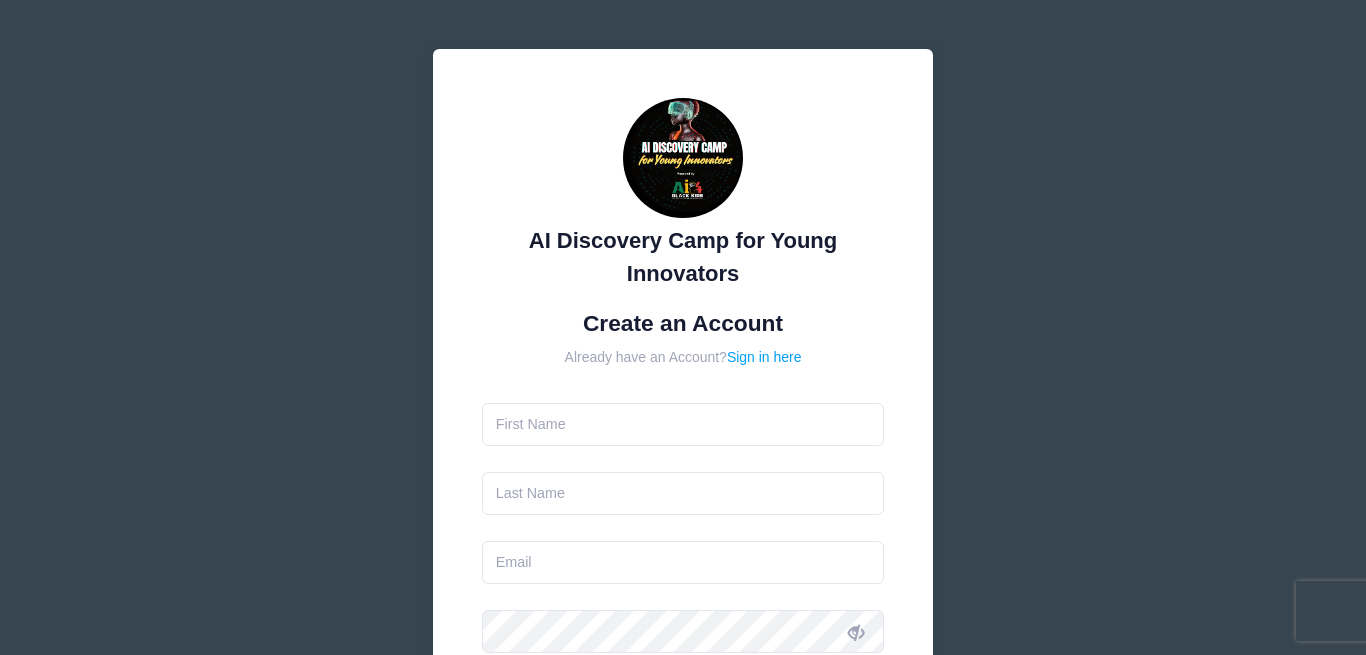 scroll, scrollTop: 0, scrollLeft: 0, axis: both 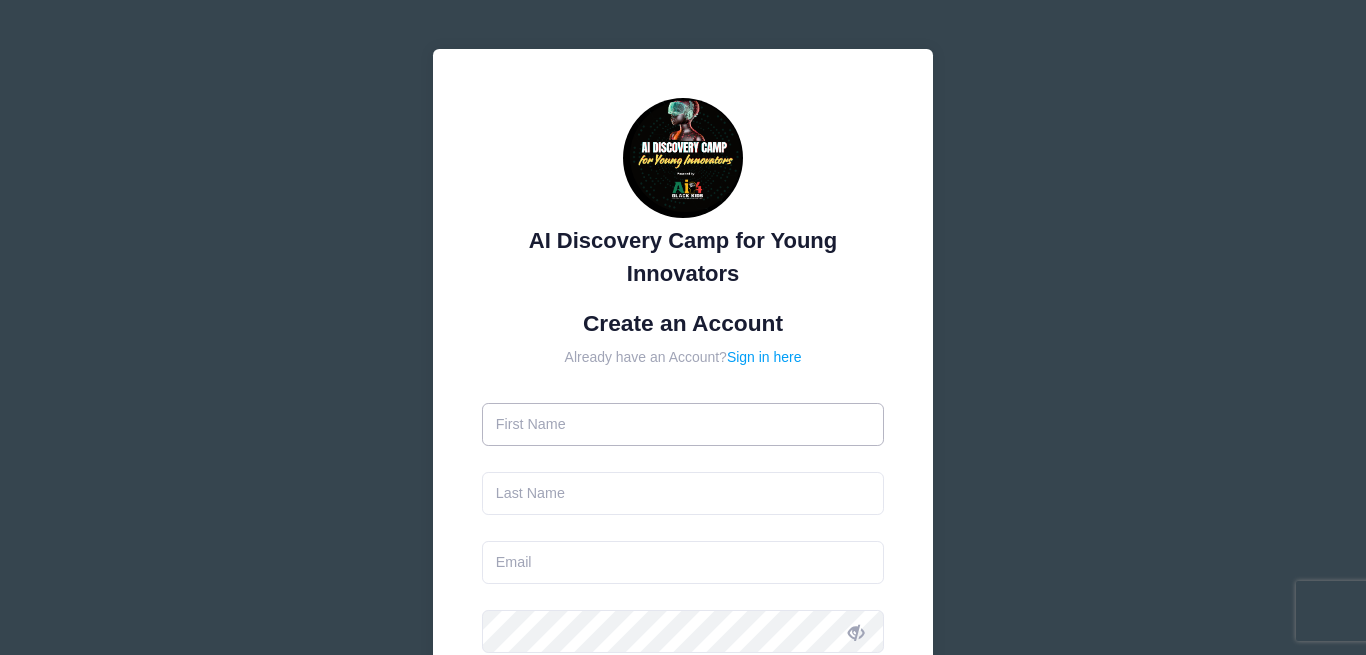 click at bounding box center (683, 424) 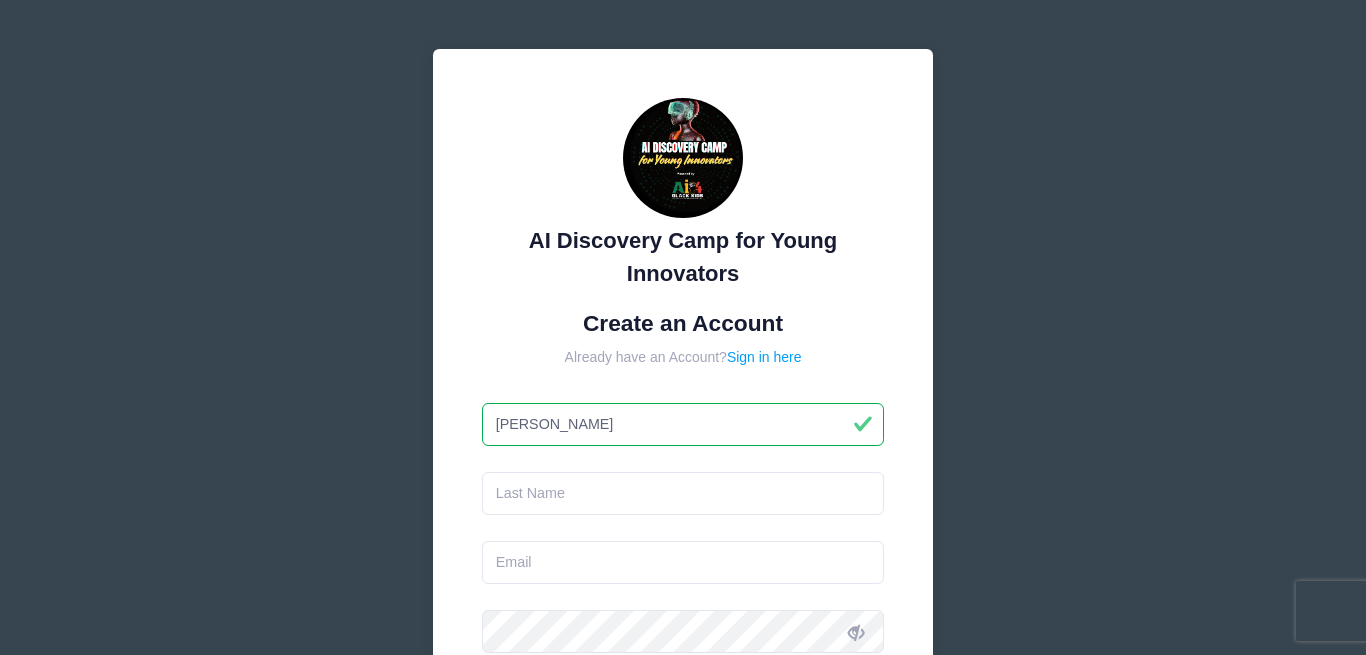 type on "[PERSON_NAME]" 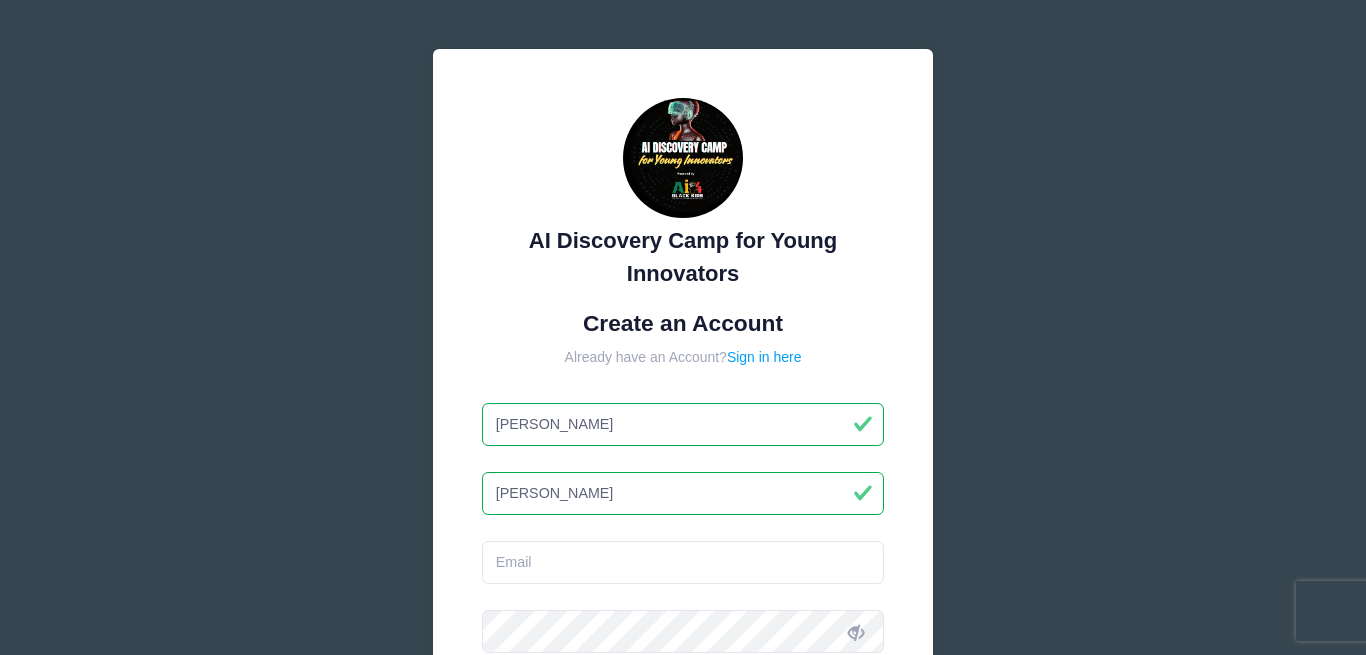type on "[PERSON_NAME]" 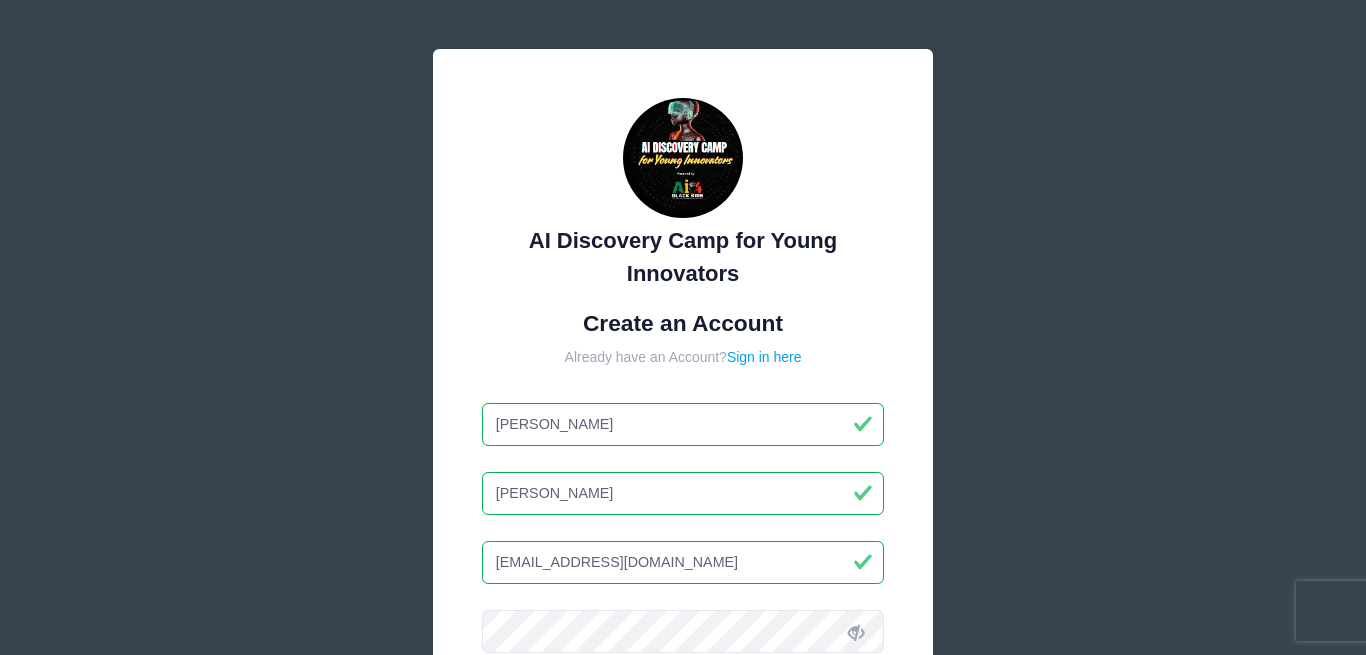 type on "[EMAIL_ADDRESS][DOMAIN_NAME]" 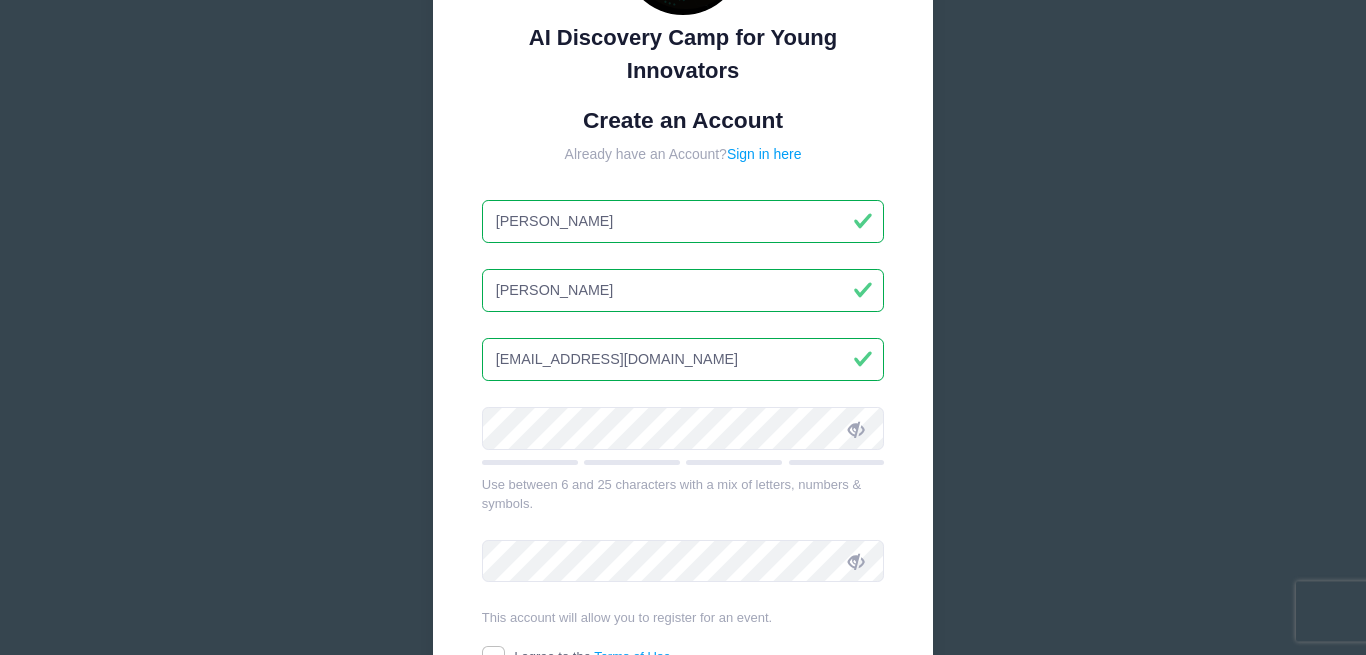 scroll, scrollTop: 204, scrollLeft: 0, axis: vertical 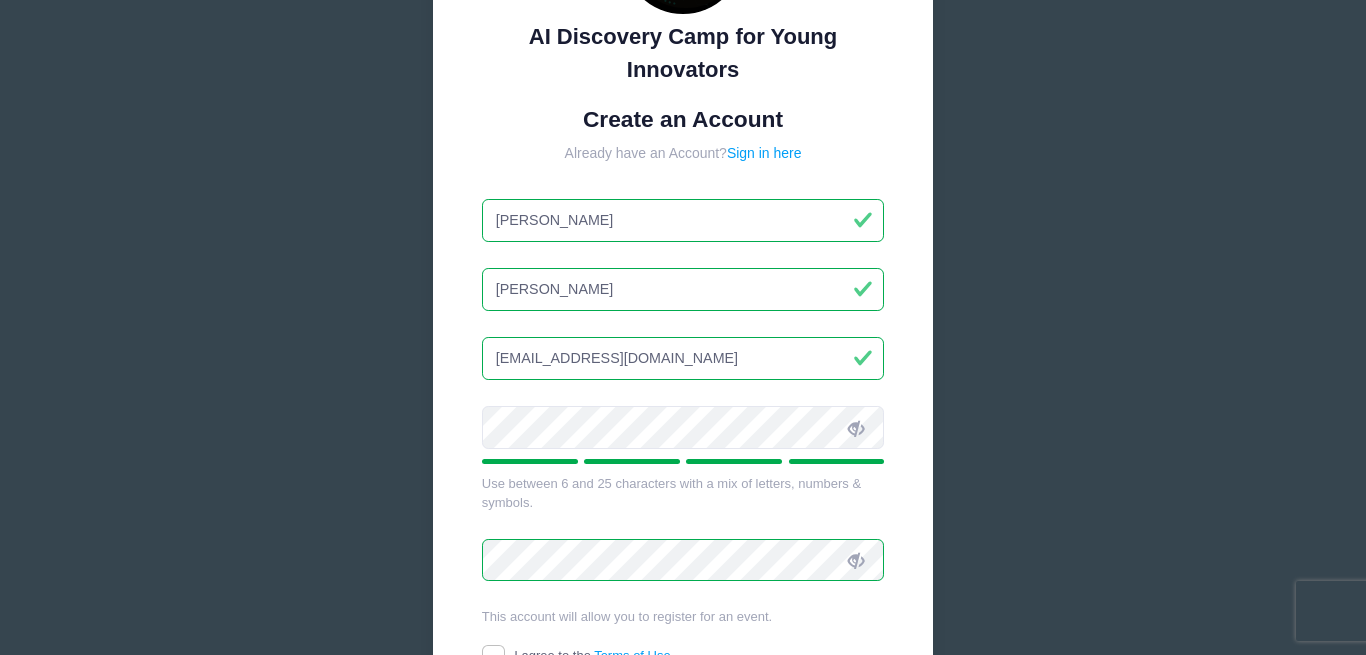 click on "AI Discovery Camp for Young Innovators
Create an Account
Already have an Account?
Sign in here
[PERSON_NAME]
[EMAIL_ADDRESS][DOMAIN_NAME]" at bounding box center (683, 332) 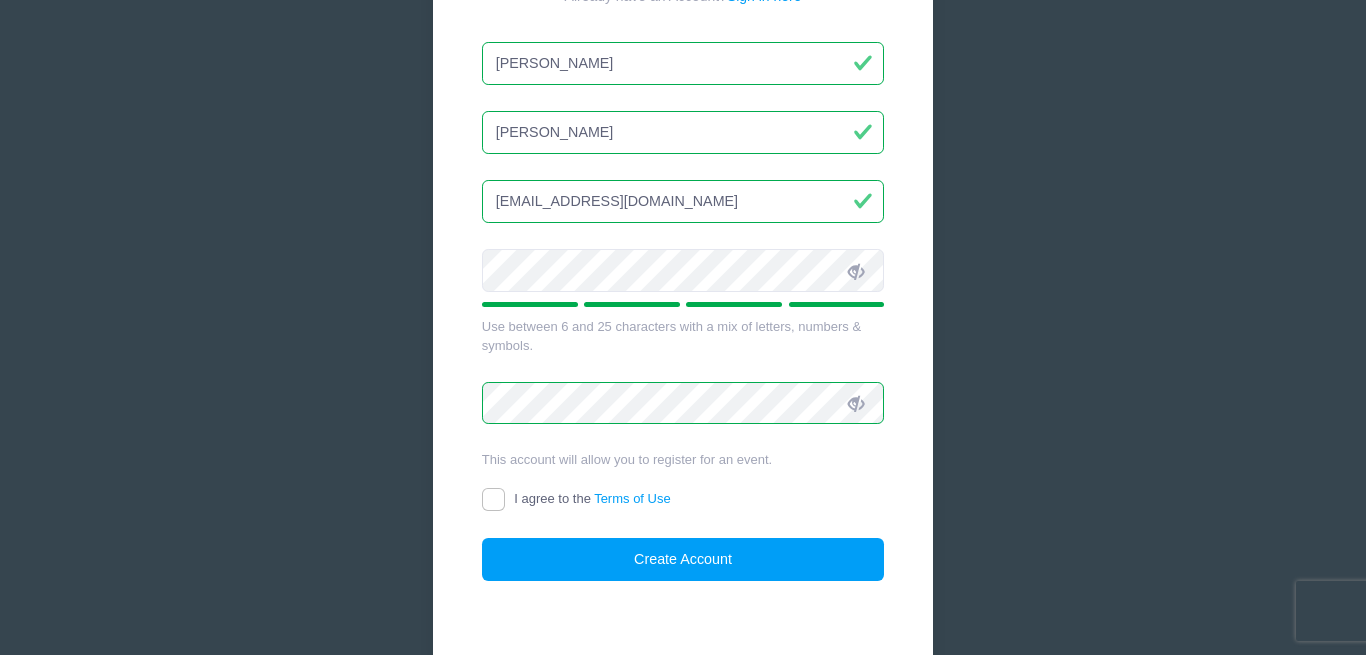 scroll, scrollTop: 408, scrollLeft: 0, axis: vertical 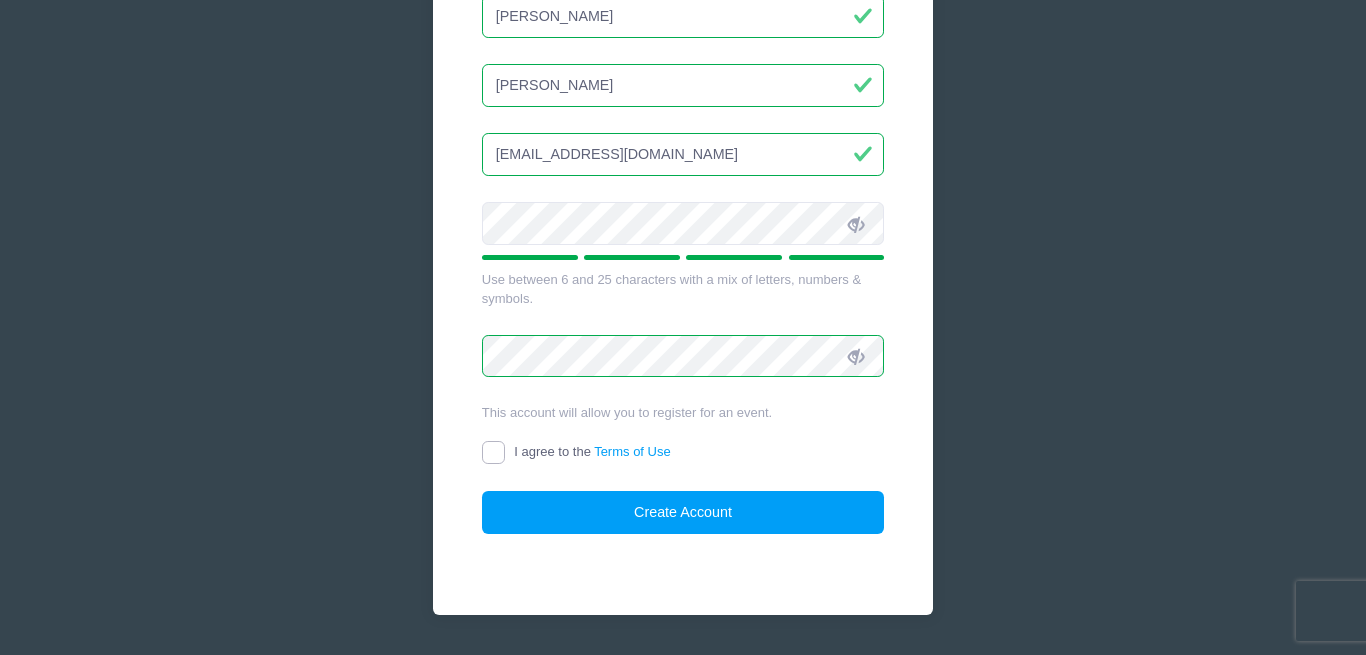 click on "I agree to the
Terms of Use" at bounding box center [493, 452] 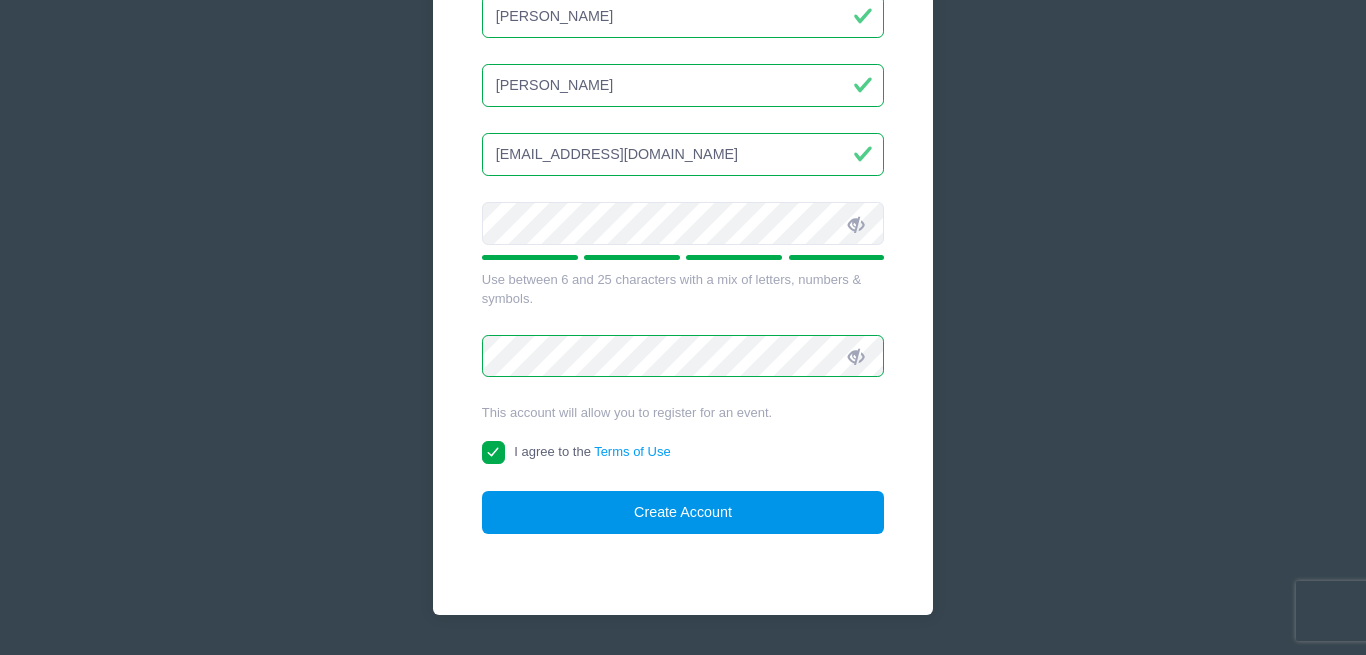 click on "Create Account" at bounding box center (683, 512) 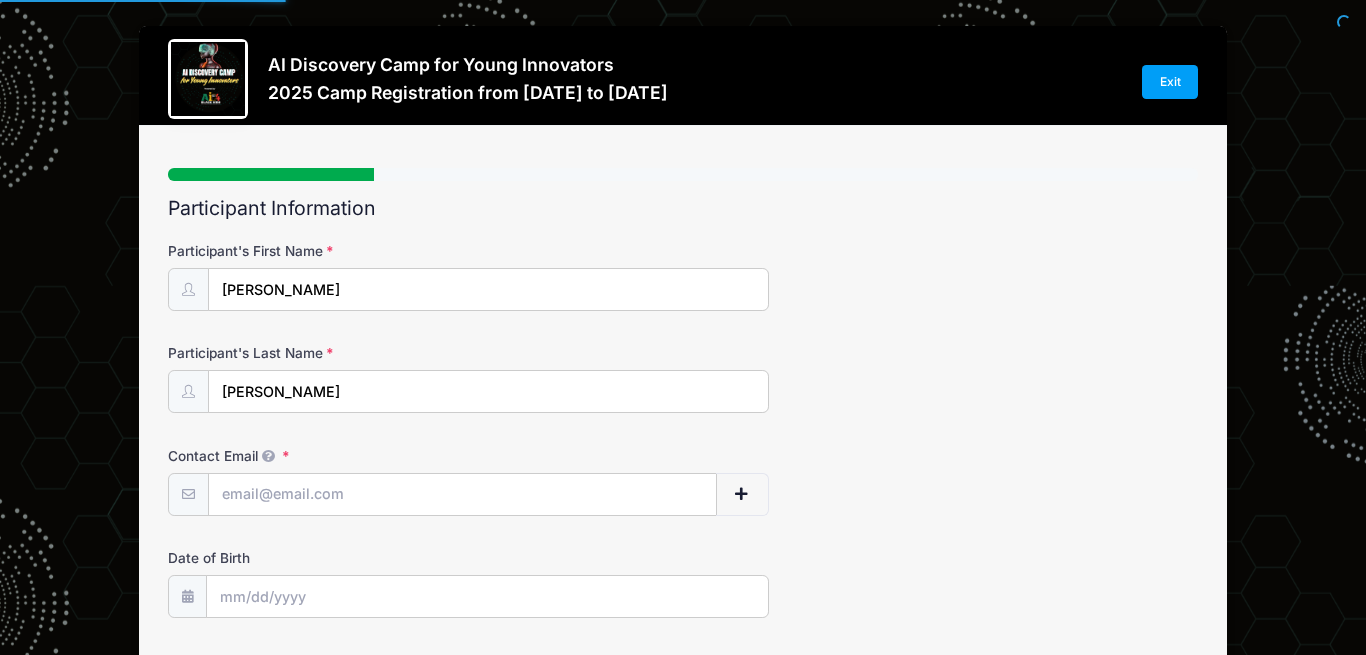 scroll, scrollTop: 0, scrollLeft: 0, axis: both 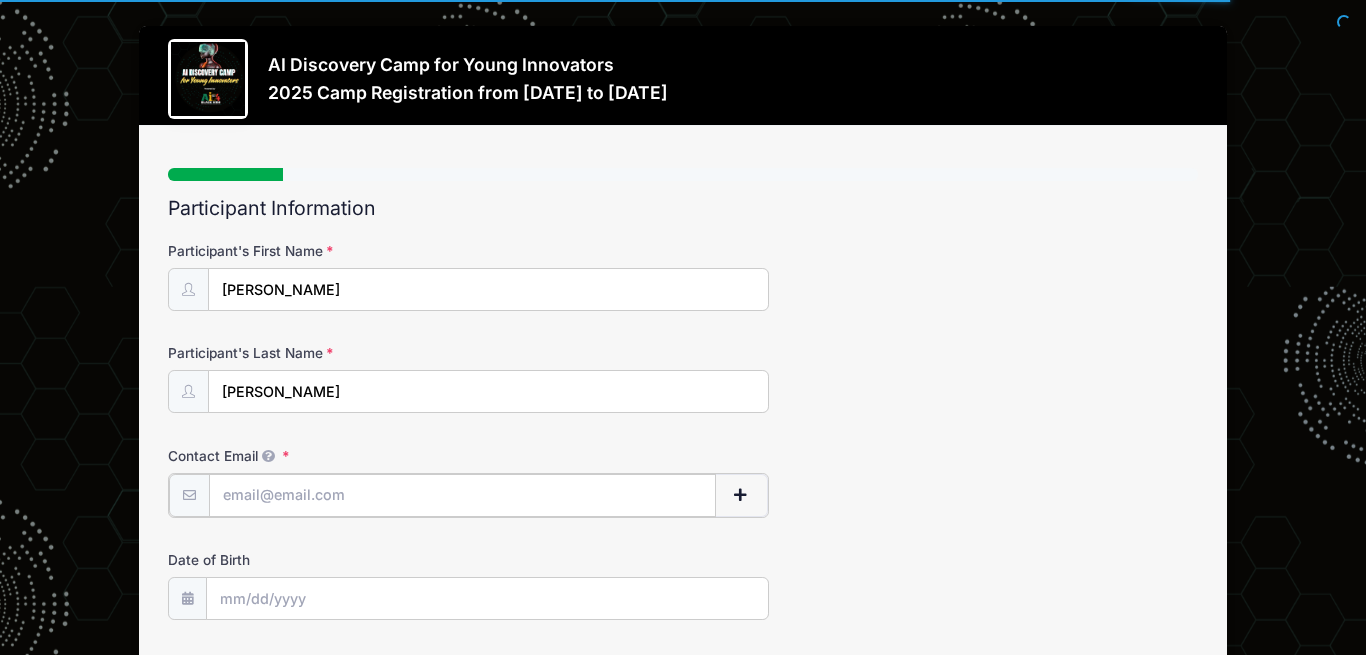 click on "Contact Email" at bounding box center (462, 495) 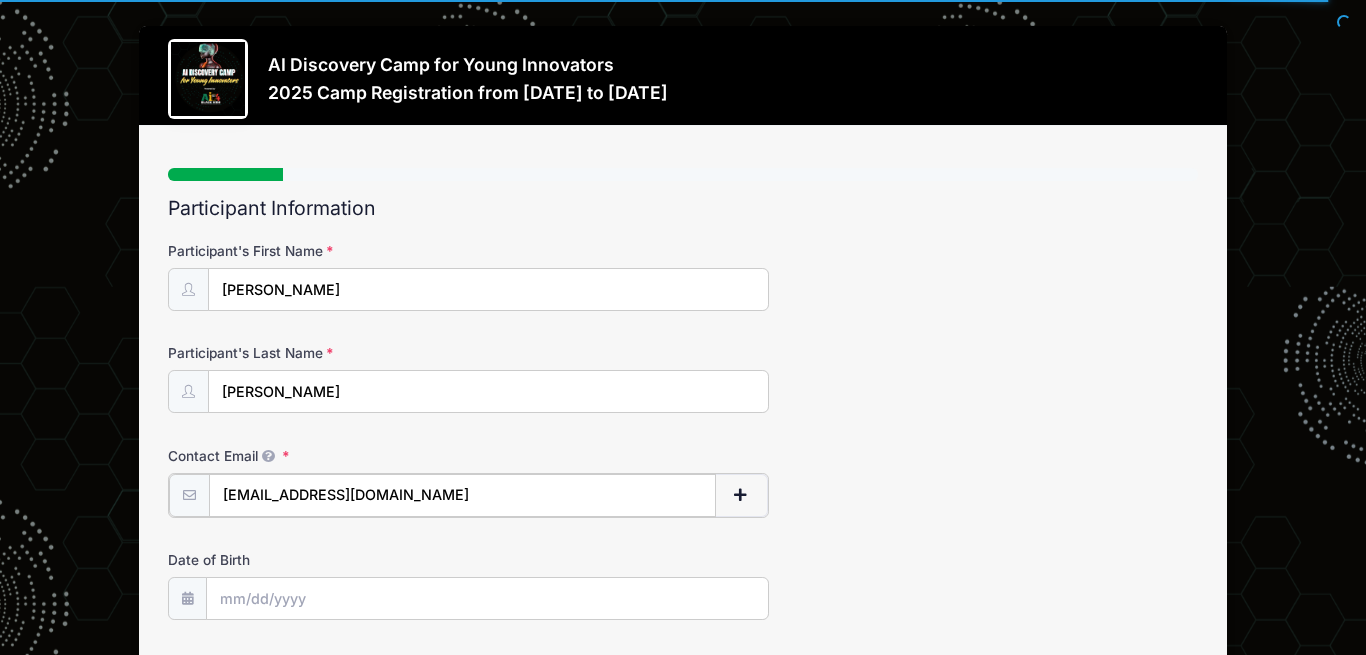 type on "[EMAIL_ADDRESS][DOMAIN_NAME]" 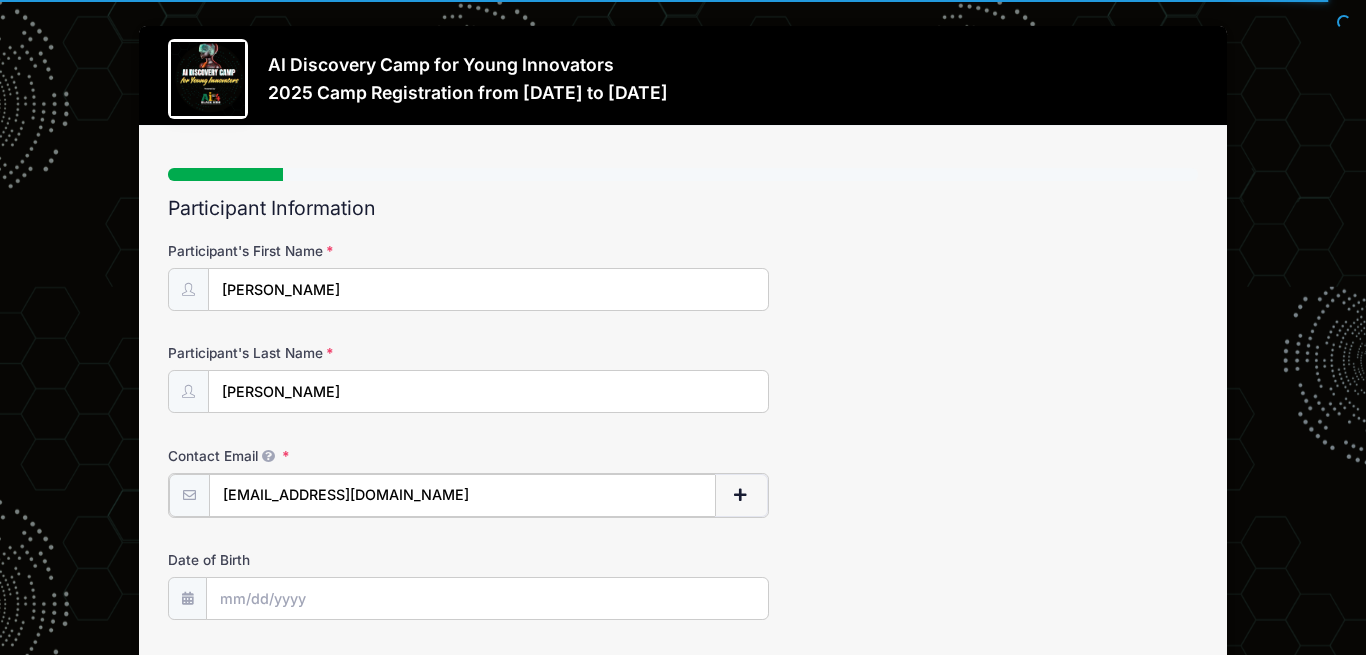 type 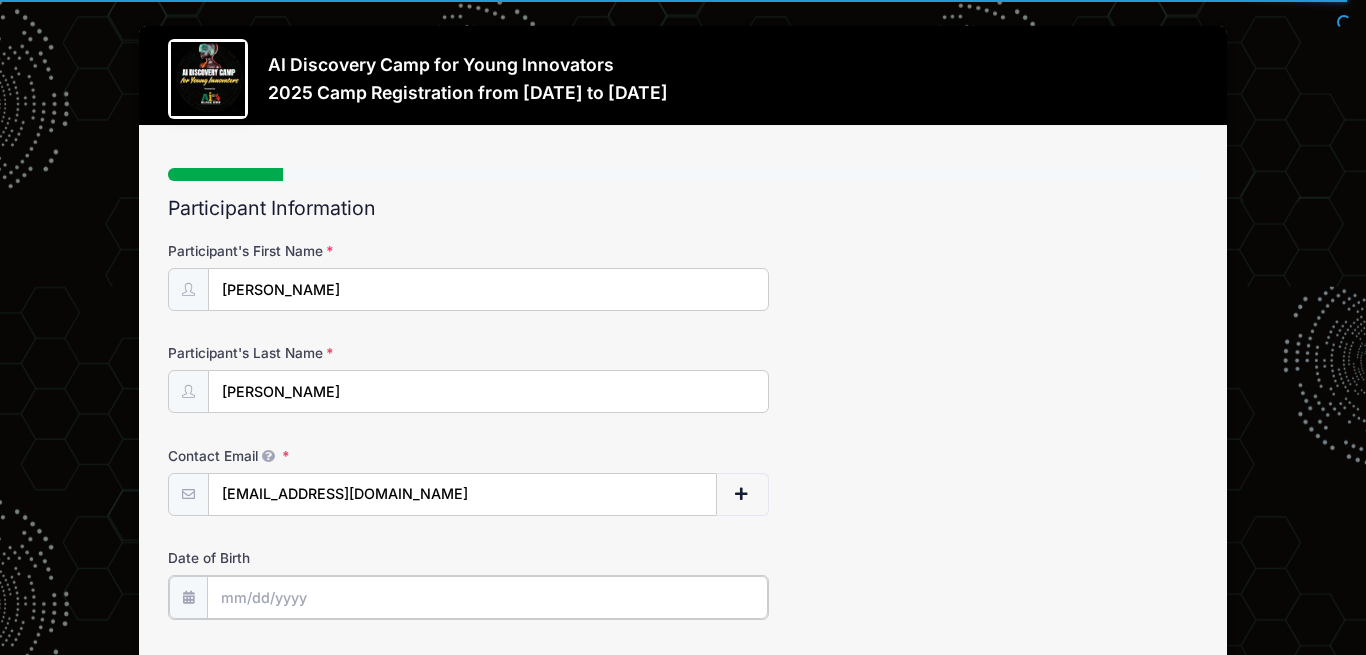 click on "Date of Birth" at bounding box center [487, 597] 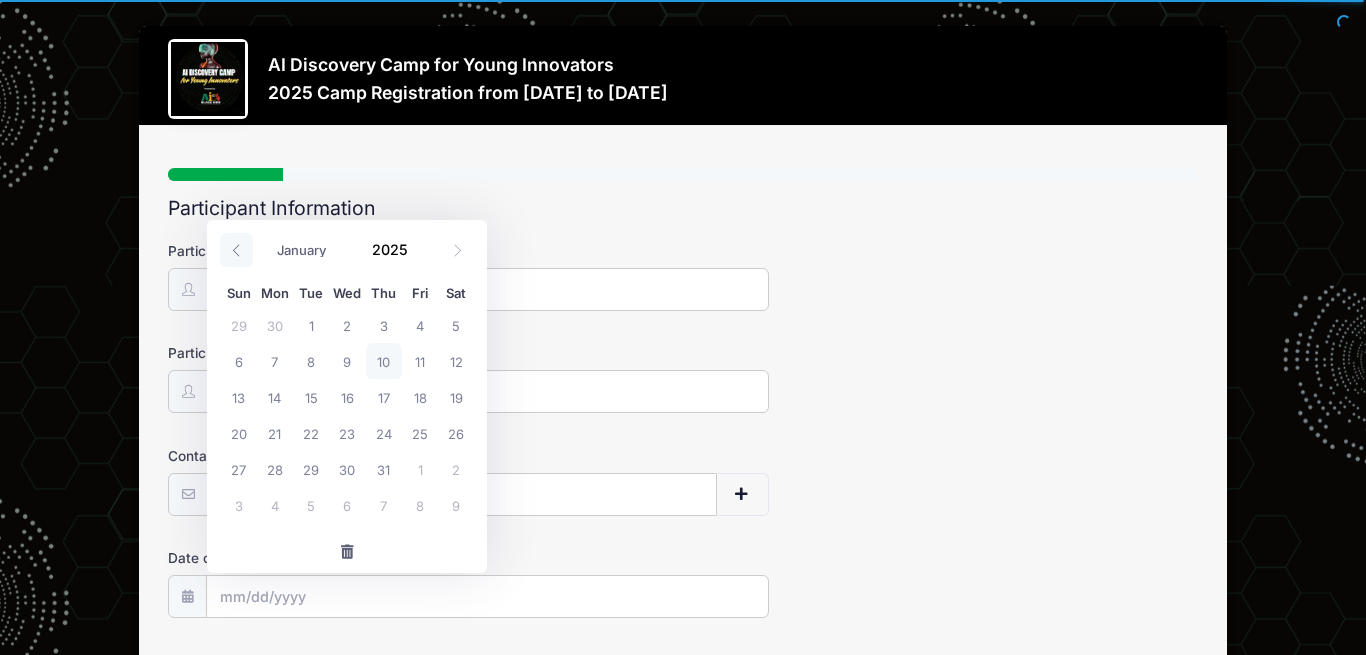 click 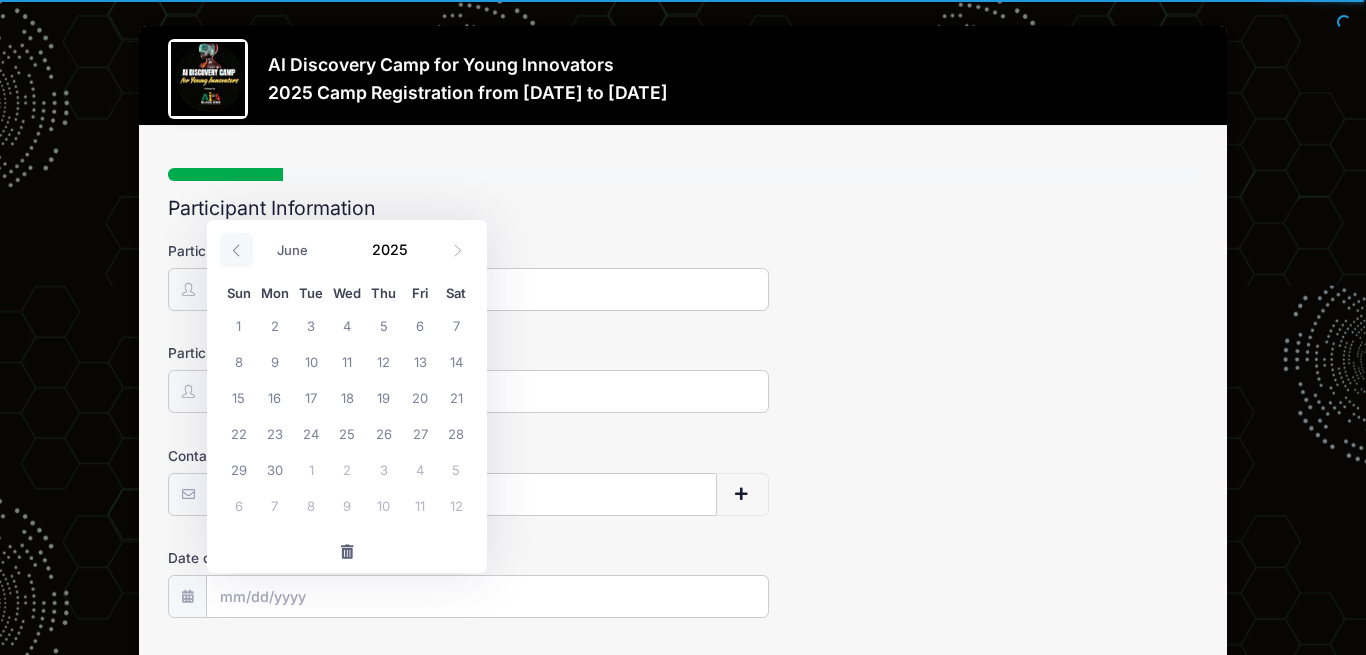 click 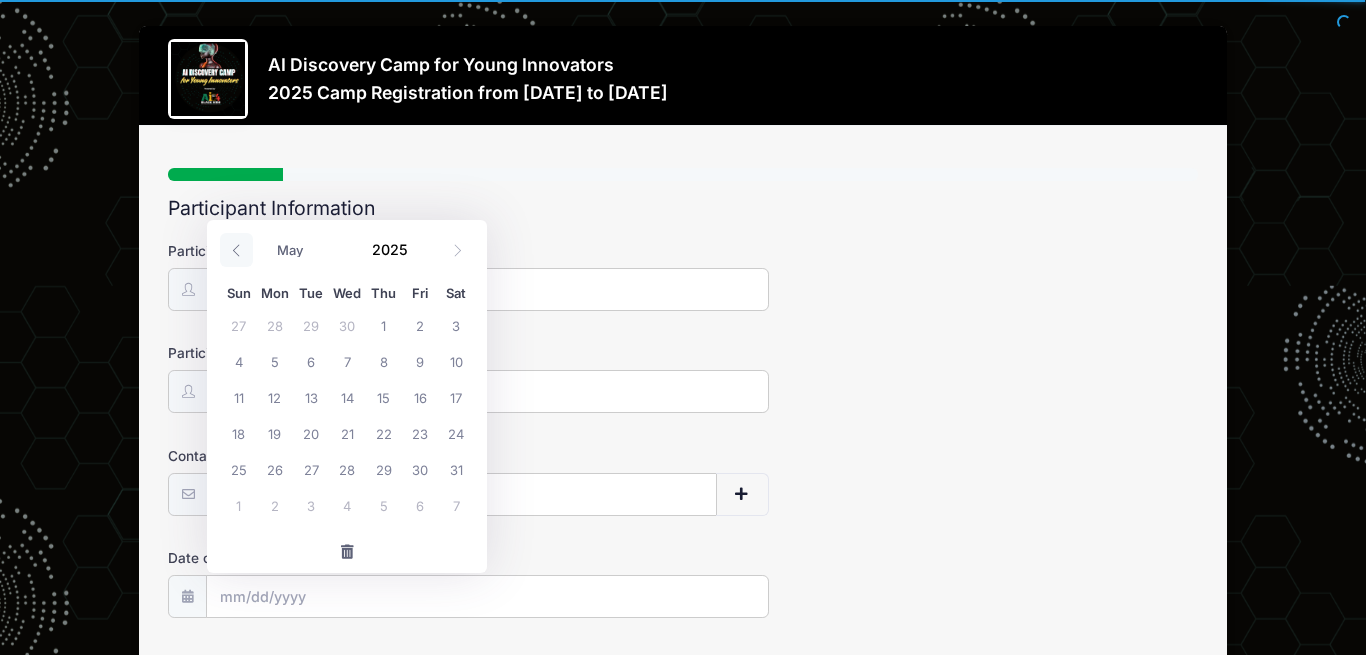 click 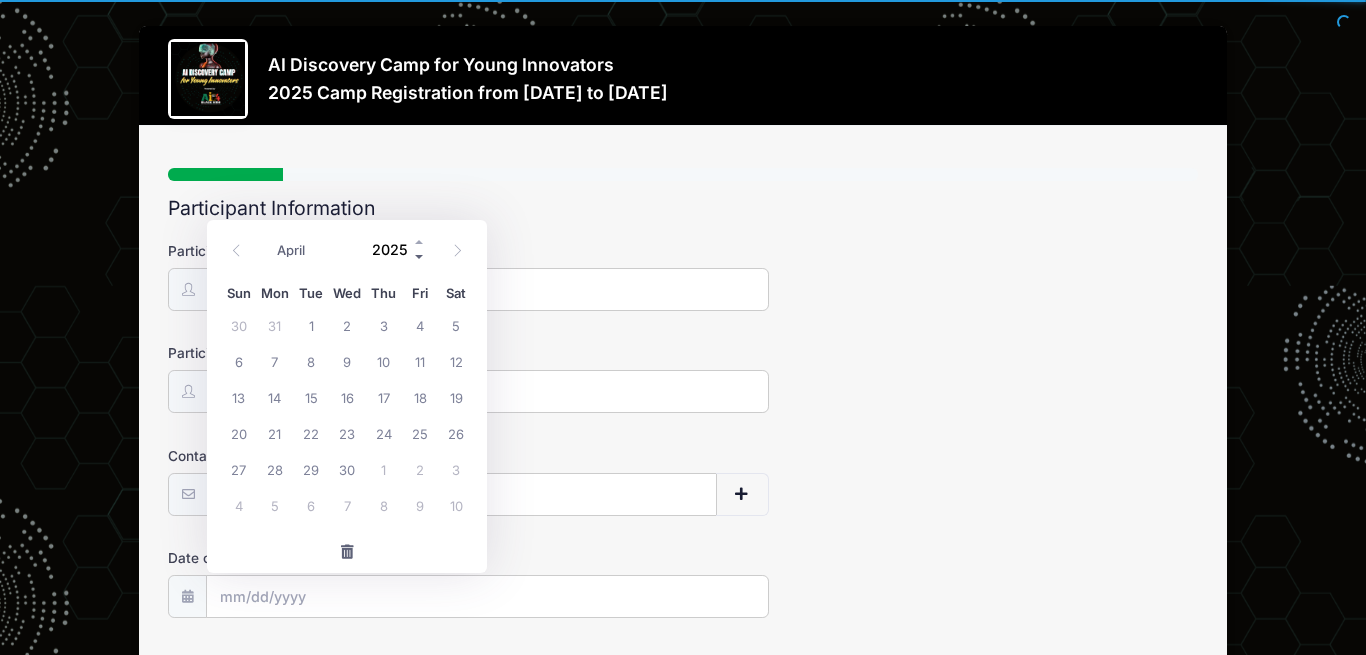 click at bounding box center (420, 256) 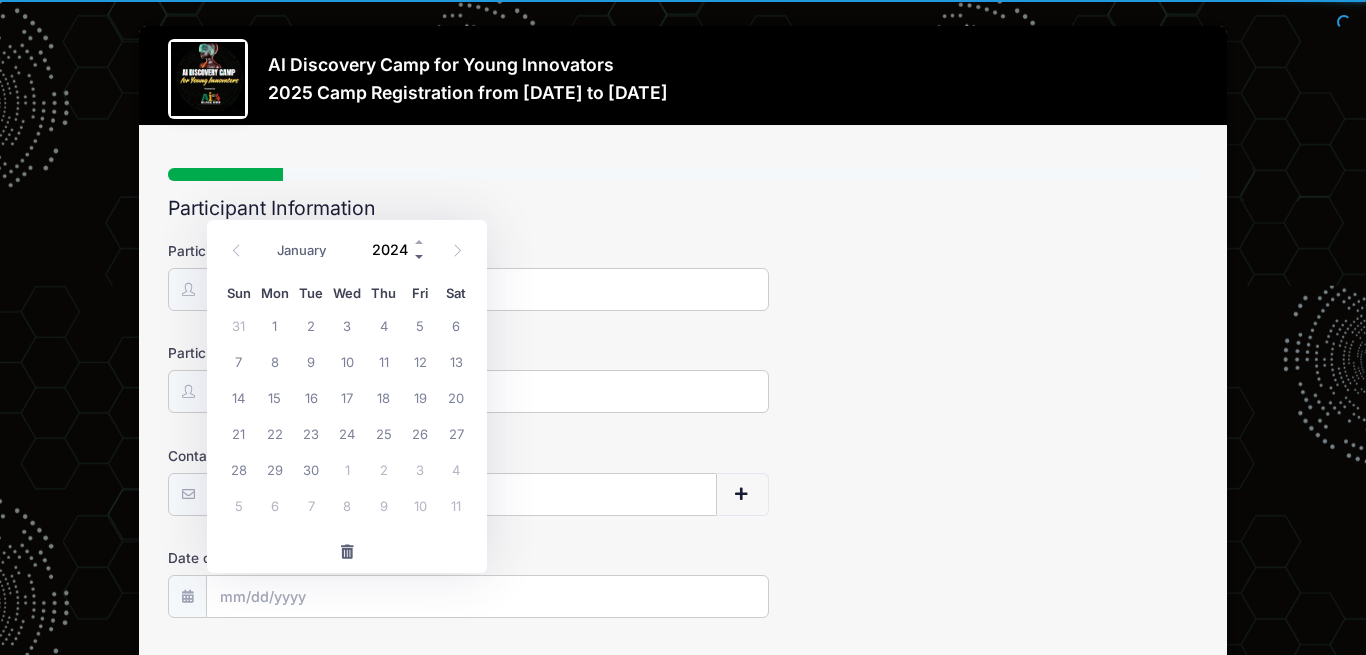 click at bounding box center (420, 256) 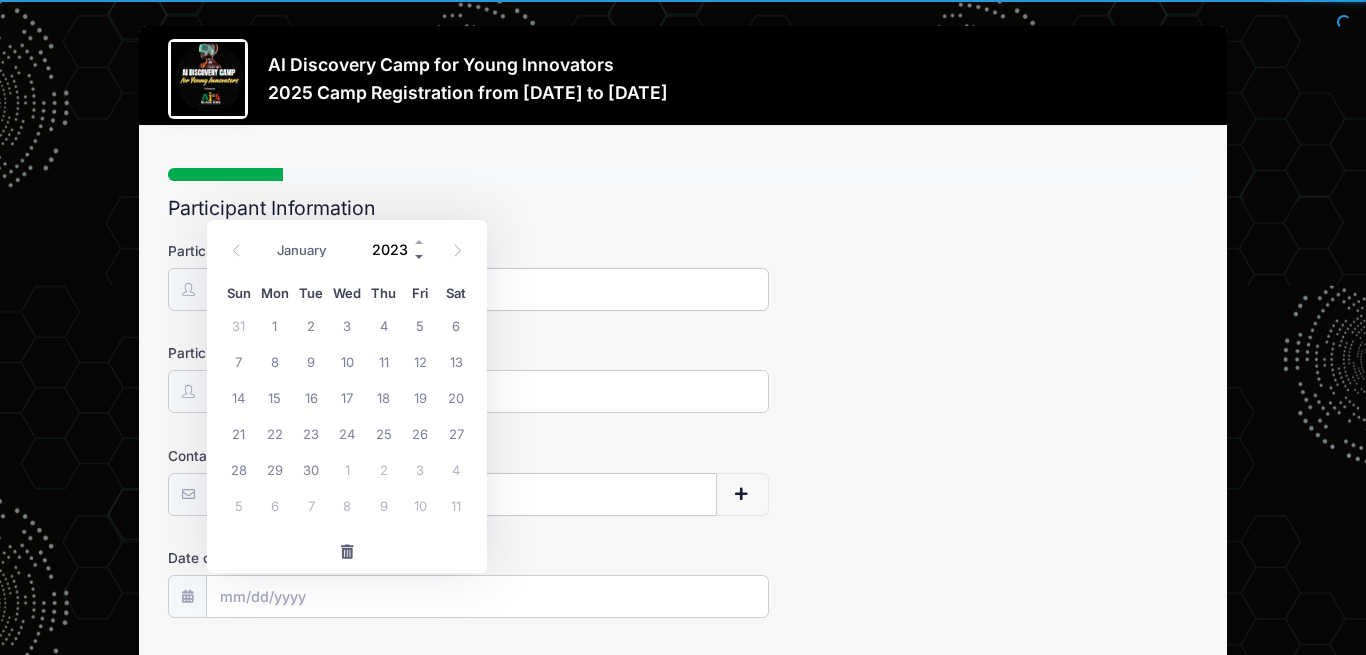 click at bounding box center [420, 256] 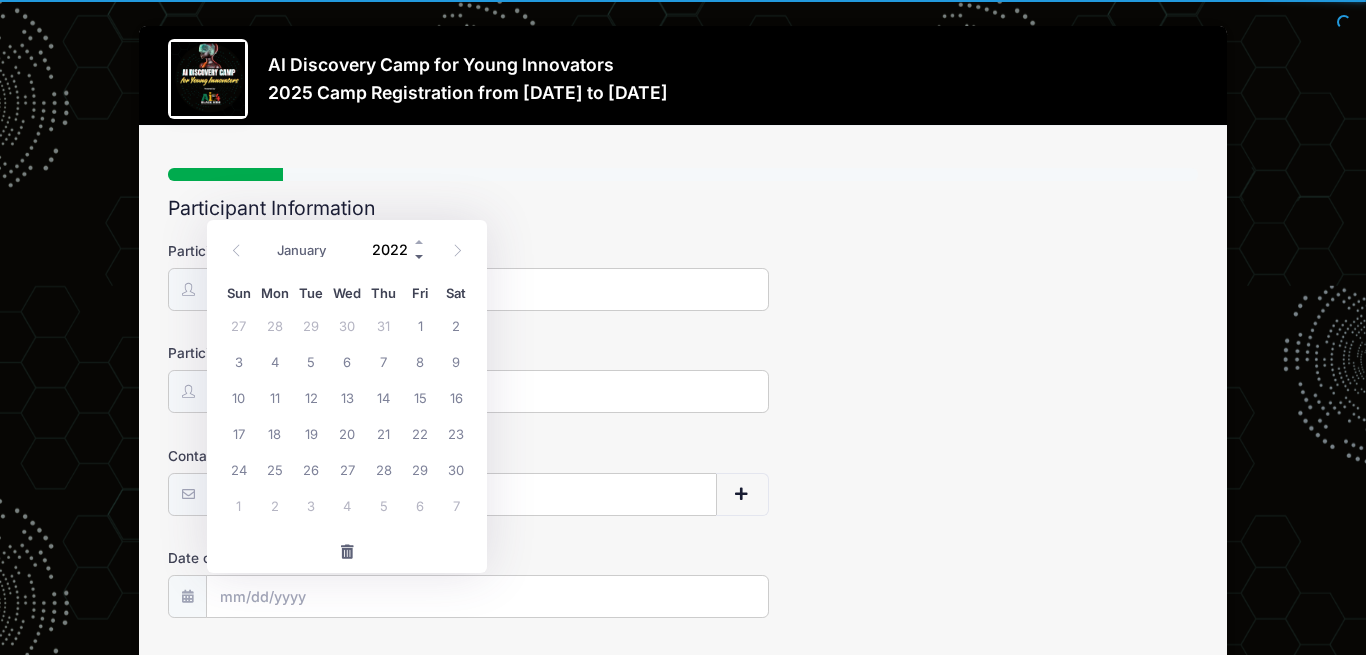 click at bounding box center (420, 256) 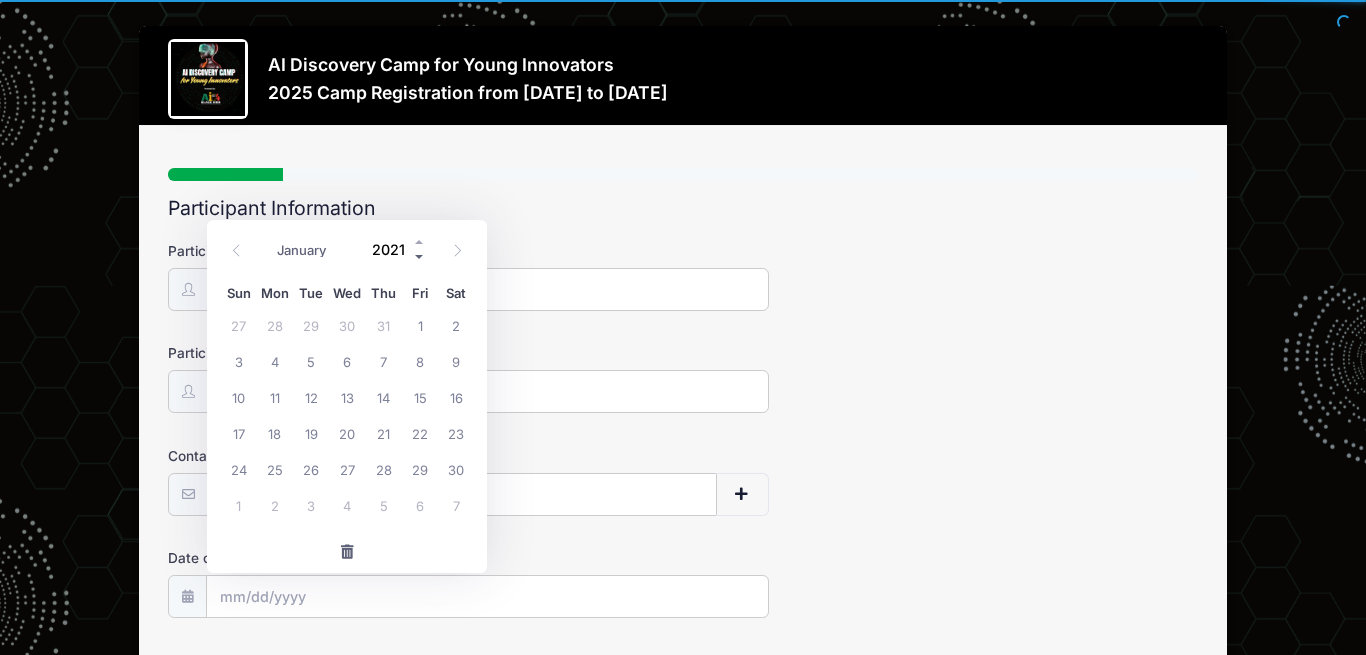 click at bounding box center [420, 256] 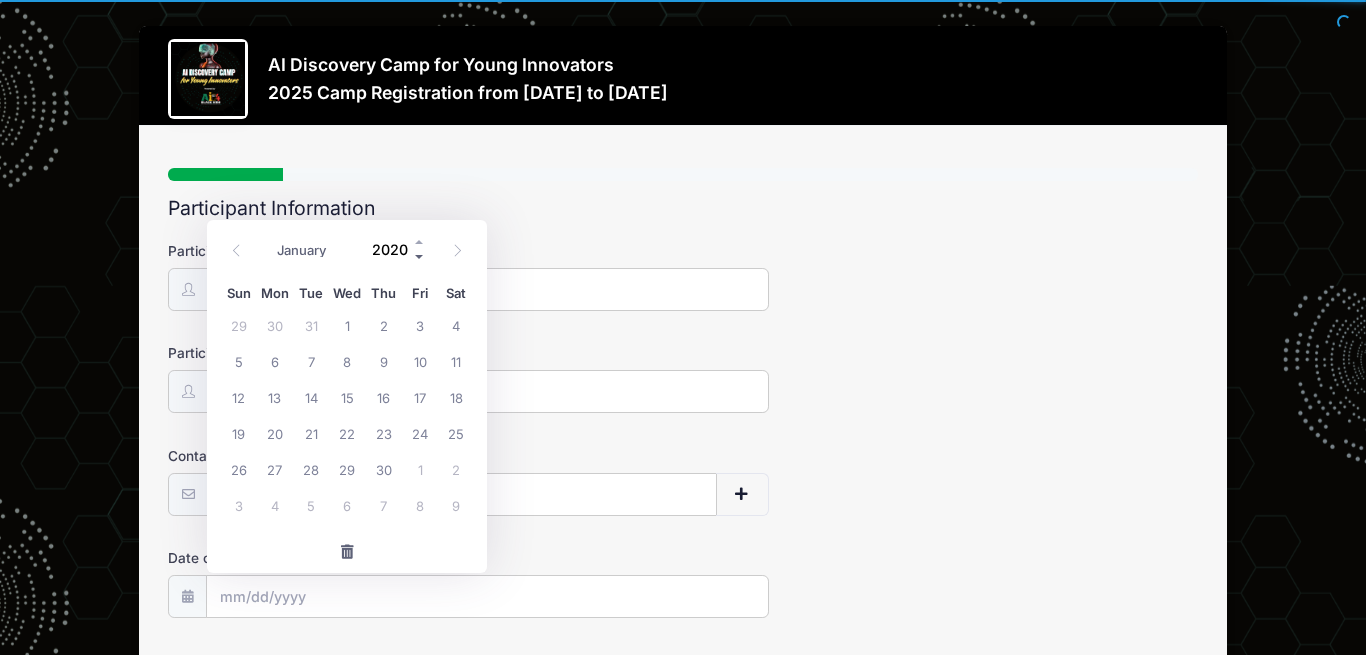 click at bounding box center [420, 256] 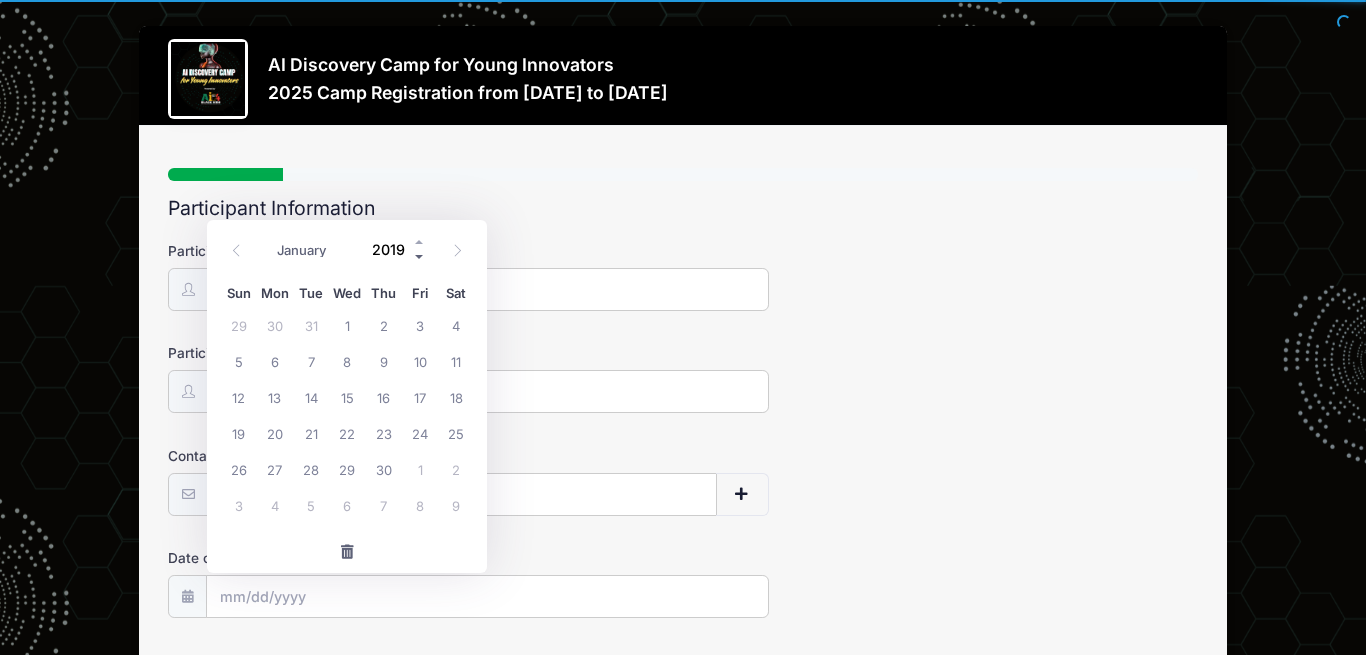 click at bounding box center (420, 256) 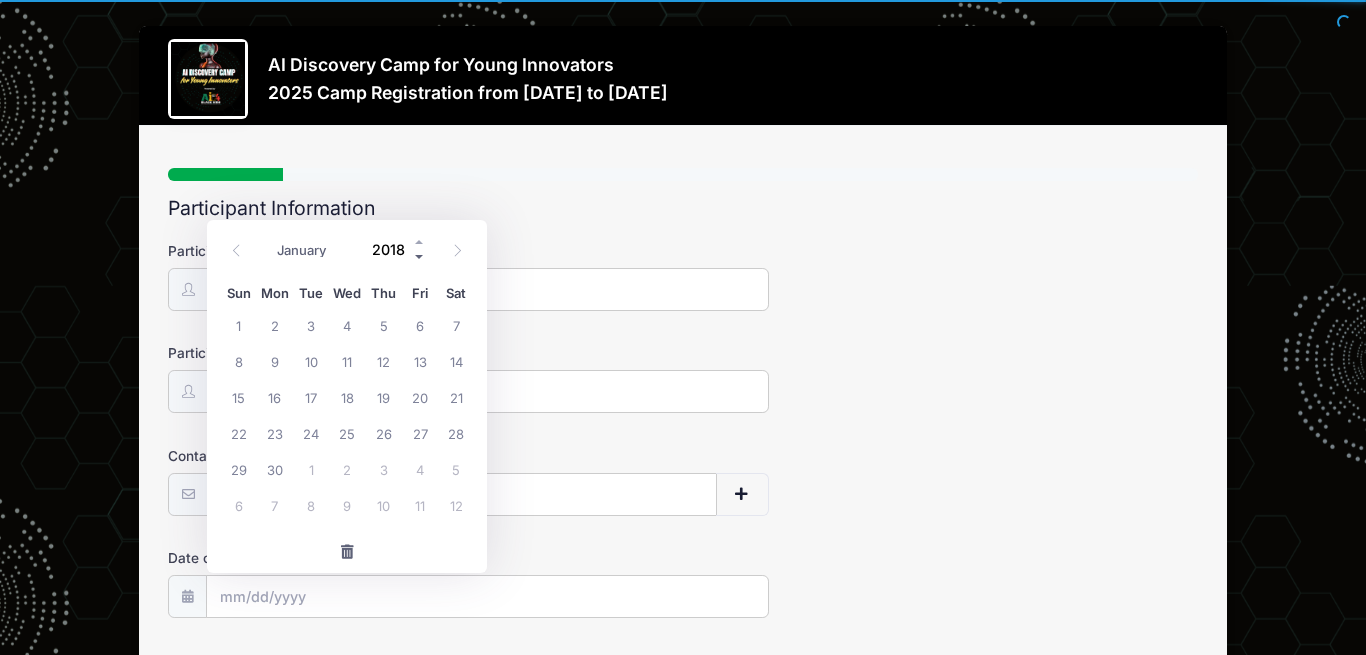 click at bounding box center [420, 256] 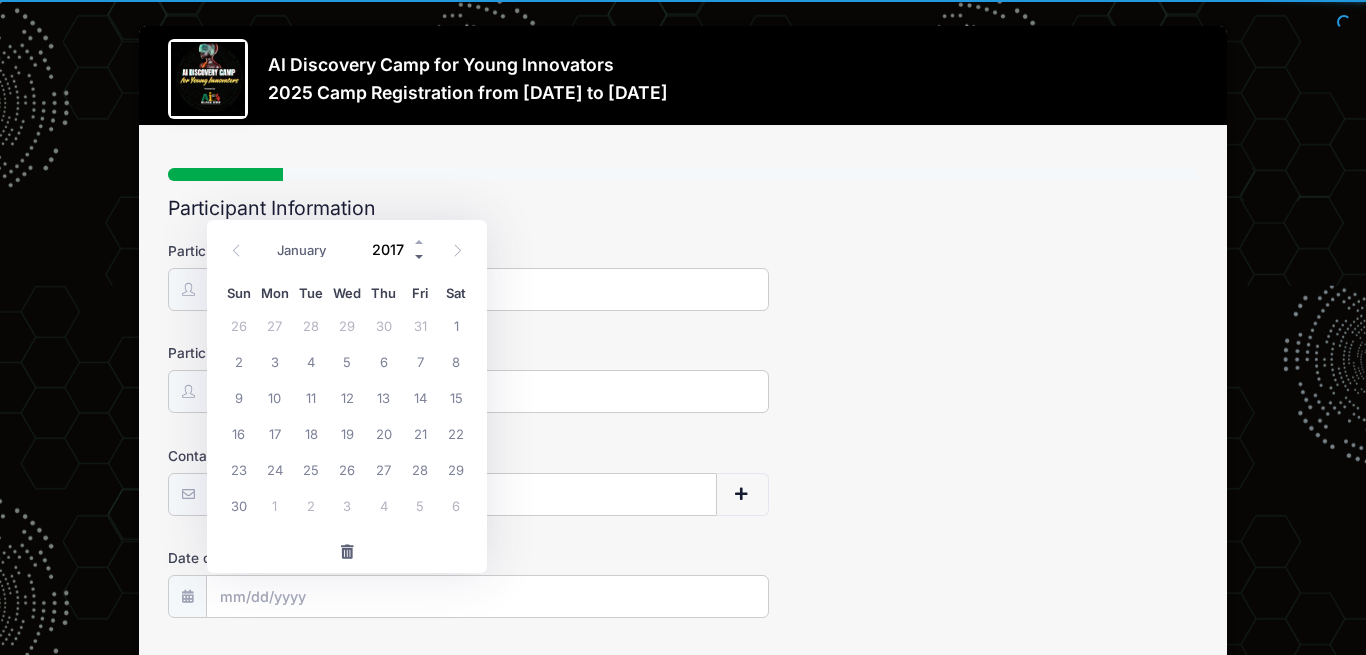 click at bounding box center (420, 256) 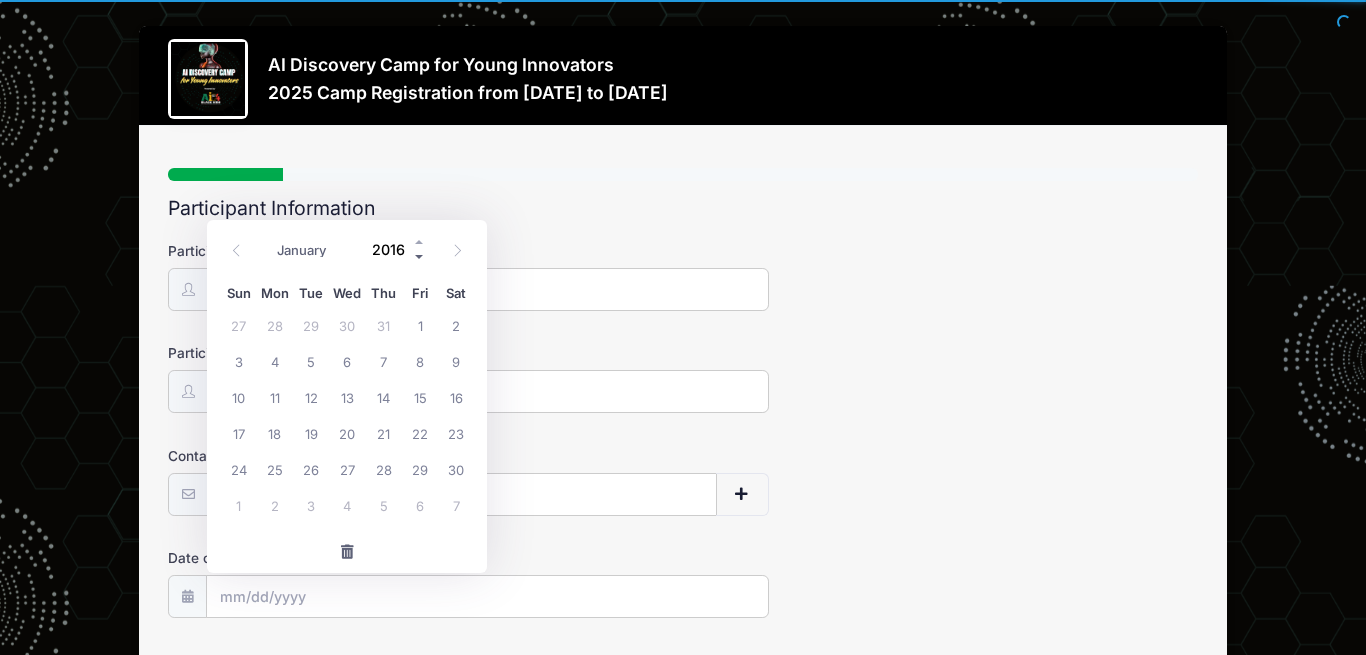 click at bounding box center (420, 256) 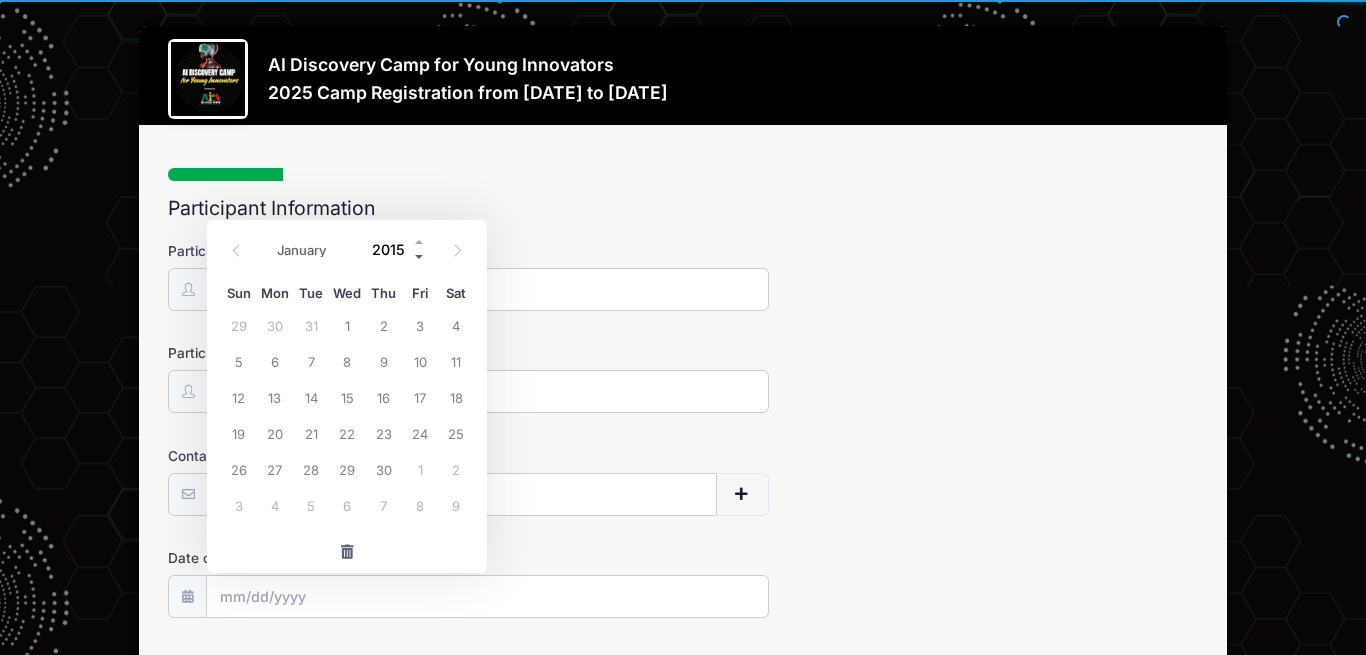 click at bounding box center (420, 256) 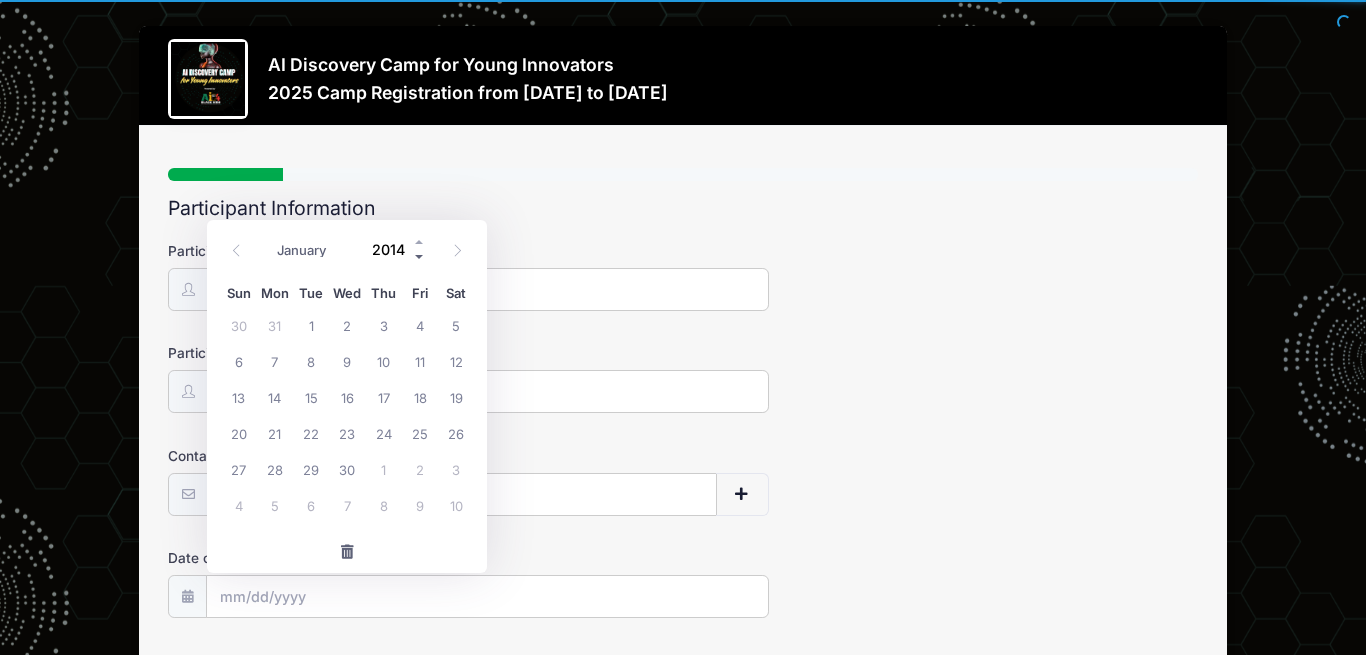 click at bounding box center (420, 256) 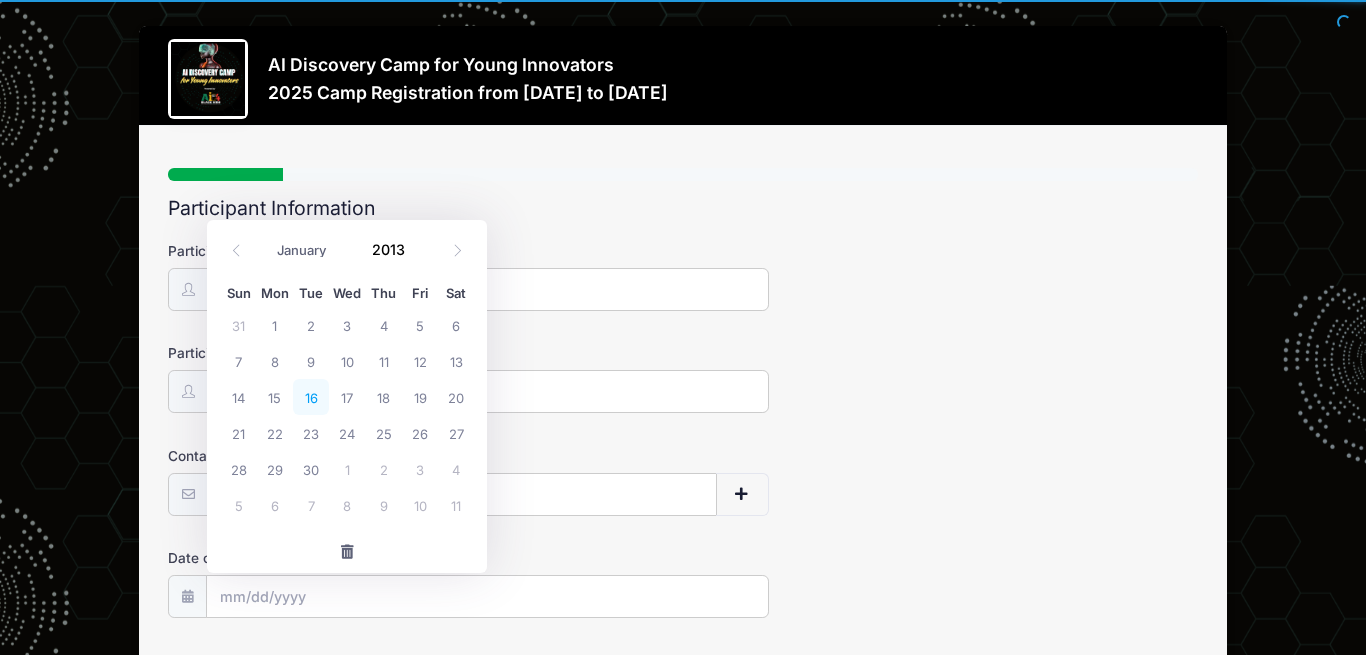 click on "16" at bounding box center [311, 397] 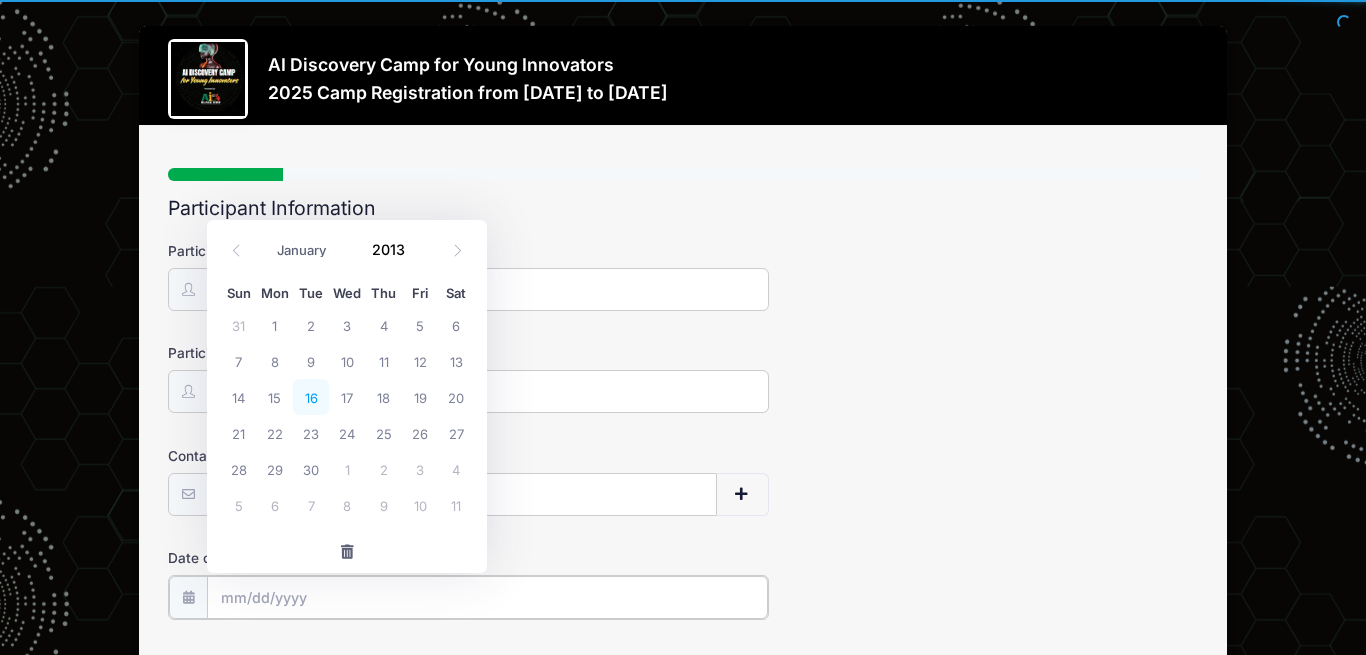 type on "04/16/2013" 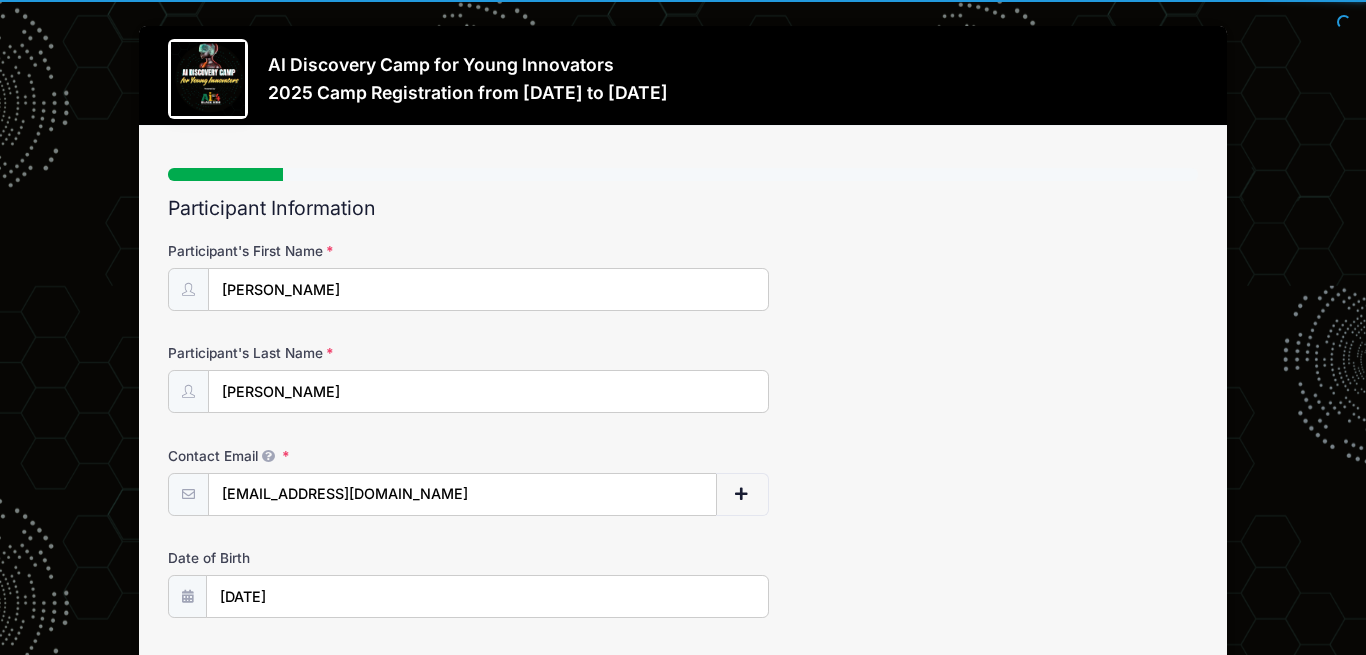 click on "Date of Birth
04/16/2013" at bounding box center (683, 583) 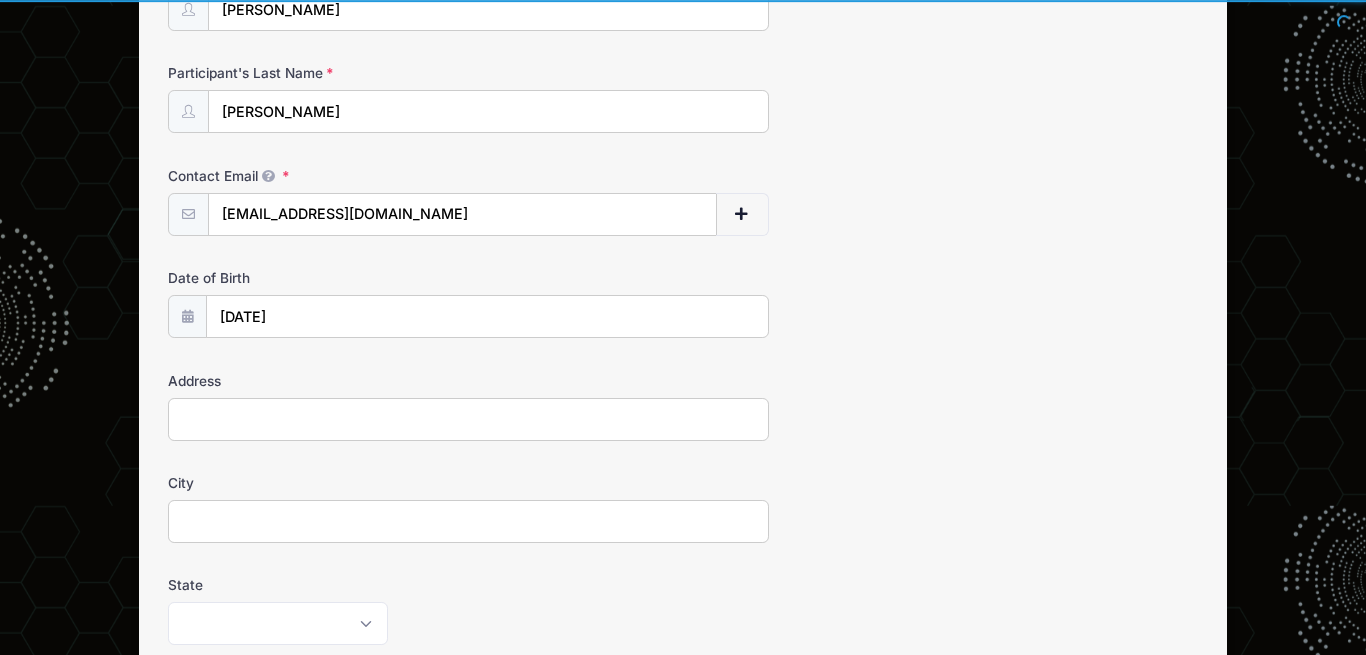 scroll, scrollTop: 408, scrollLeft: 0, axis: vertical 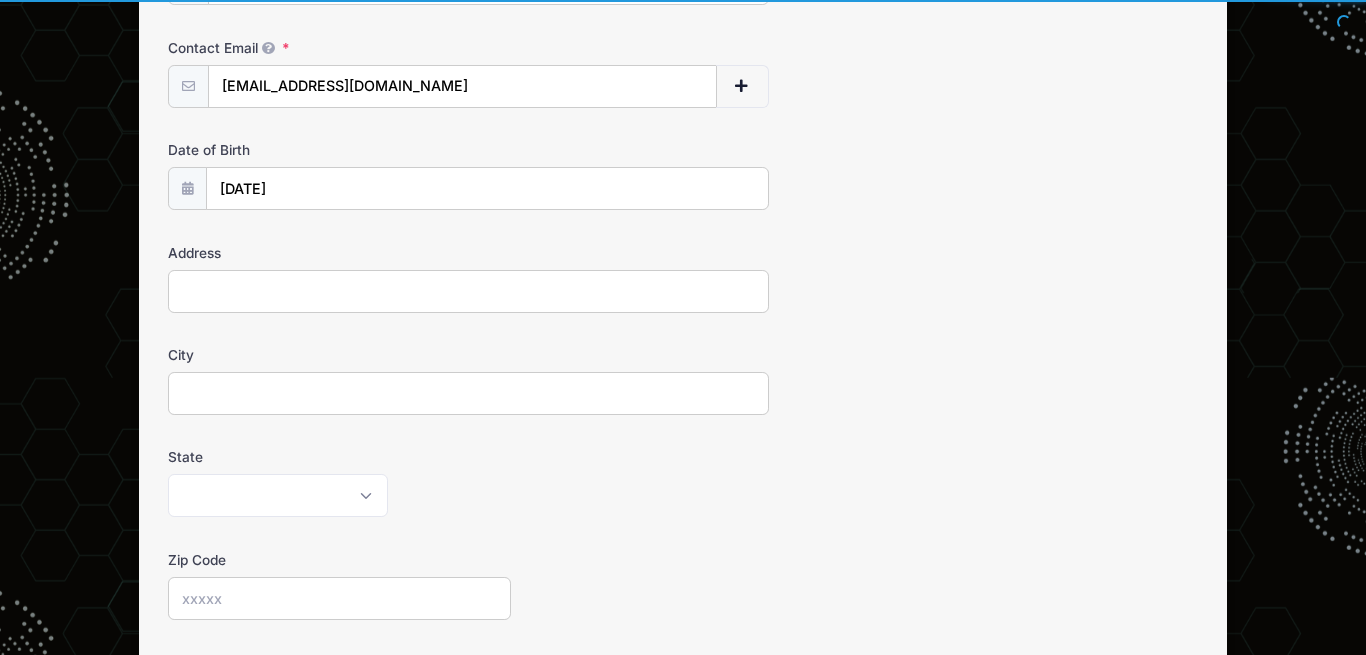 click on "Address" at bounding box center [468, 291] 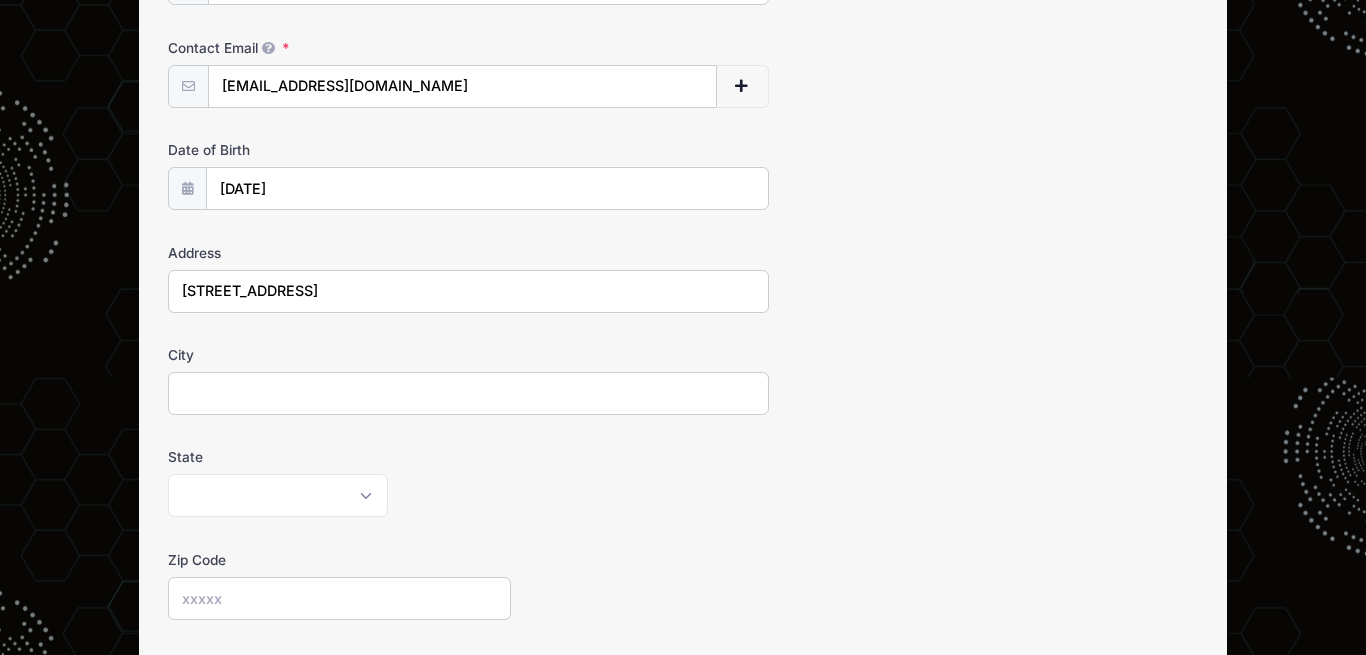 type on "3239 Borogrove Way" 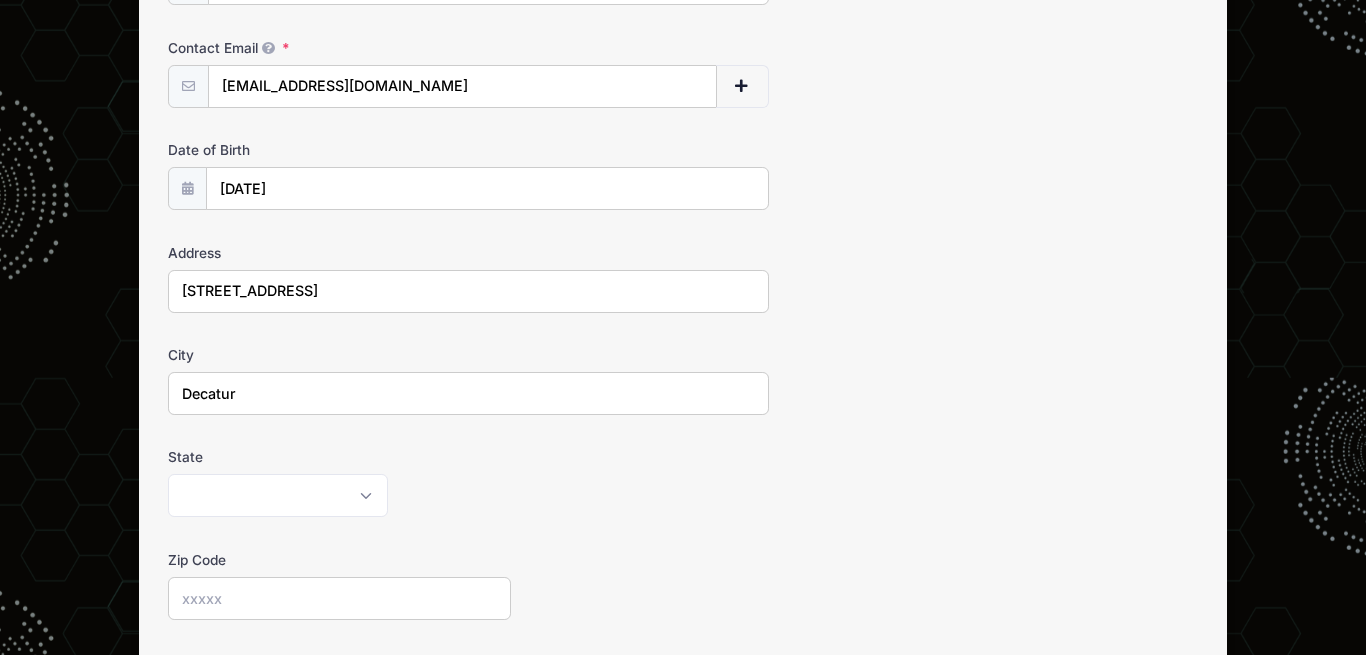 type on "Decatur" 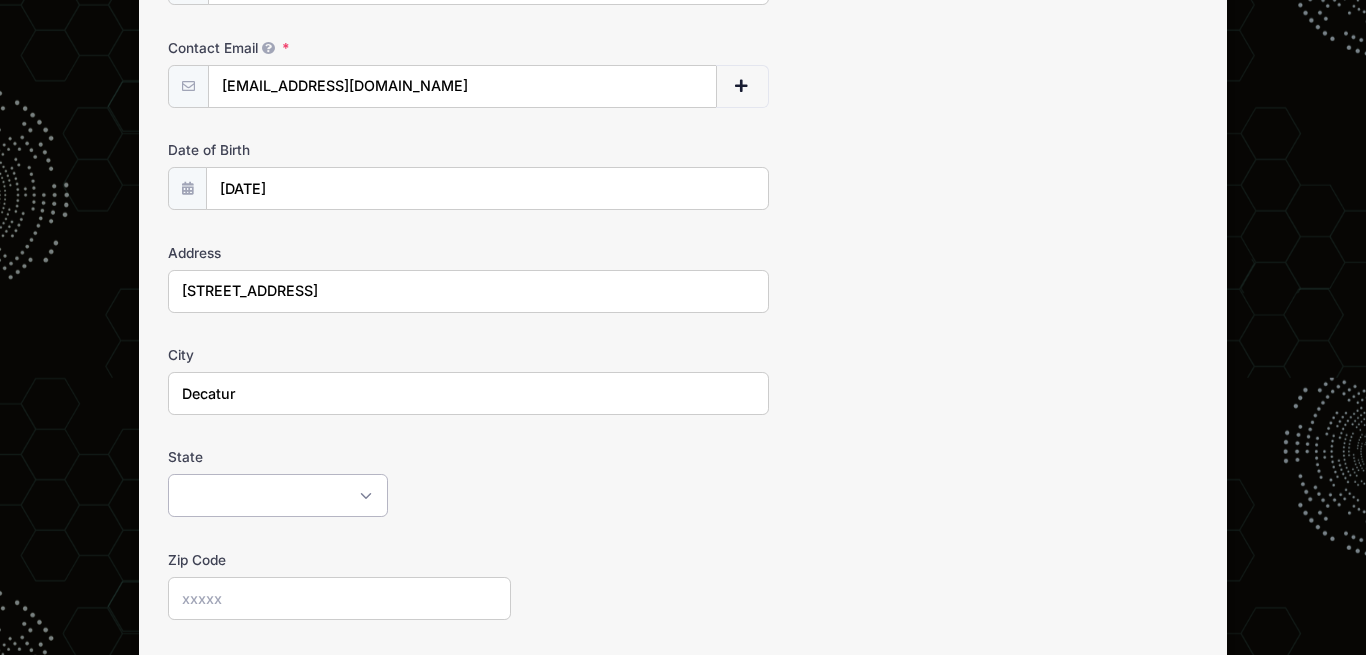 select on "GA" 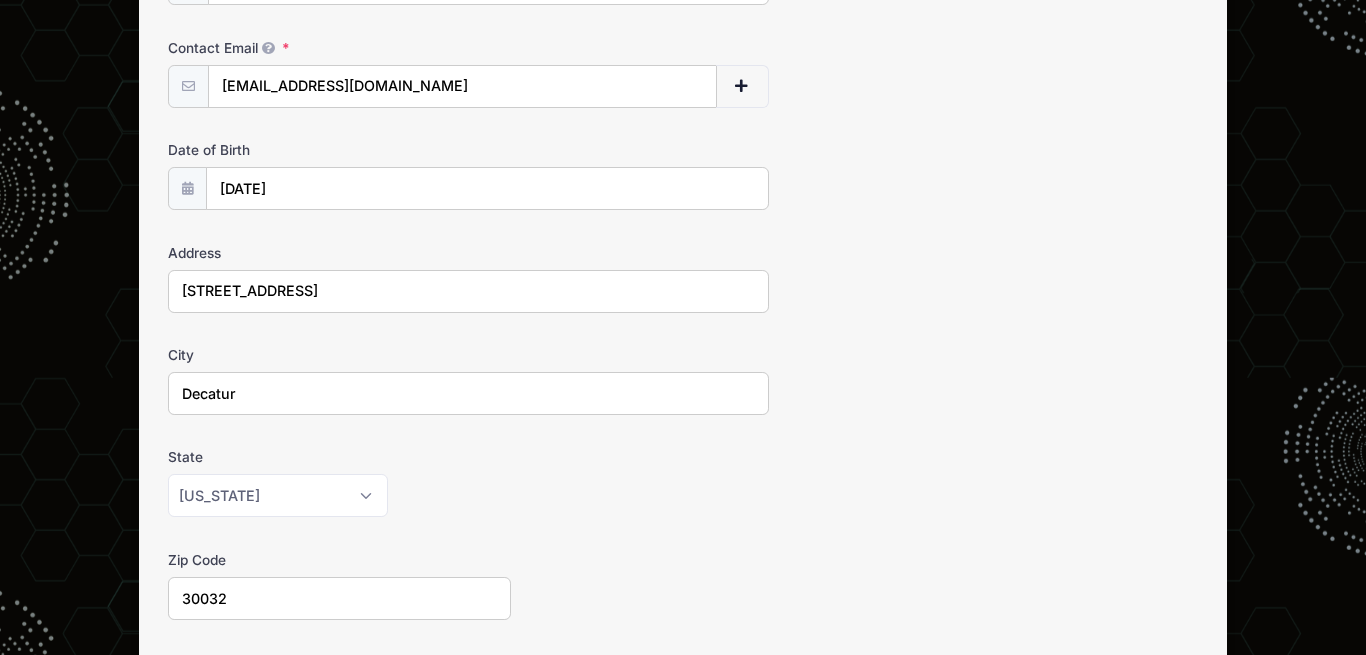 type on "30032" 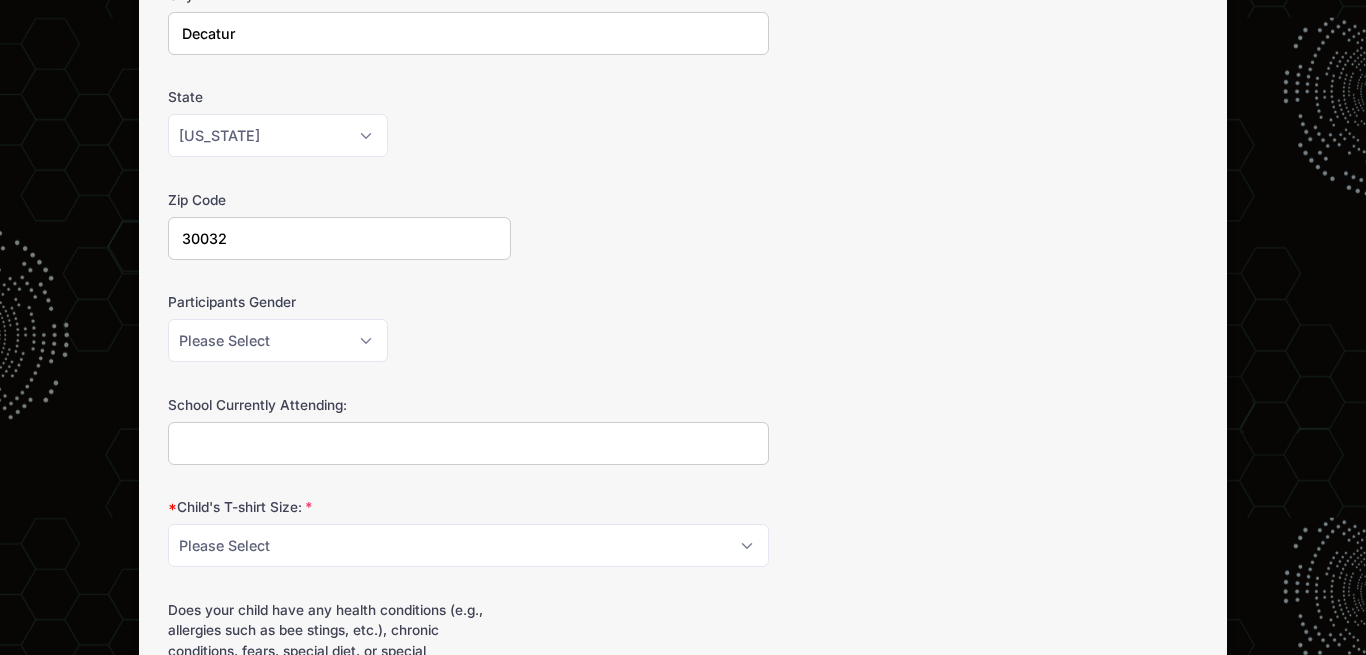 scroll, scrollTop: 816, scrollLeft: 0, axis: vertical 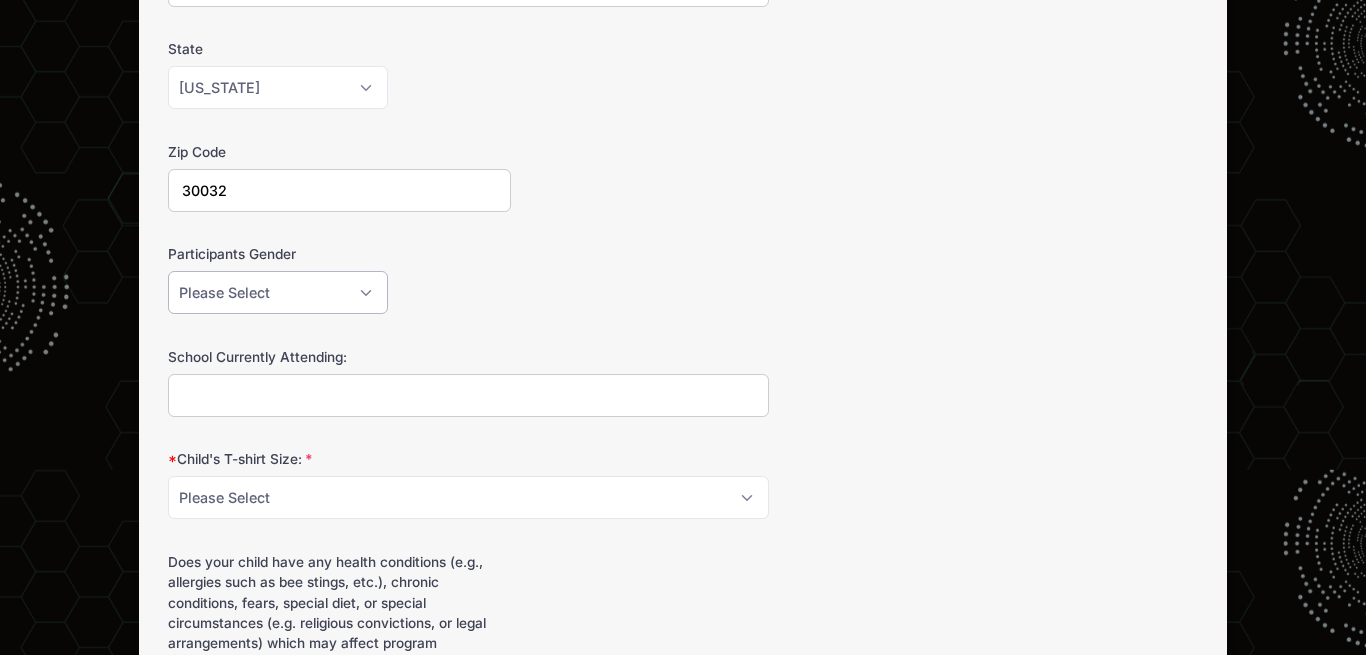 select on "Male" 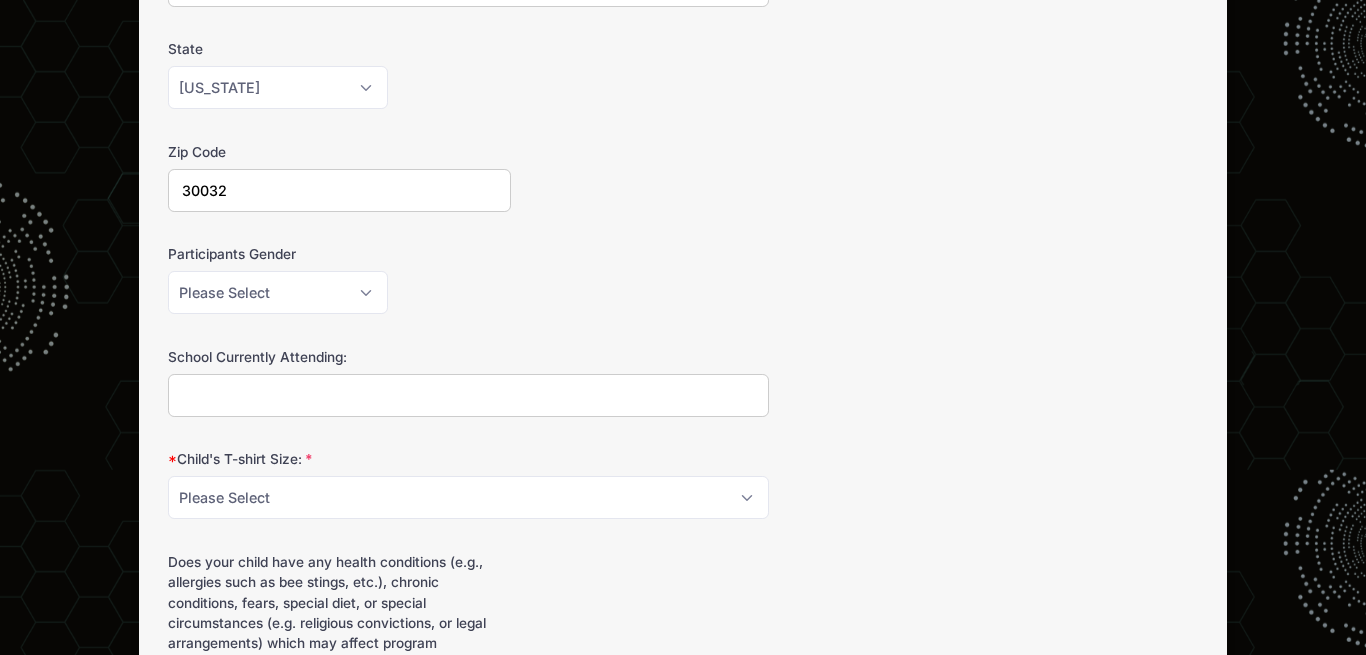 drag, startPoint x: 373, startPoint y: 397, endPoint x: 462, endPoint y: 407, distance: 89.560036 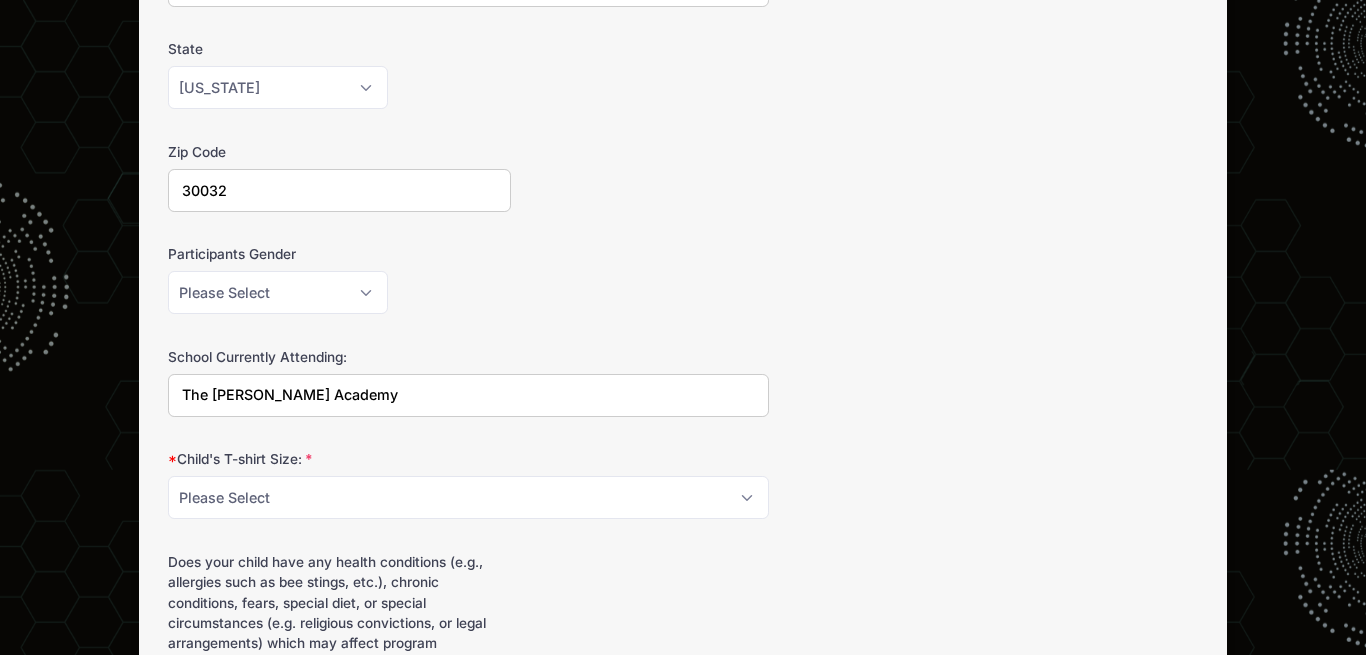 type on "The Ron Clark Academy" 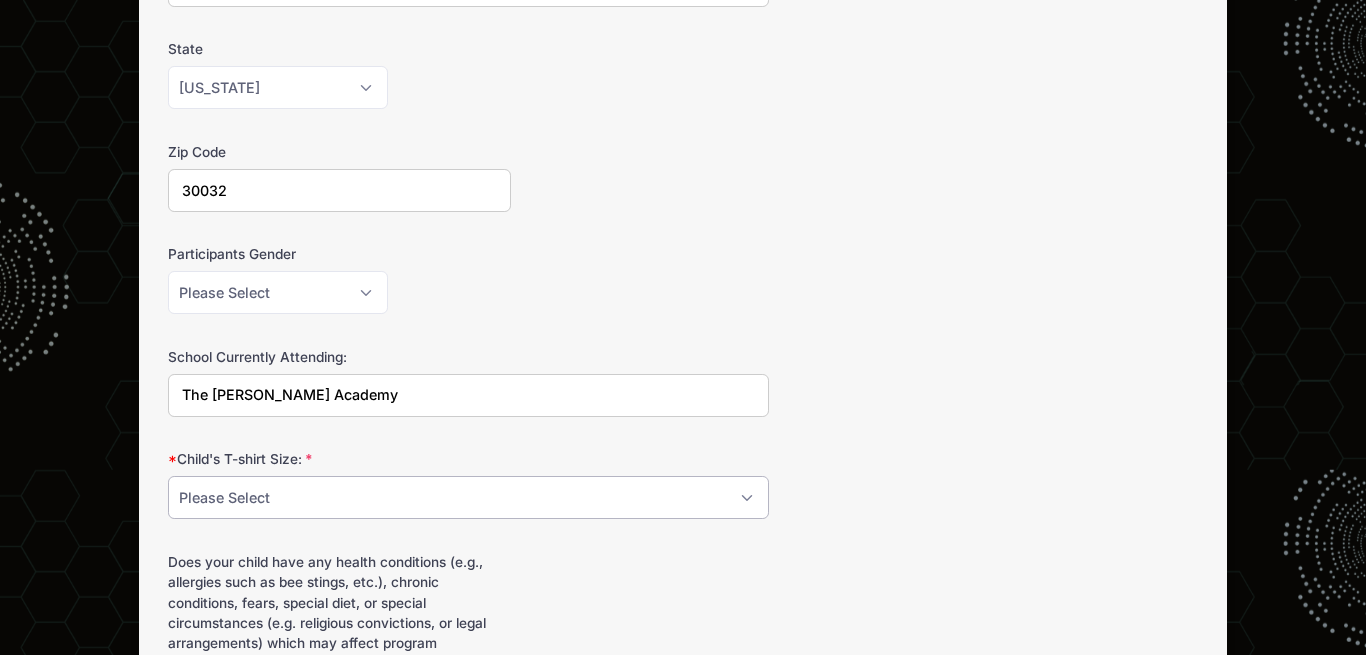 click on "Please Select Youth S
Youth M
Youth L
Youth XL
Adult S
Adult M
Adult L
Adult XL" at bounding box center [468, 497] 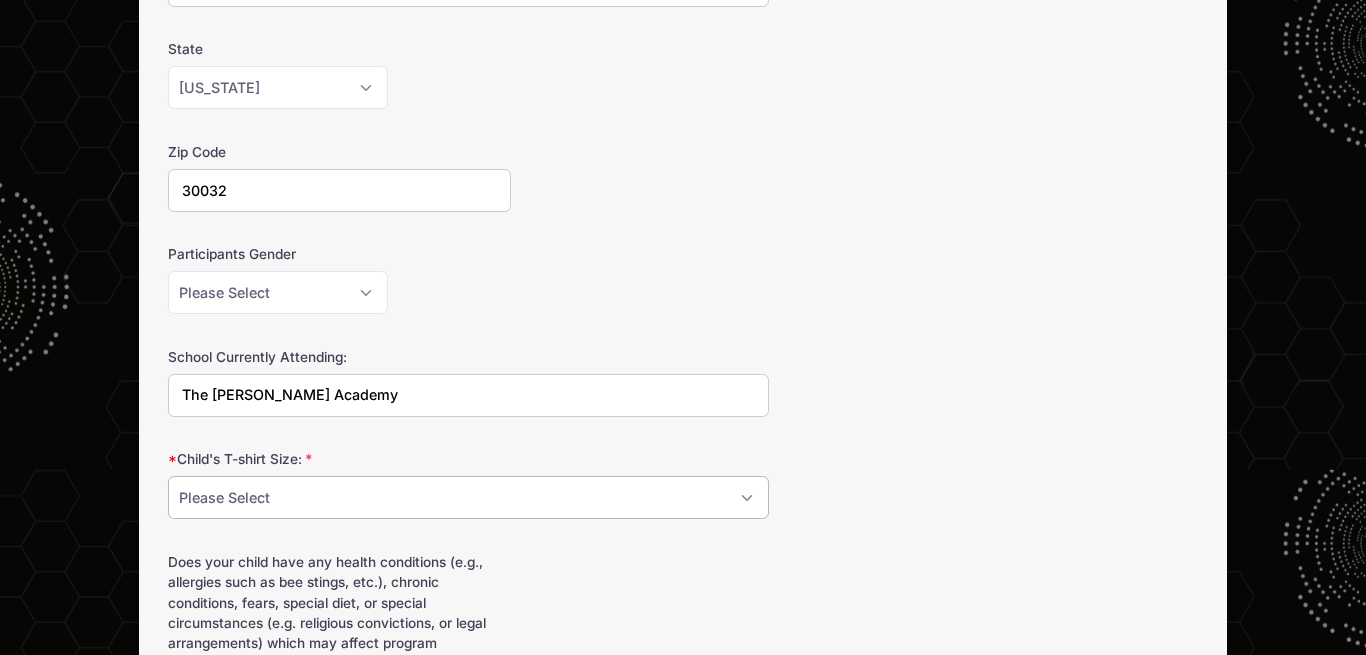 select on "Youth M" 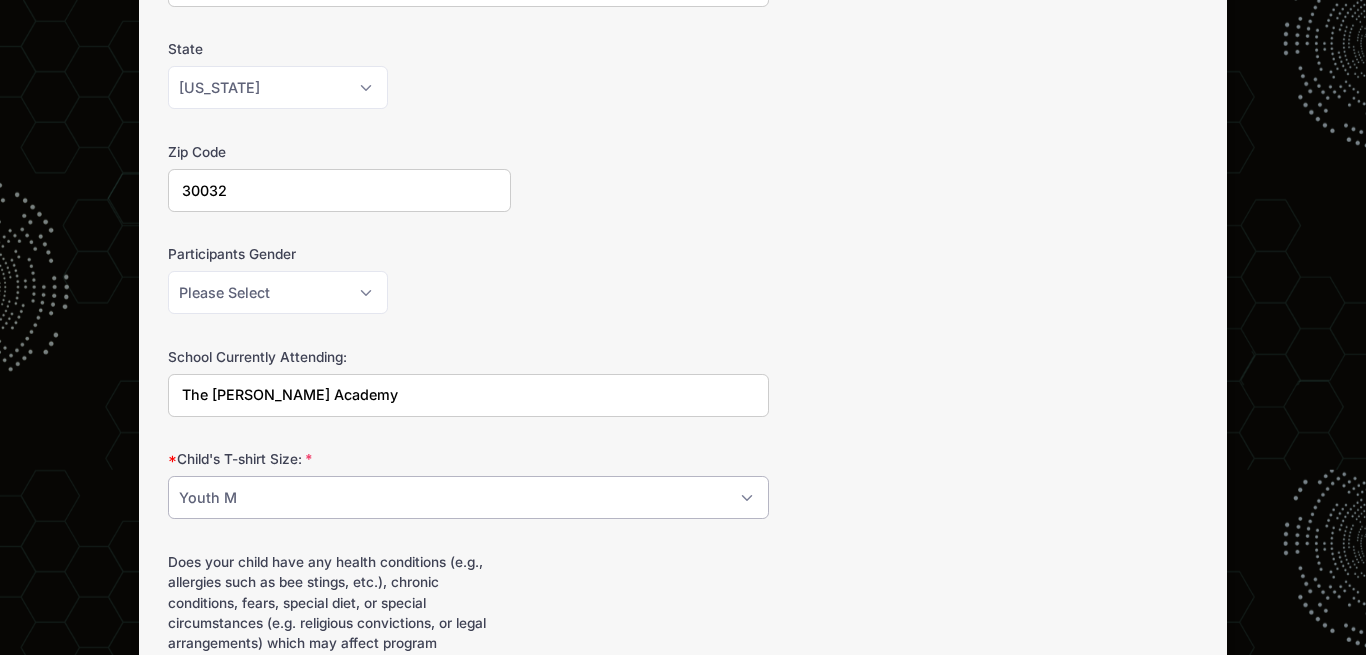 click on "Youth M" at bounding box center (0, 0) 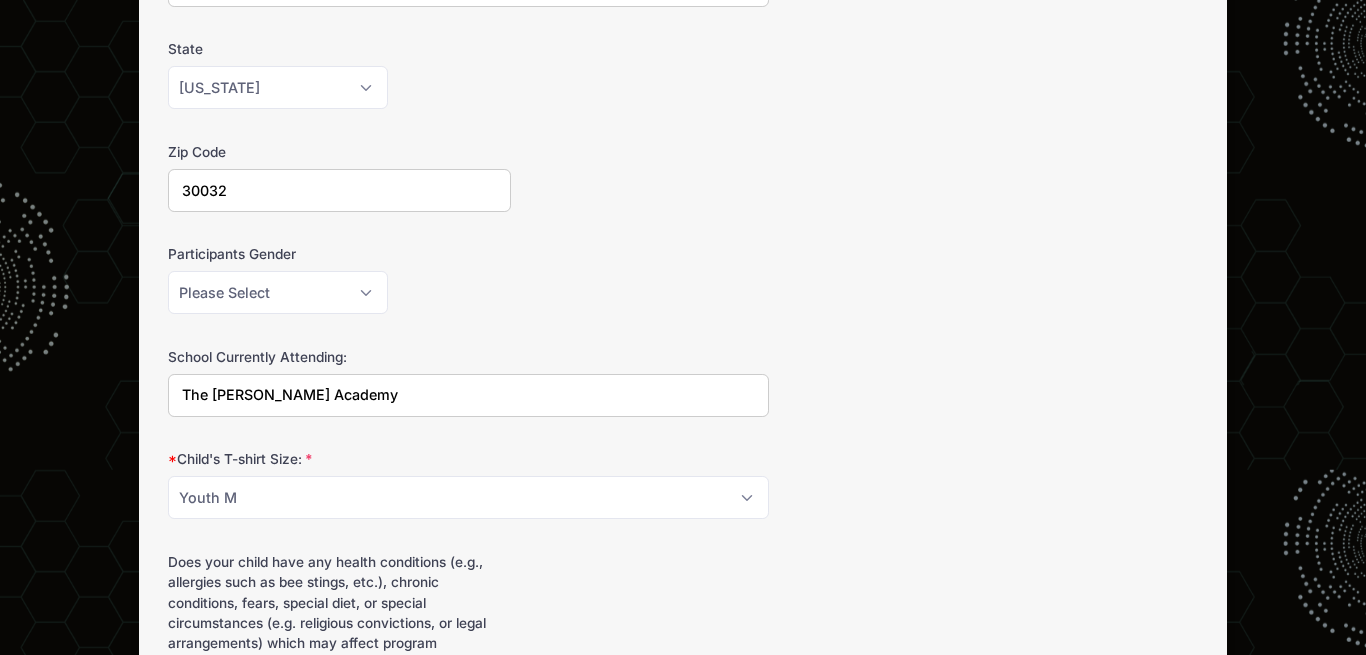 click on "Participant's First Name
Joseph
Participant's Last Name
Wallace
Contact Email
slcouteern@yahoo.com
Contact Email # NN" at bounding box center (683, 748) 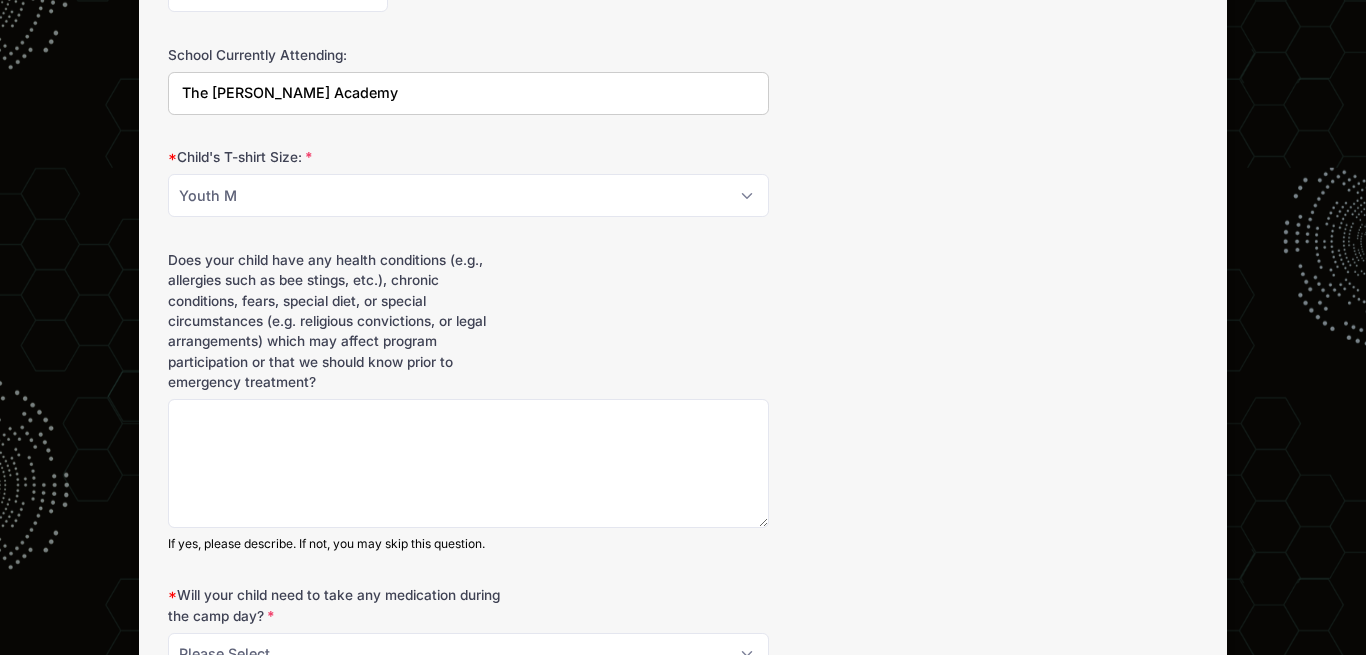 scroll, scrollTop: 1122, scrollLeft: 0, axis: vertical 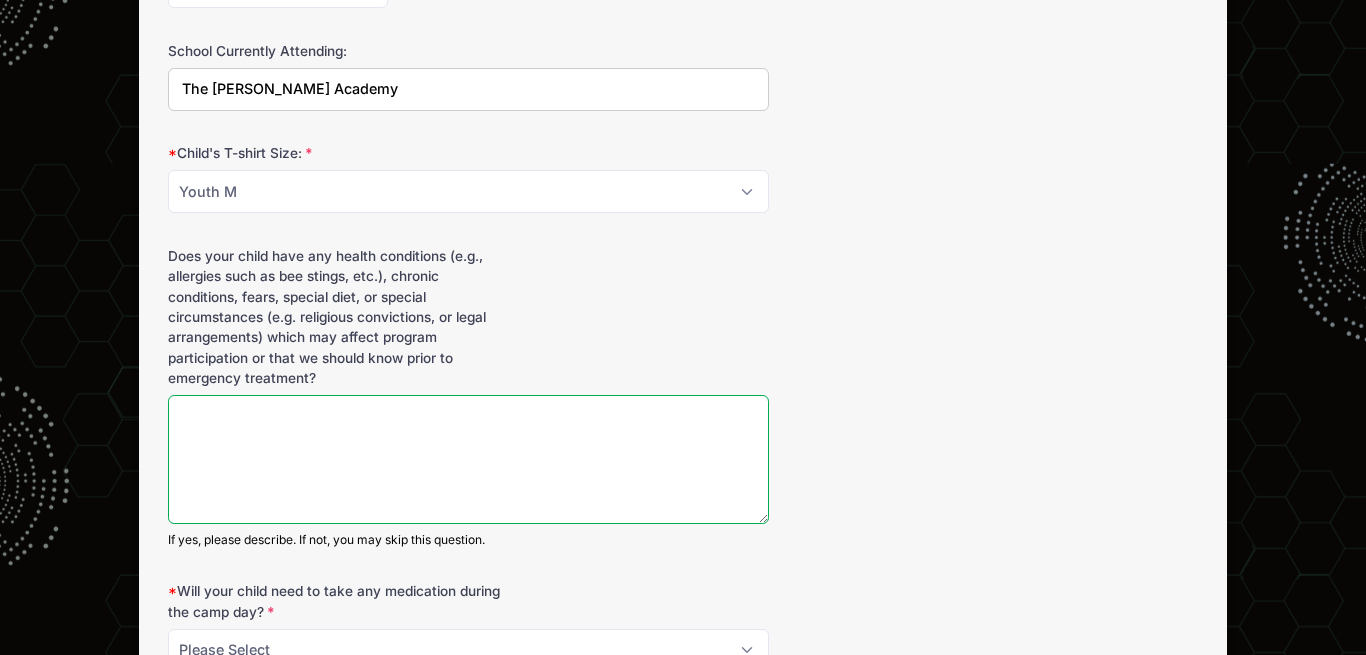 click on "Does your child have any health conditions (e.g., allergies such as bee stings, etc.), chronic conditions, fears, special diet, or special circumstances (e.g. religious convictions, or legal arrangements) which may affect program participation or that we should know prior to emergency treatment?" at bounding box center [468, 459] 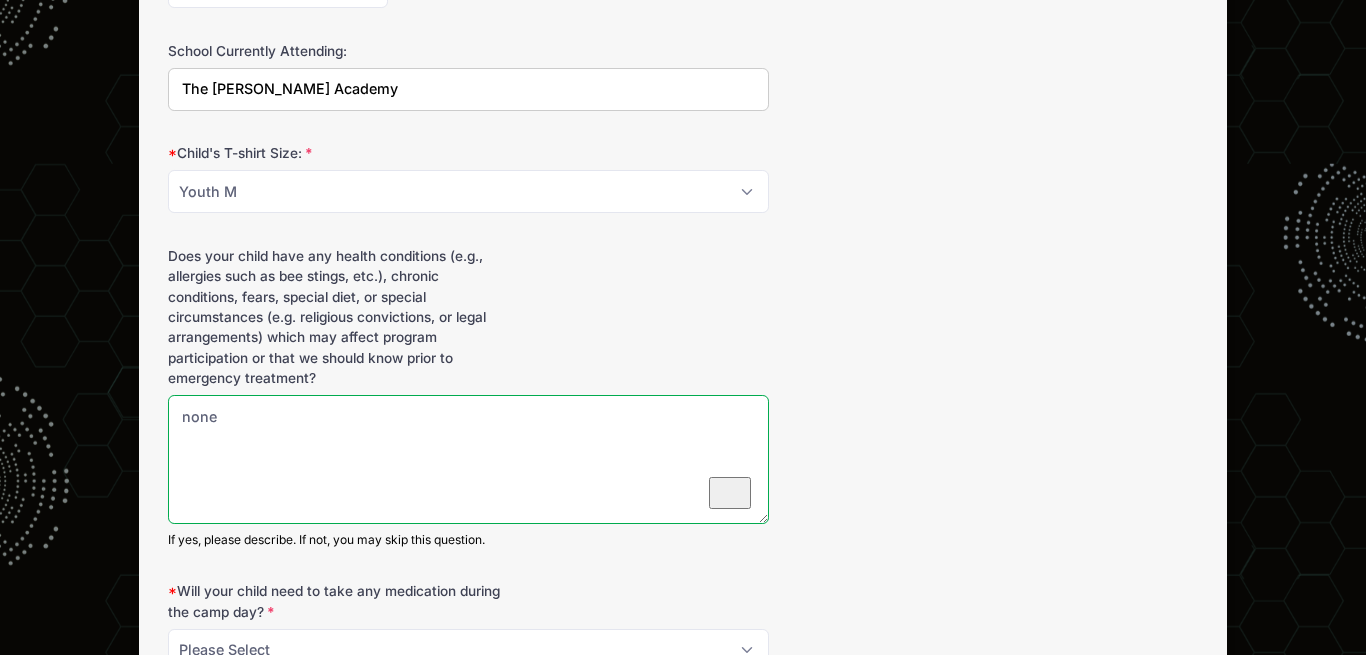 type on "none" 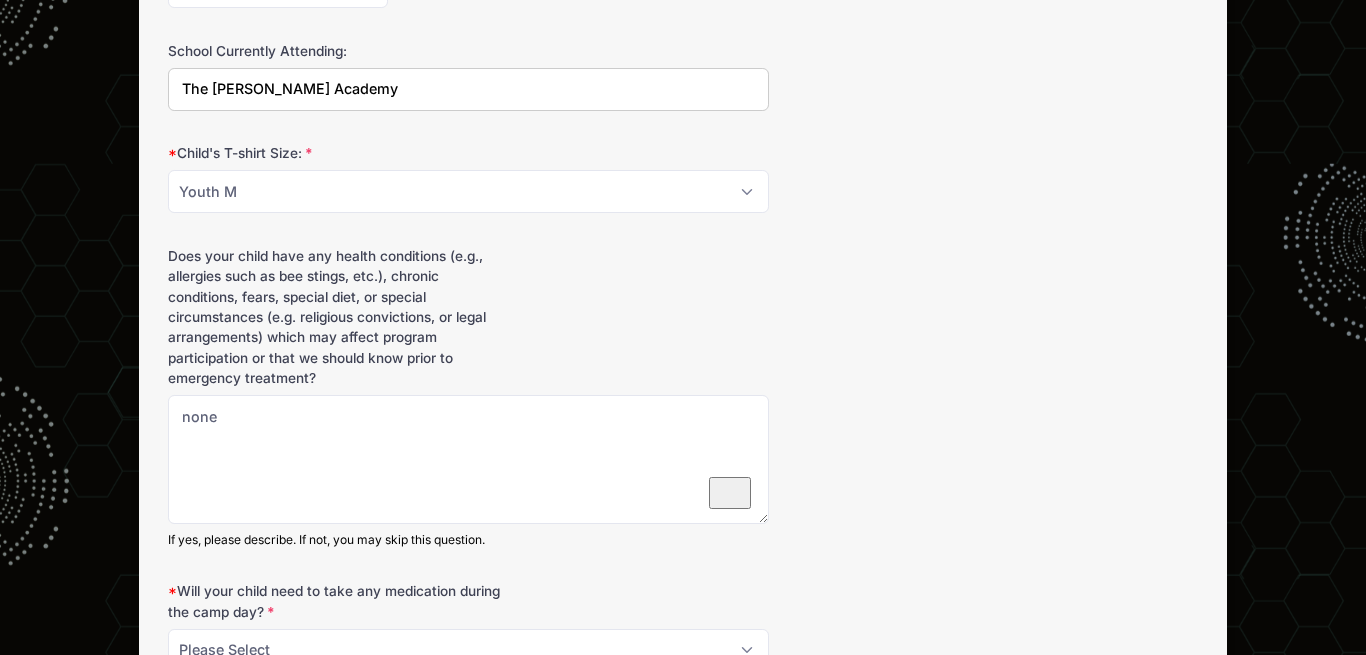 click on "Does your child have any health conditions (e.g., allergies such as bee stings, etc.), chronic conditions, fears, special diet, or special circumstances (e.g. religious convictions, or legal arrangements) which may affect program participation or that we should know prior to emergency treatment?
none
If yes, please describe. If not, you may skip this question." at bounding box center (683, 397) 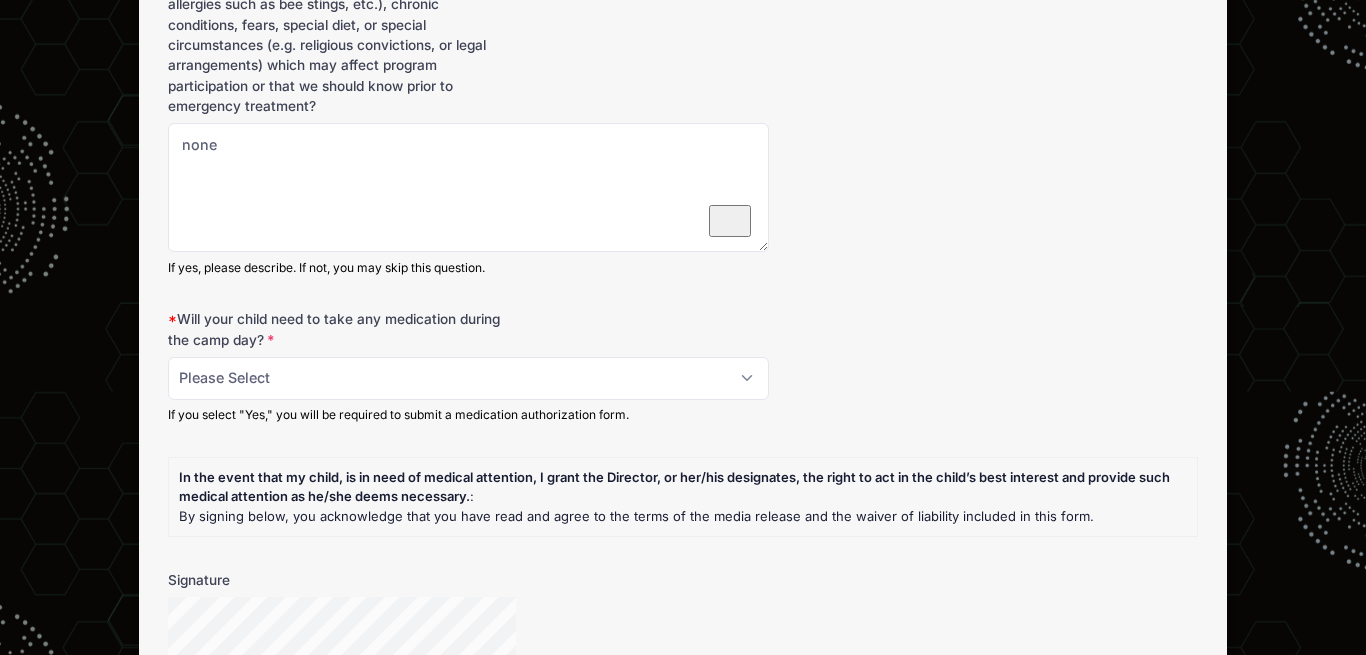 scroll, scrollTop: 1428, scrollLeft: 0, axis: vertical 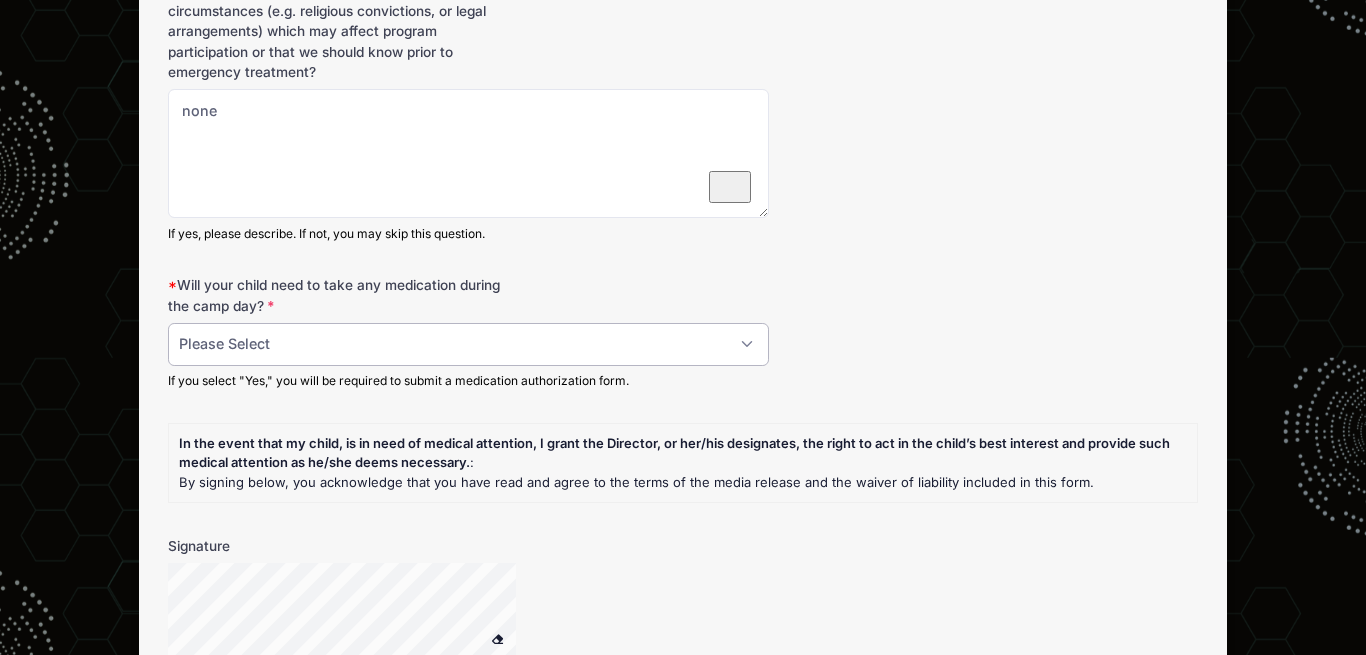 click on "Please Select Yes
No" at bounding box center [468, 344] 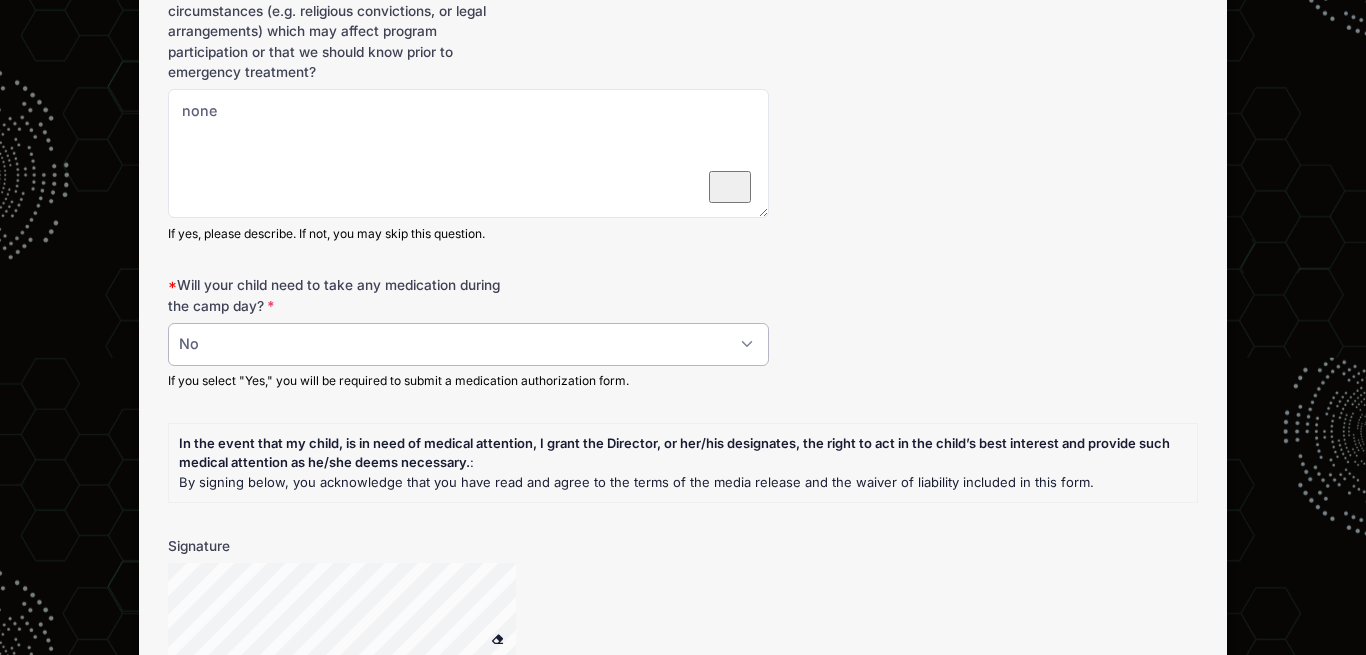 click on "No" at bounding box center [0, 0] 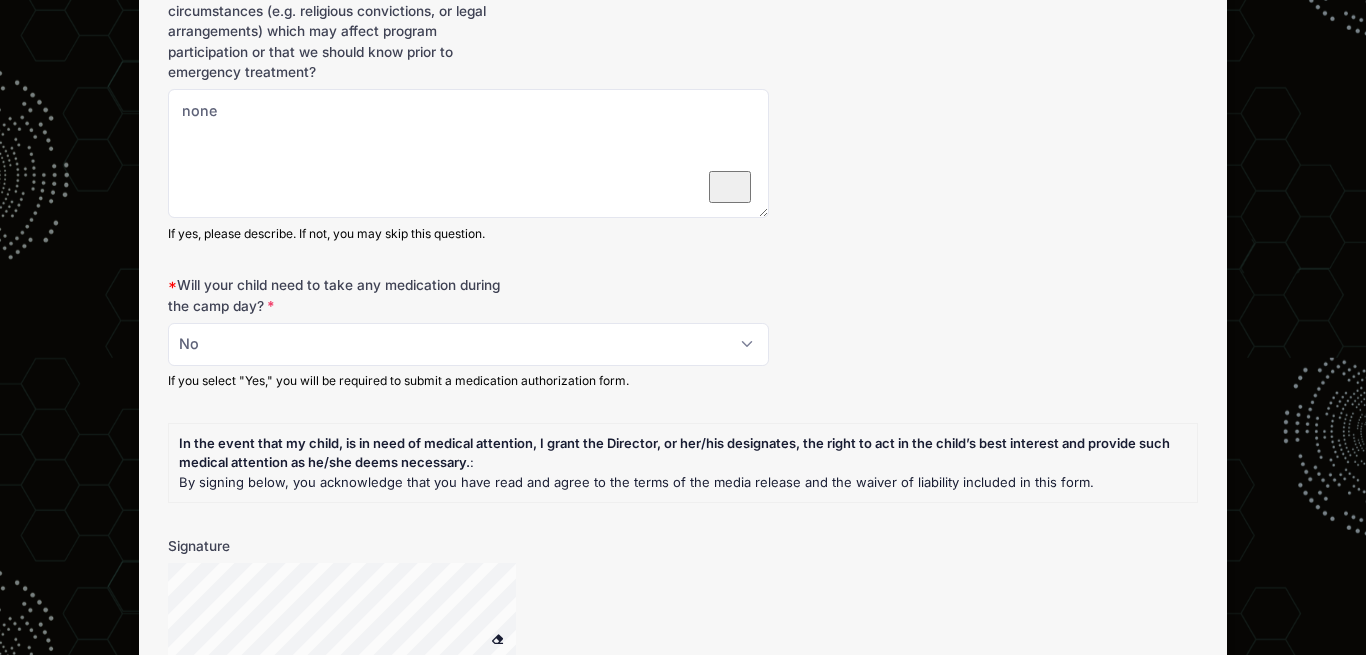 click at bounding box center [468, 625] 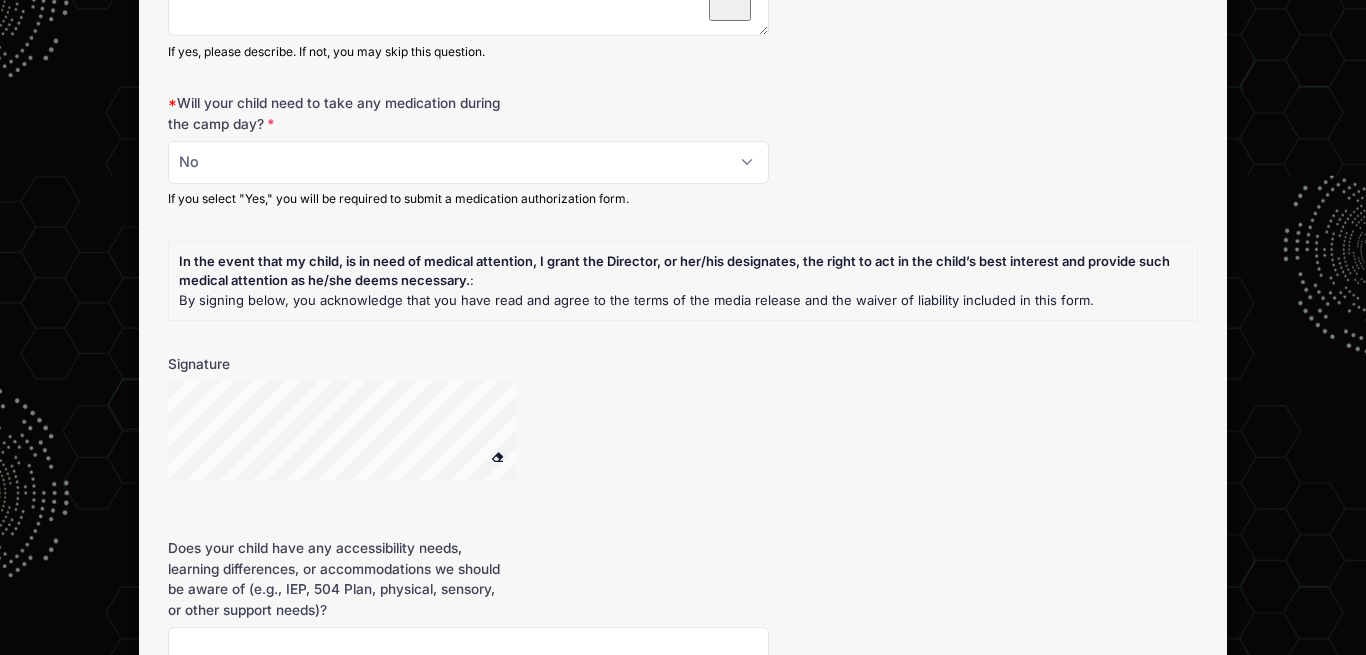 scroll, scrollTop: 1613, scrollLeft: 0, axis: vertical 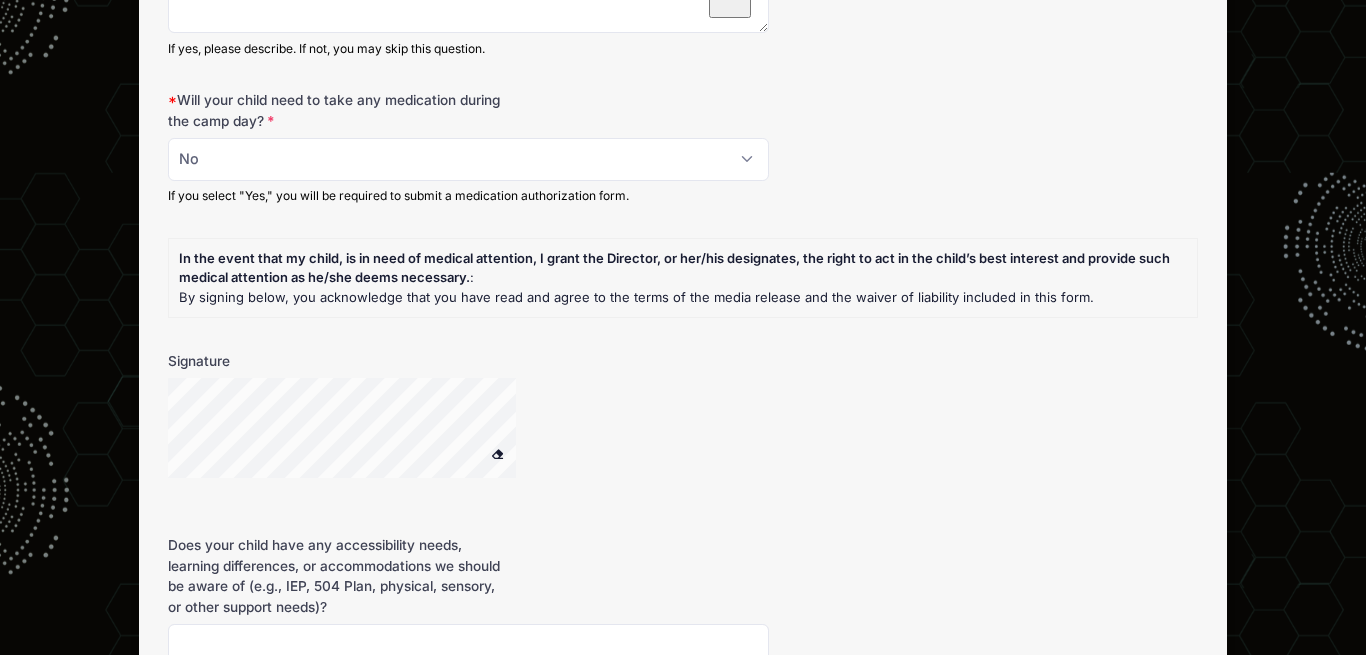 click on "Participant's First Name
Joseph
Participant's Last Name
Wallace
Contact Email
slcouteern@yahoo.com
Contact Email # NN" at bounding box center [683, -49] 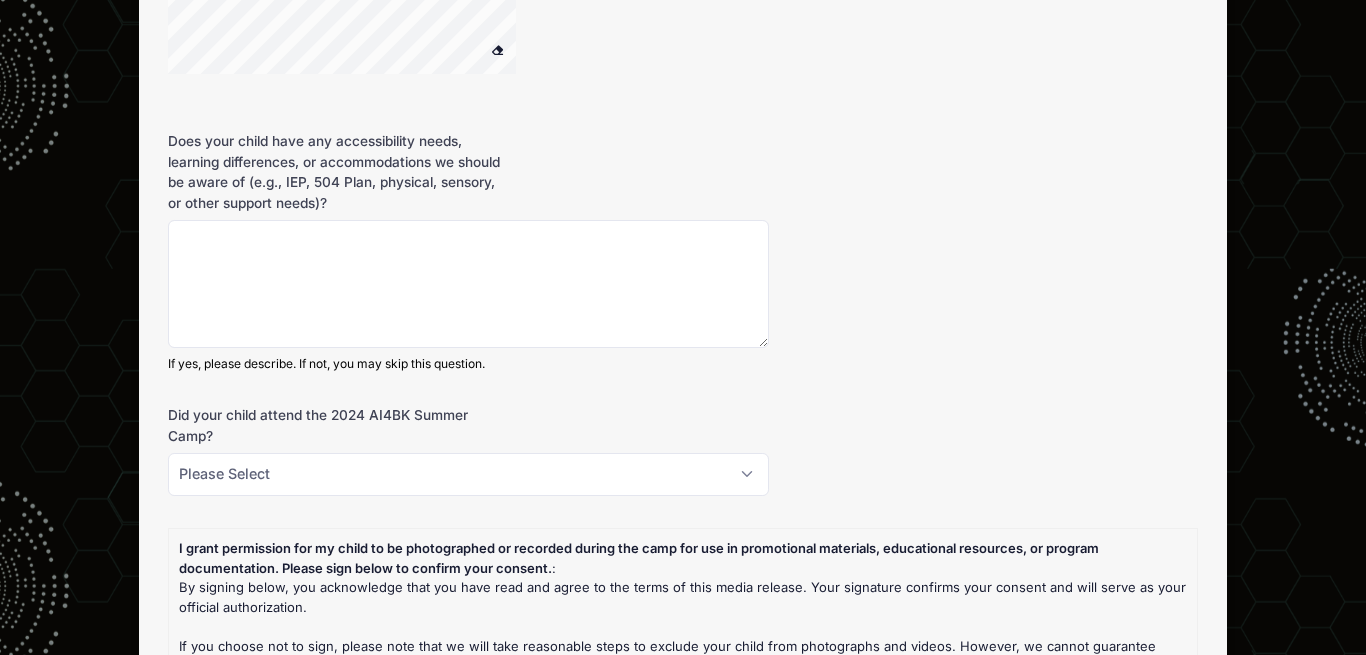 scroll, scrollTop: 2021, scrollLeft: 0, axis: vertical 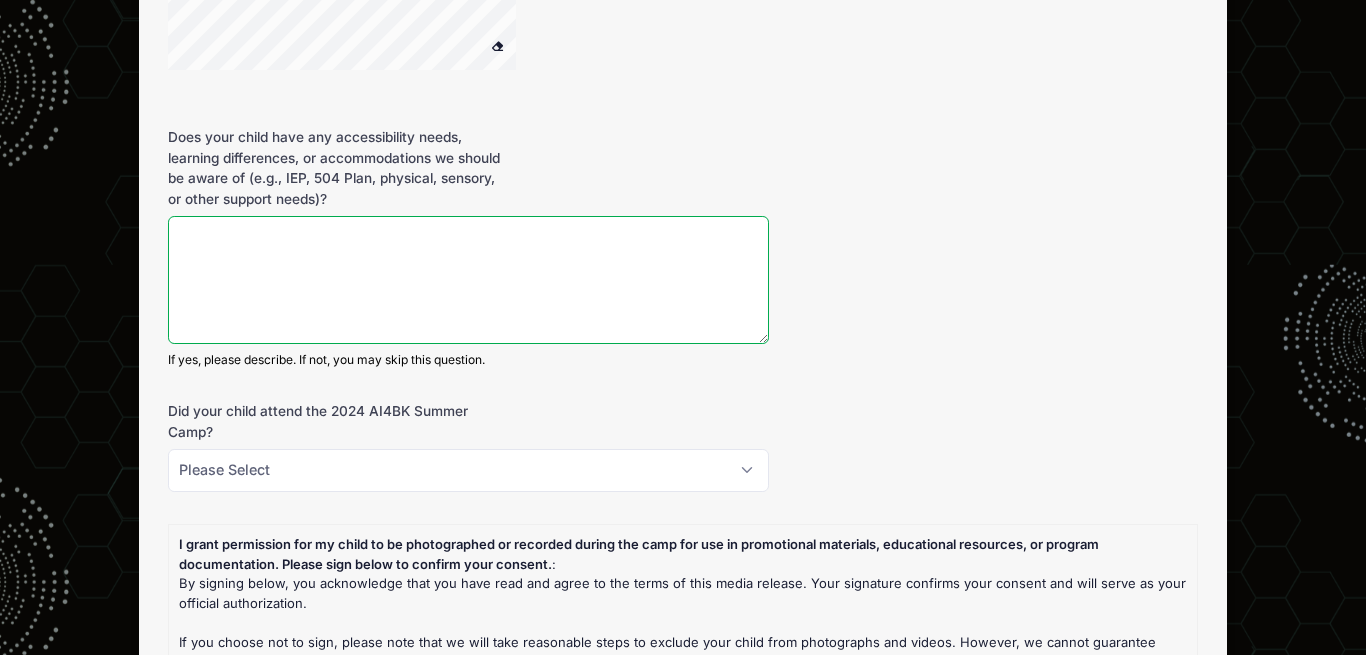 click on "Does your child have any accessibility needs, learning differences, or accommodations we should be aware of (e.g., IEP, 504 Plan, physical, sensory, or other support needs)?" at bounding box center (468, 280) 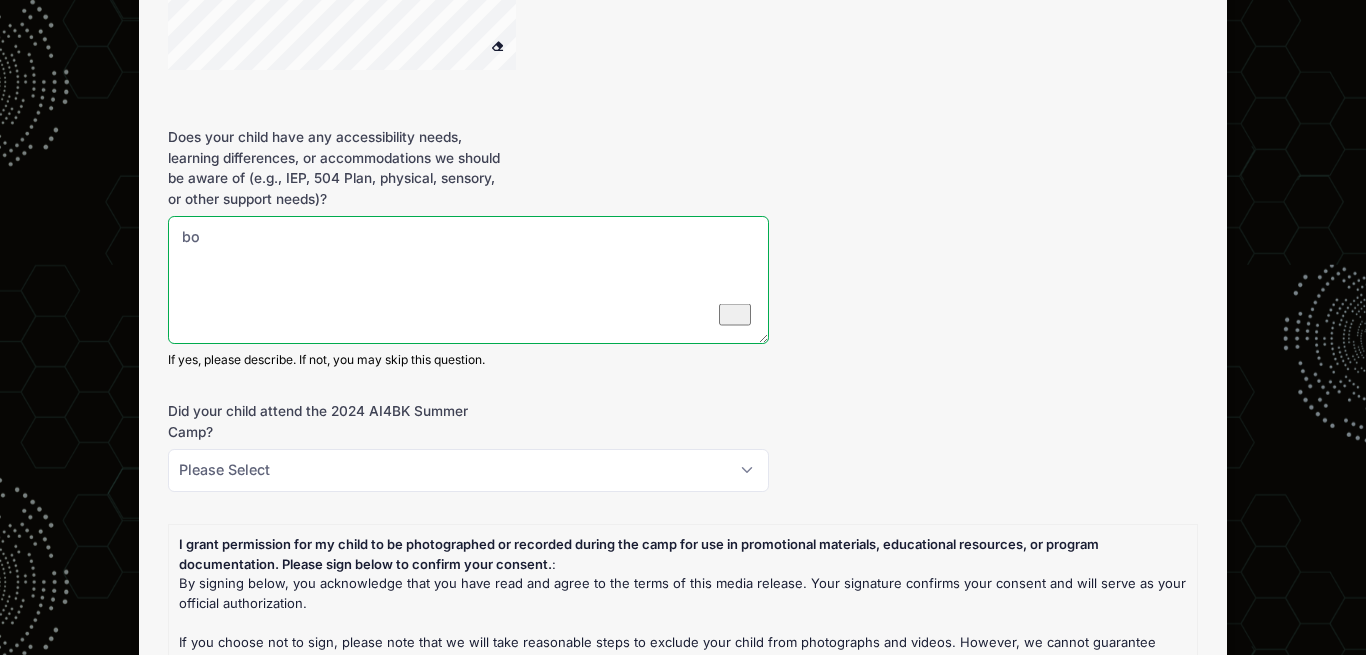 type on "b" 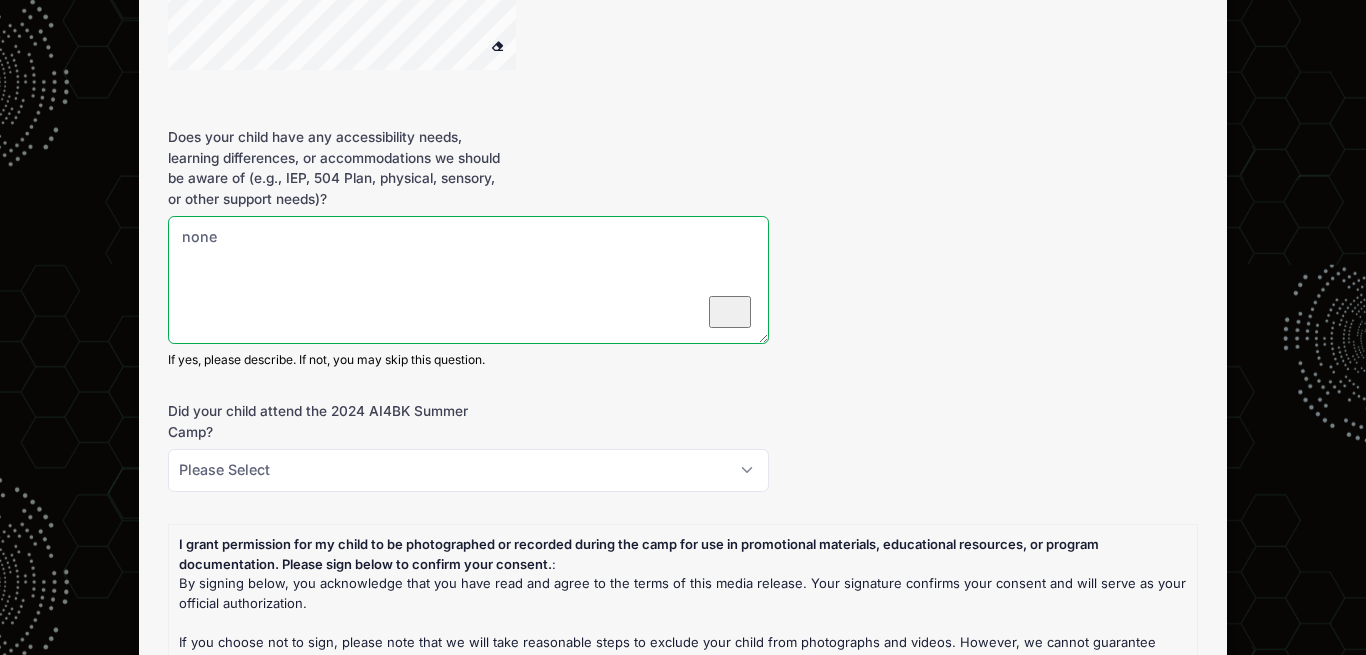type on "none" 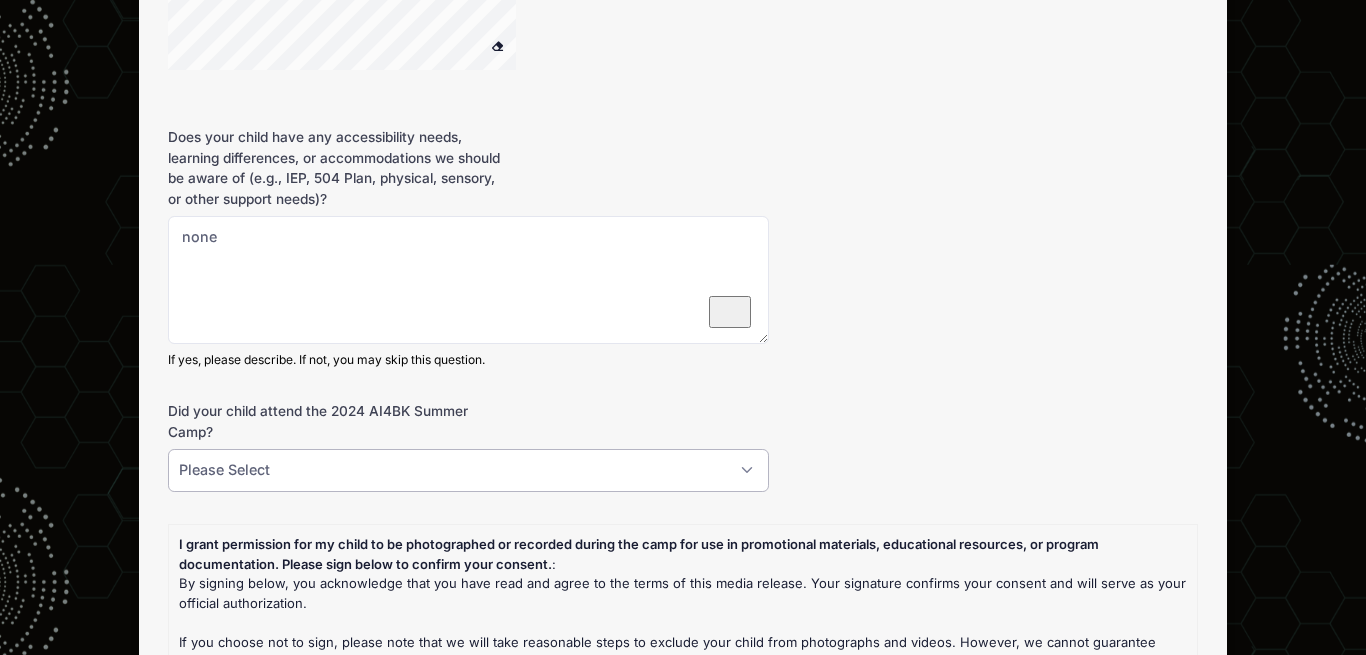 click on "Please Select Yes
No
Need more information" at bounding box center [468, 470] 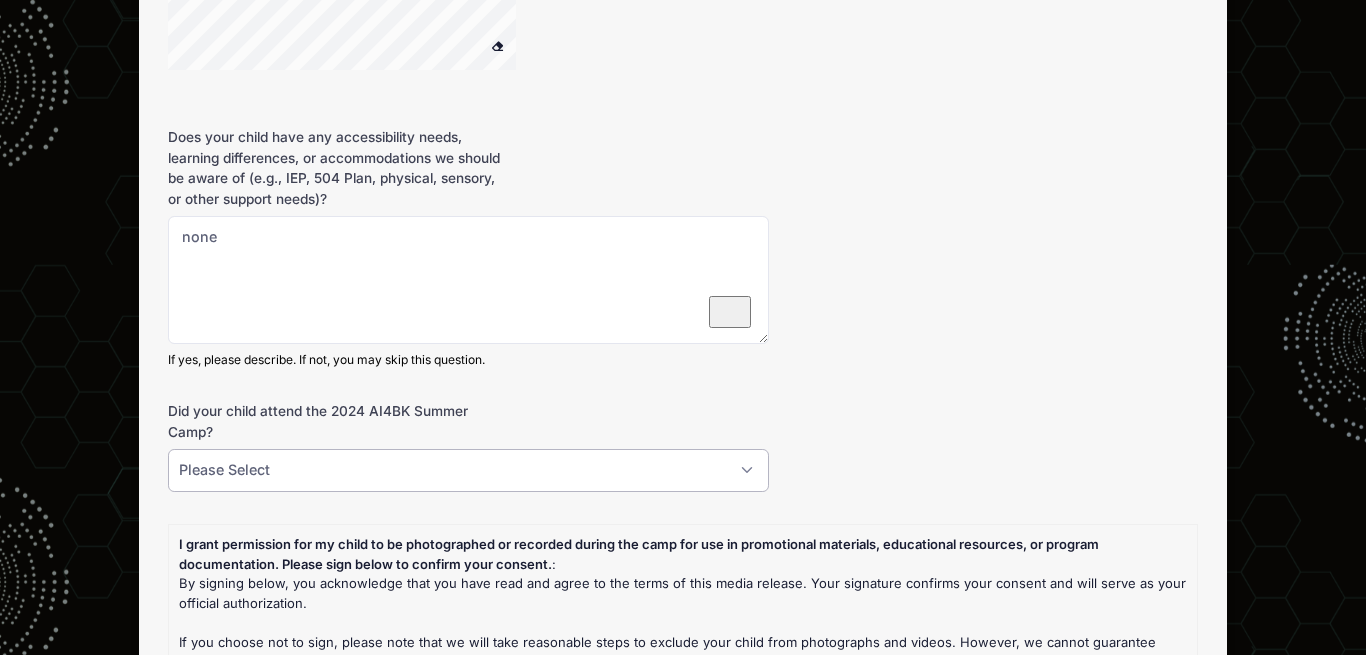 select on "No" 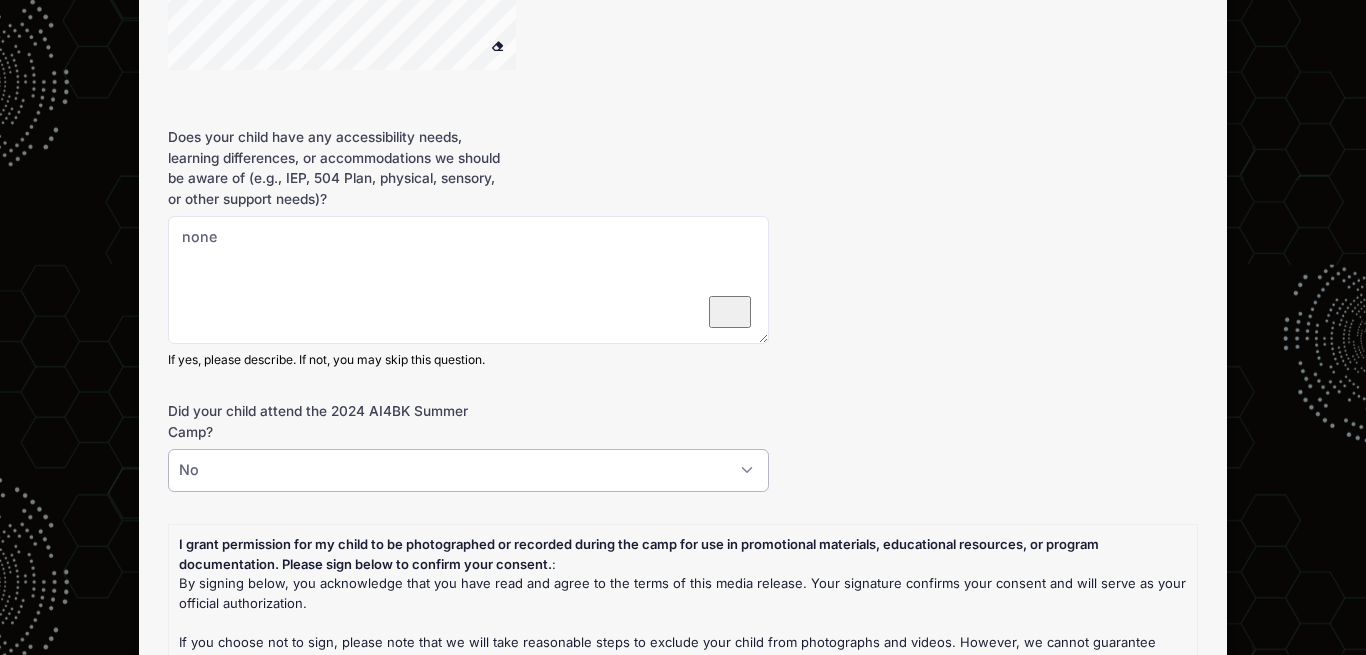click on "No" at bounding box center [0, 0] 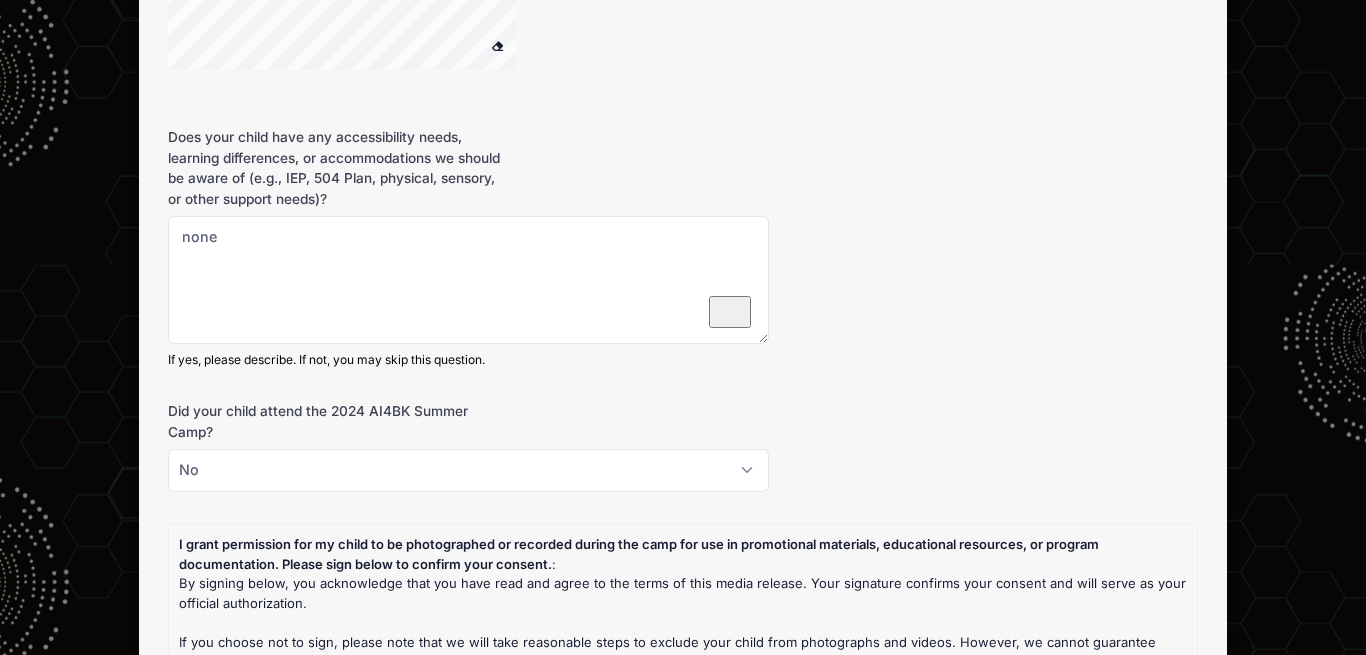 click on "Did your child attend the 2024 AI4BK Summer Camp?
Please Select Yes
No
Need more information" at bounding box center [683, 446] 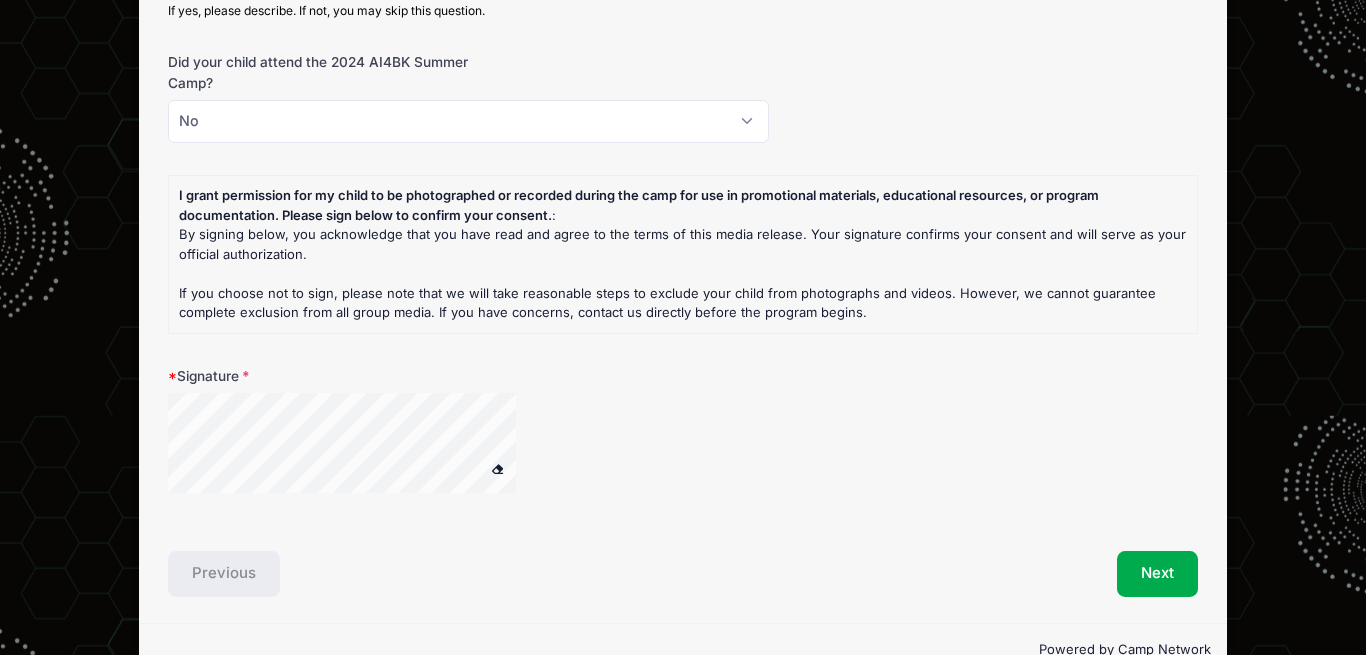 scroll, scrollTop: 2414, scrollLeft: 0, axis: vertical 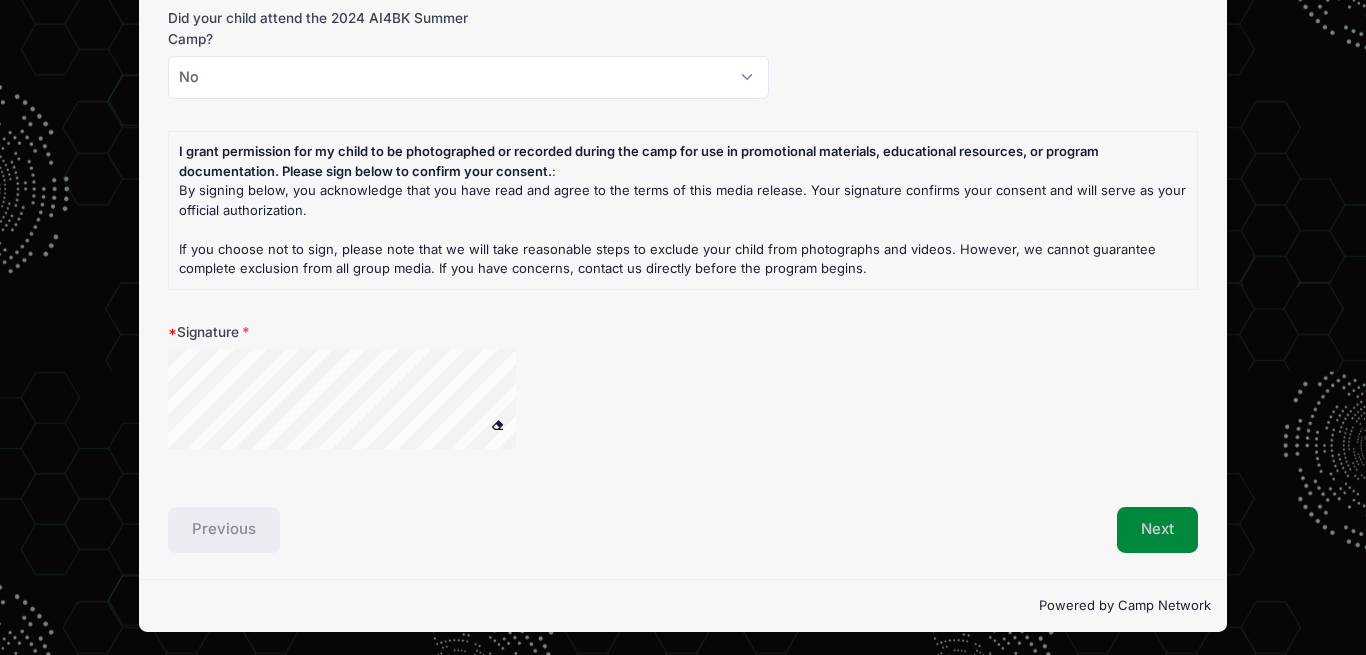 click on "Next" at bounding box center [1157, 530] 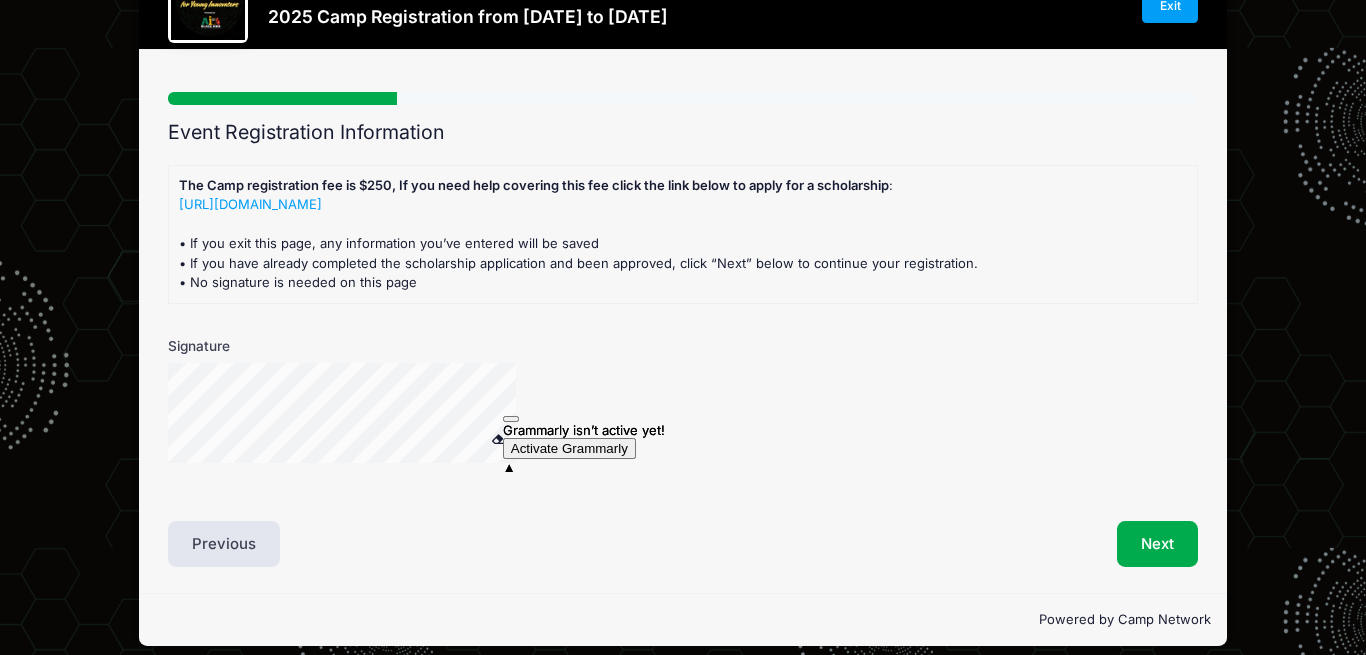 scroll, scrollTop: 0, scrollLeft: 0, axis: both 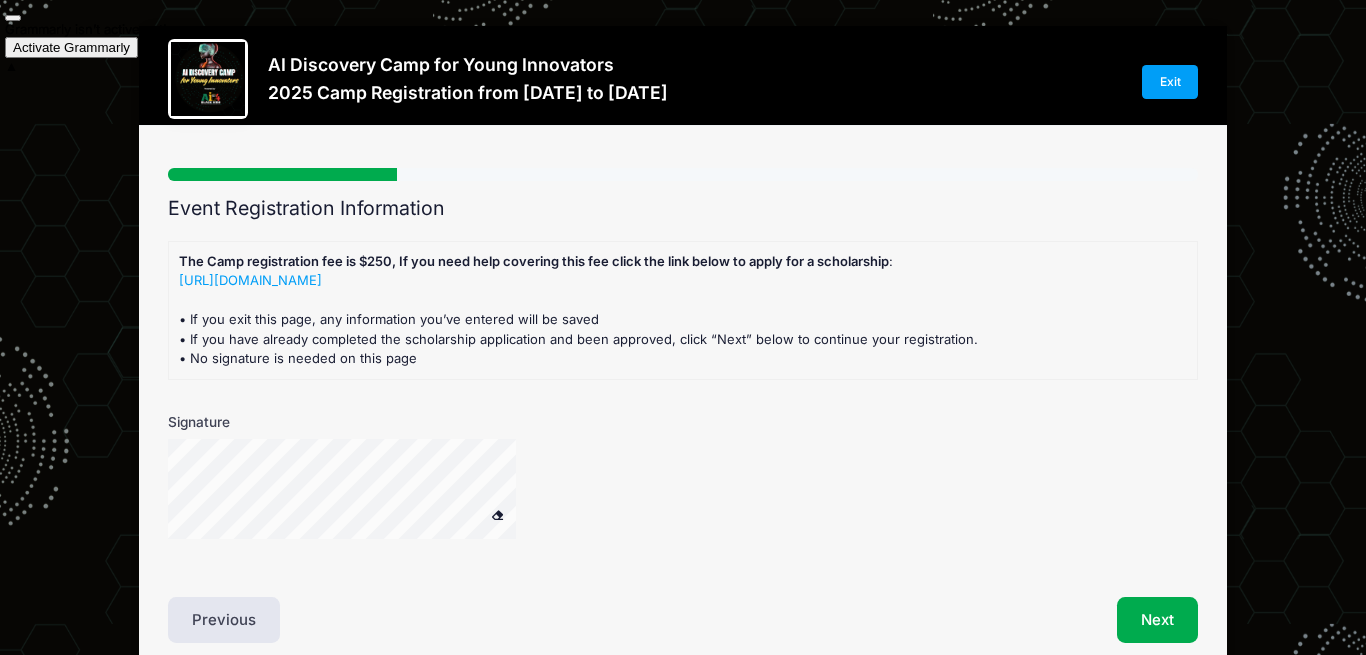 click 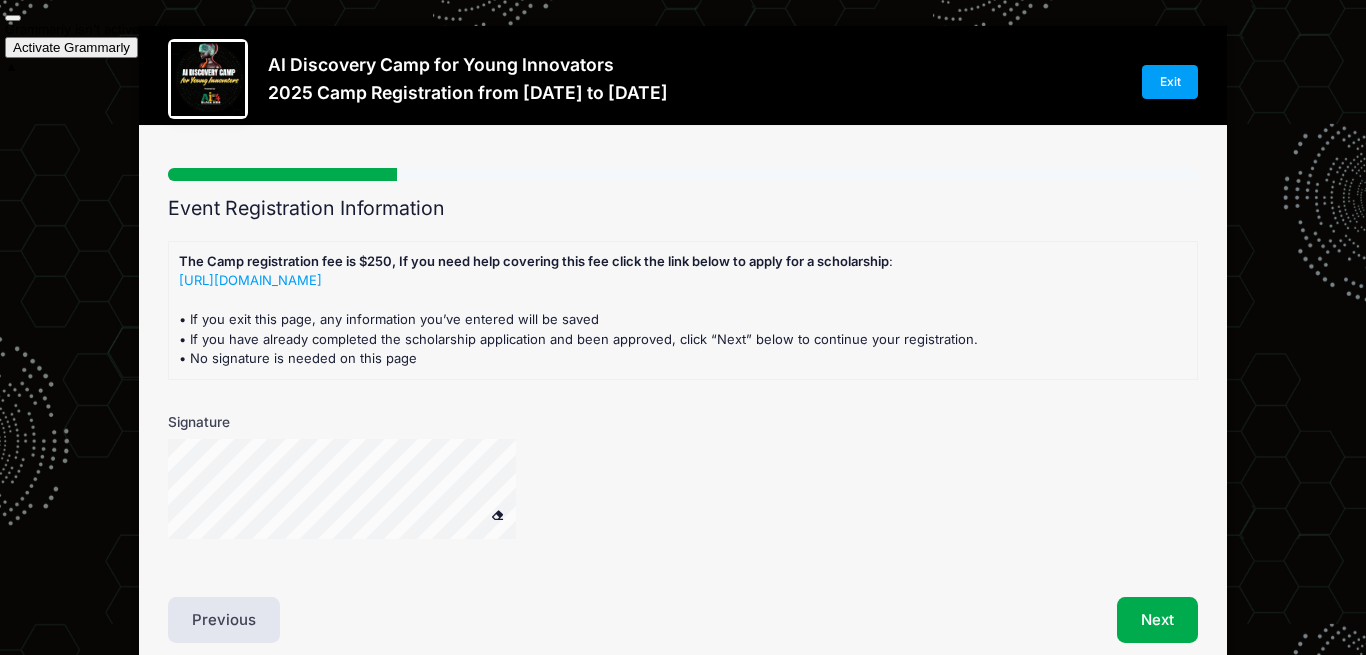 click 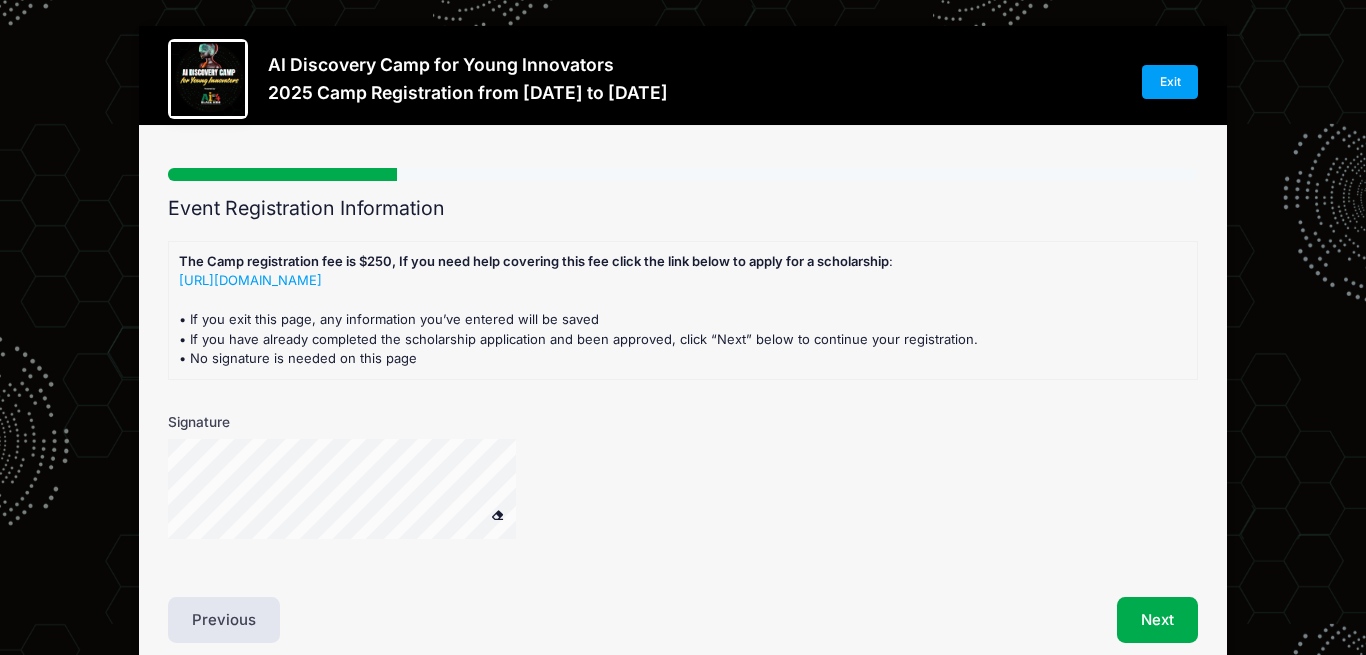 click at bounding box center (468, 501) 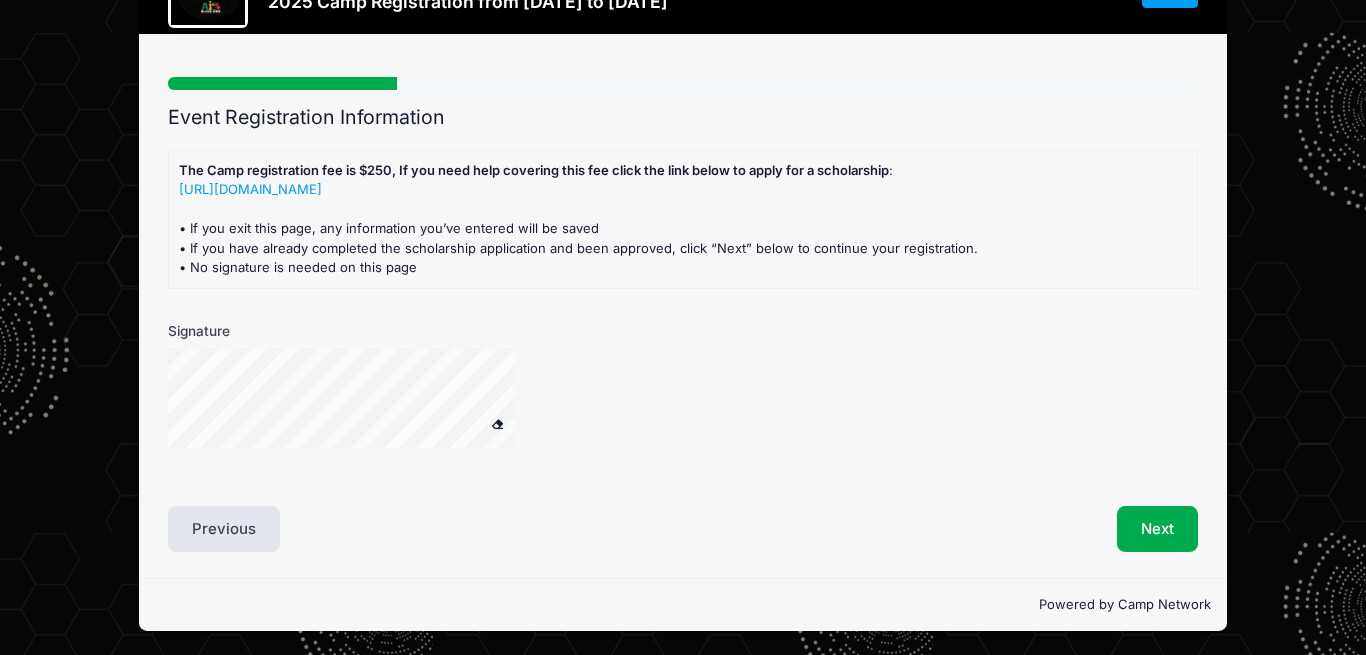 scroll, scrollTop: 0, scrollLeft: 0, axis: both 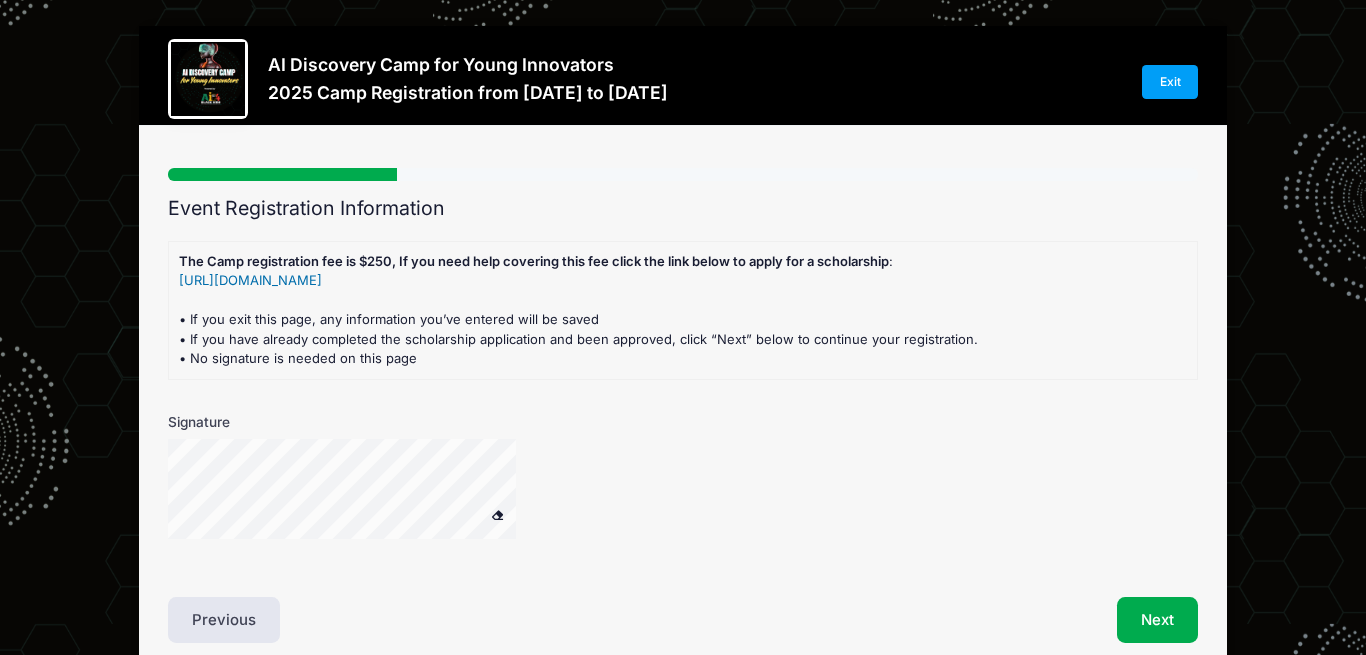 click on "https://www.surveymonkey.com/r/25AIDC4YI_Scholarship" at bounding box center (250, 280) 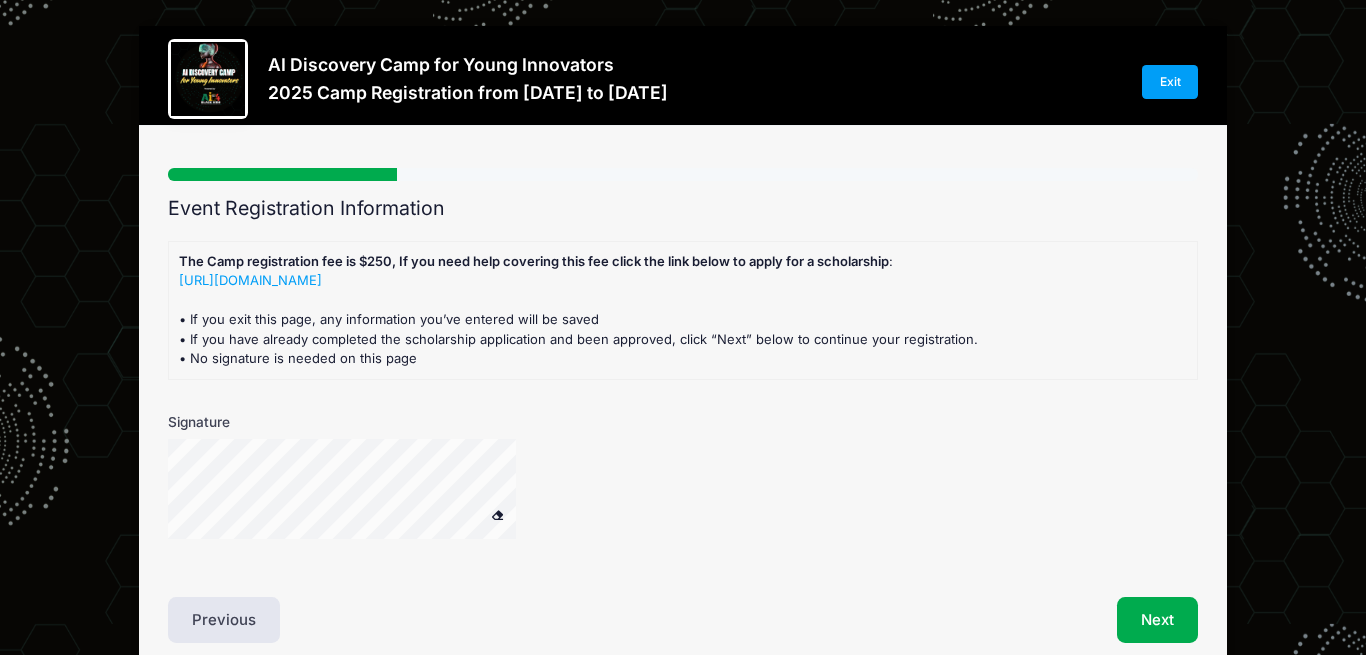 scroll, scrollTop: 91, scrollLeft: 0, axis: vertical 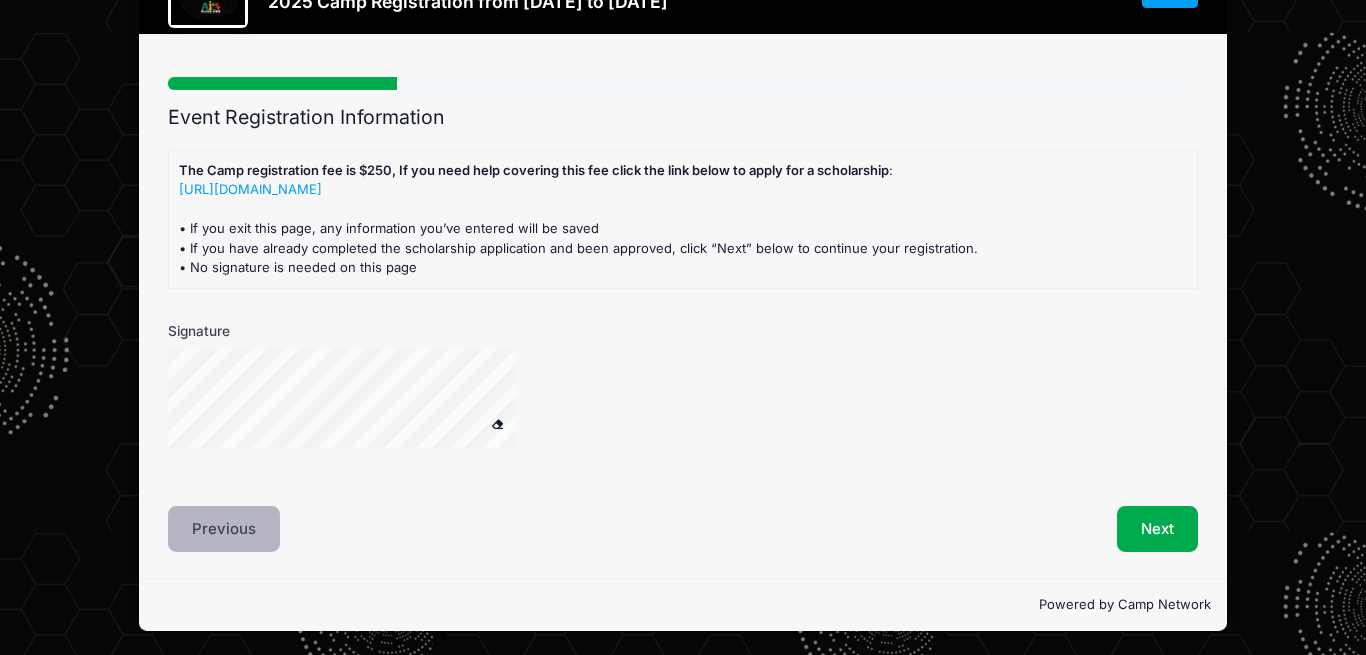 click on "Previous" at bounding box center [224, 529] 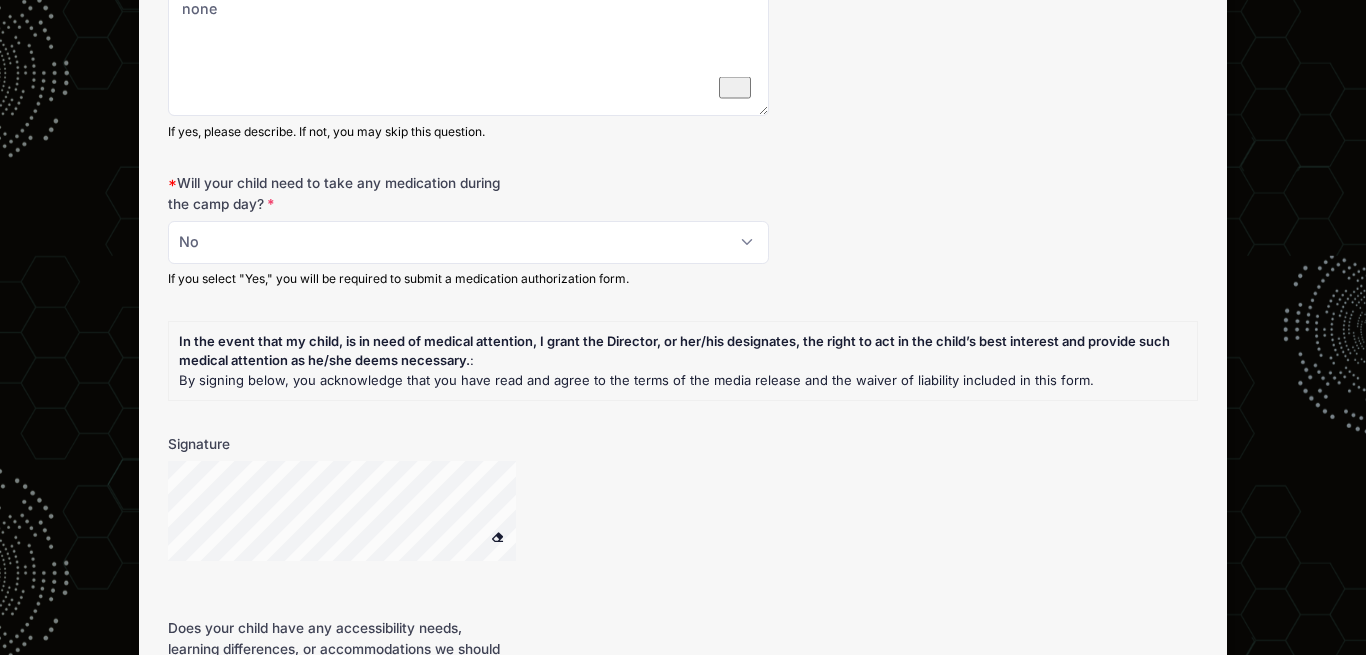 scroll, scrollTop: 1632, scrollLeft: 0, axis: vertical 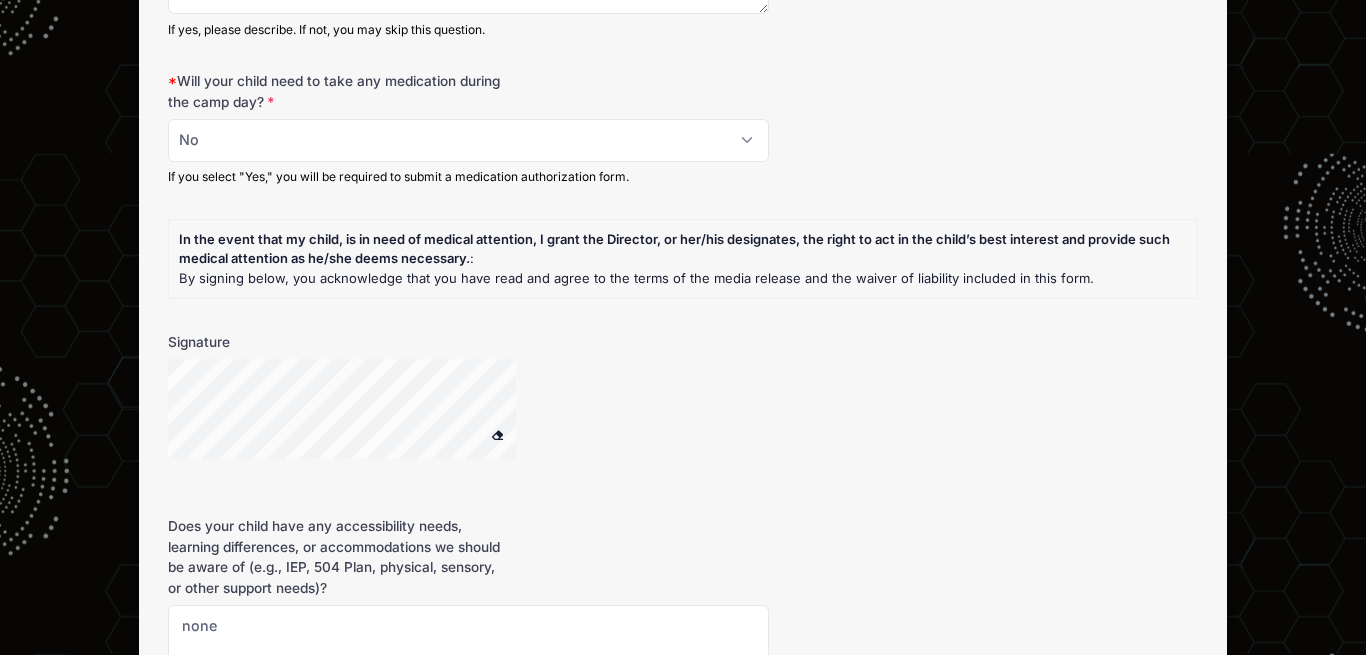 click at bounding box center (497, 434) 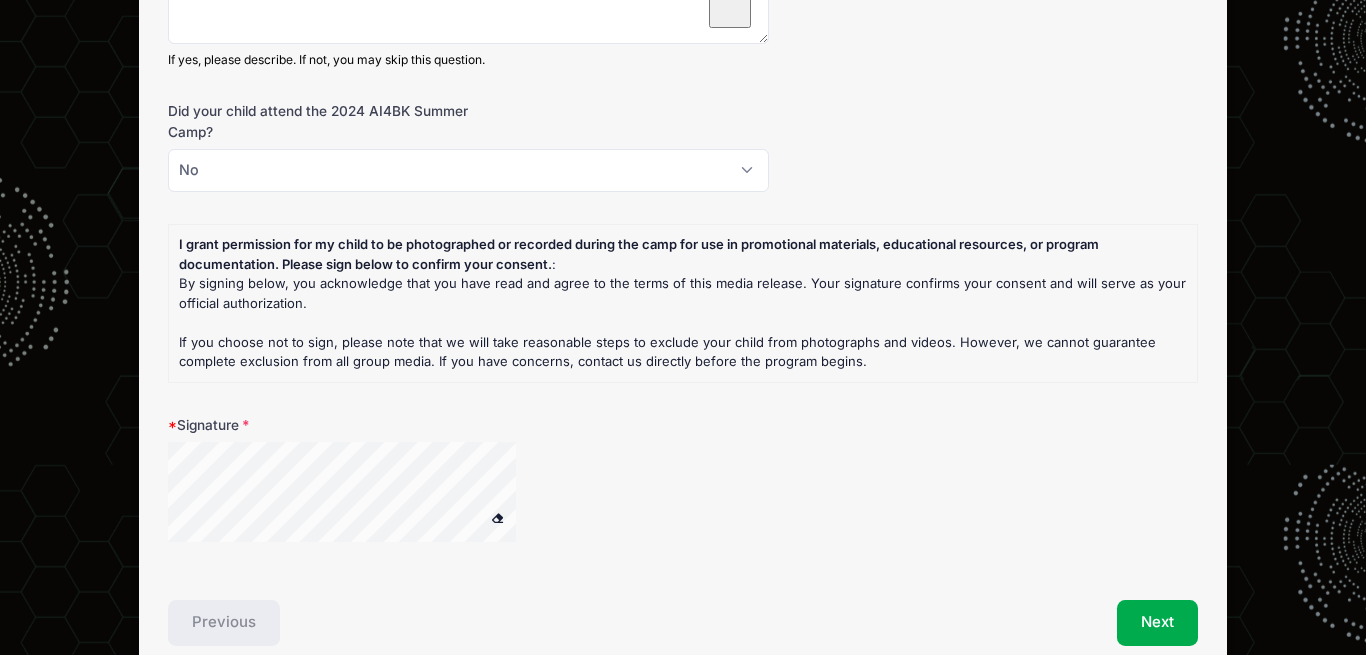 scroll, scrollTop: 2414, scrollLeft: 0, axis: vertical 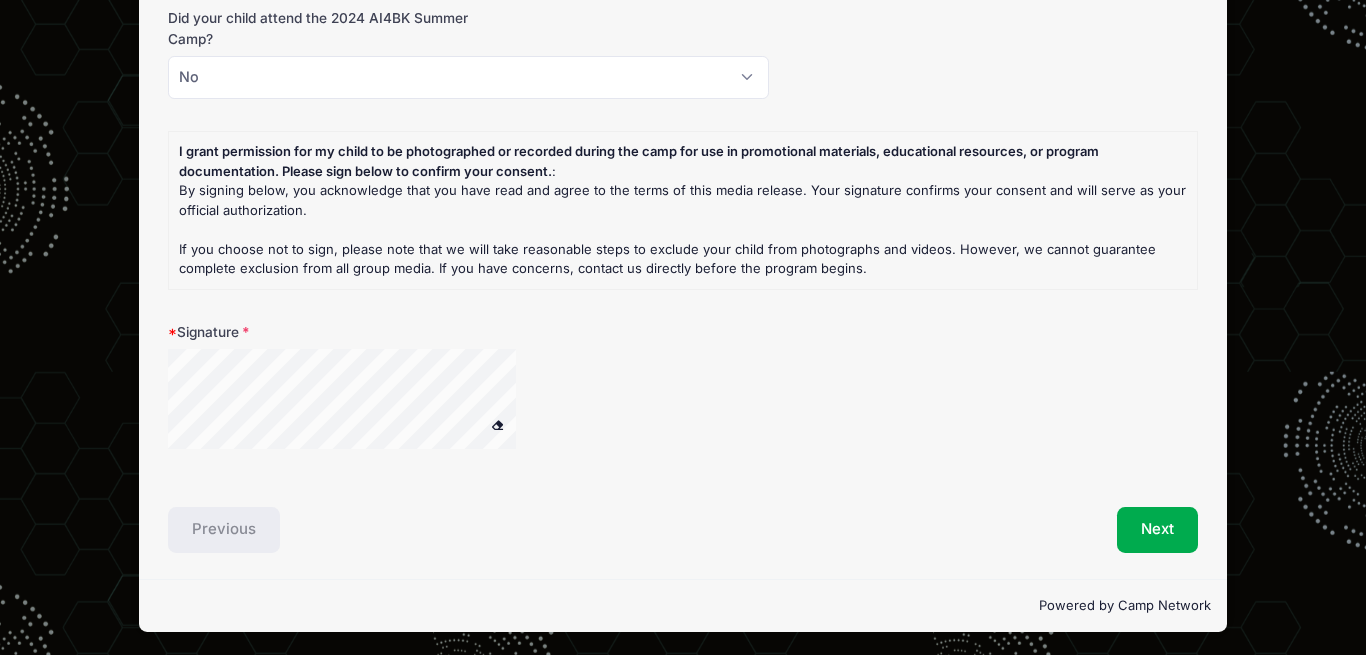 click at bounding box center (497, 424) 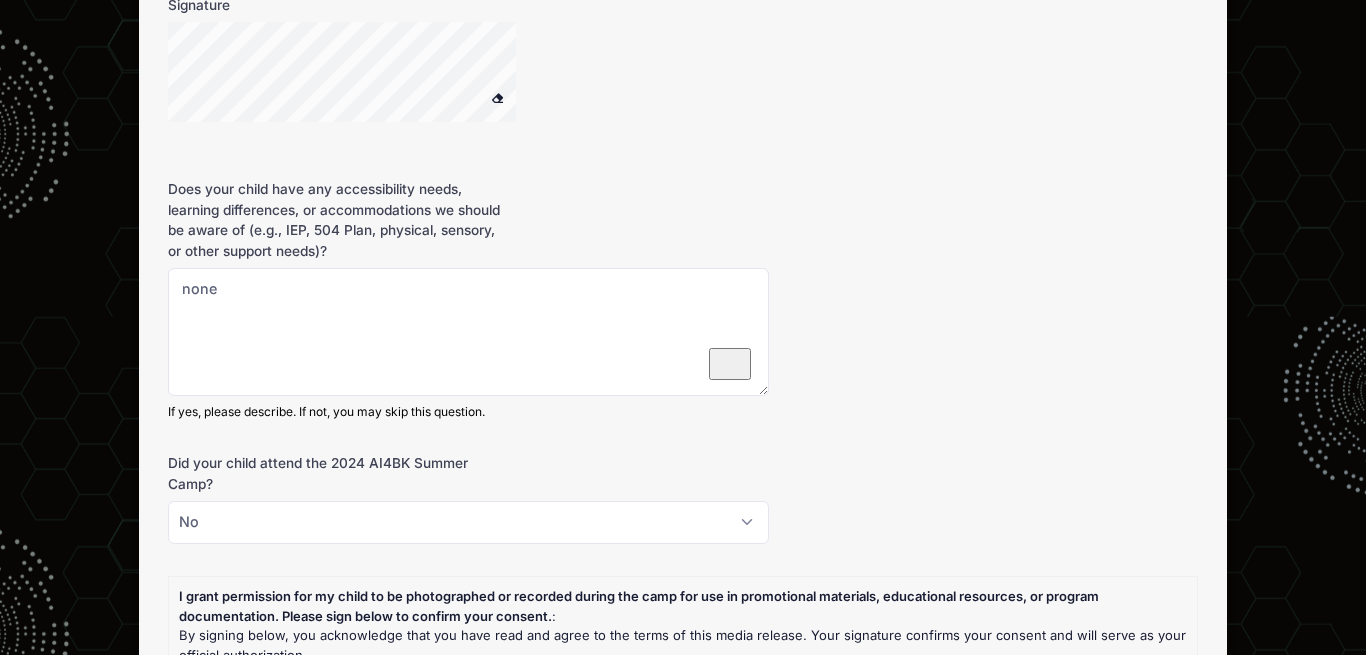 scroll, scrollTop: 1700, scrollLeft: 0, axis: vertical 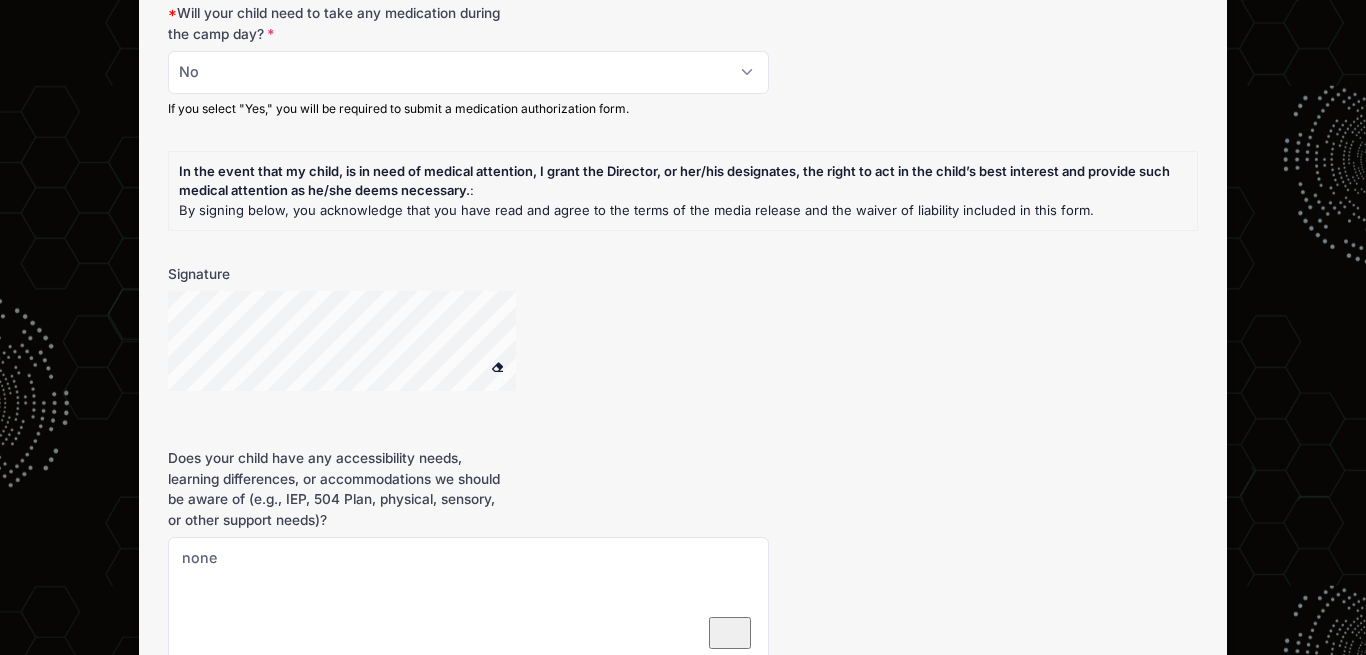 click at bounding box center [368, 344] 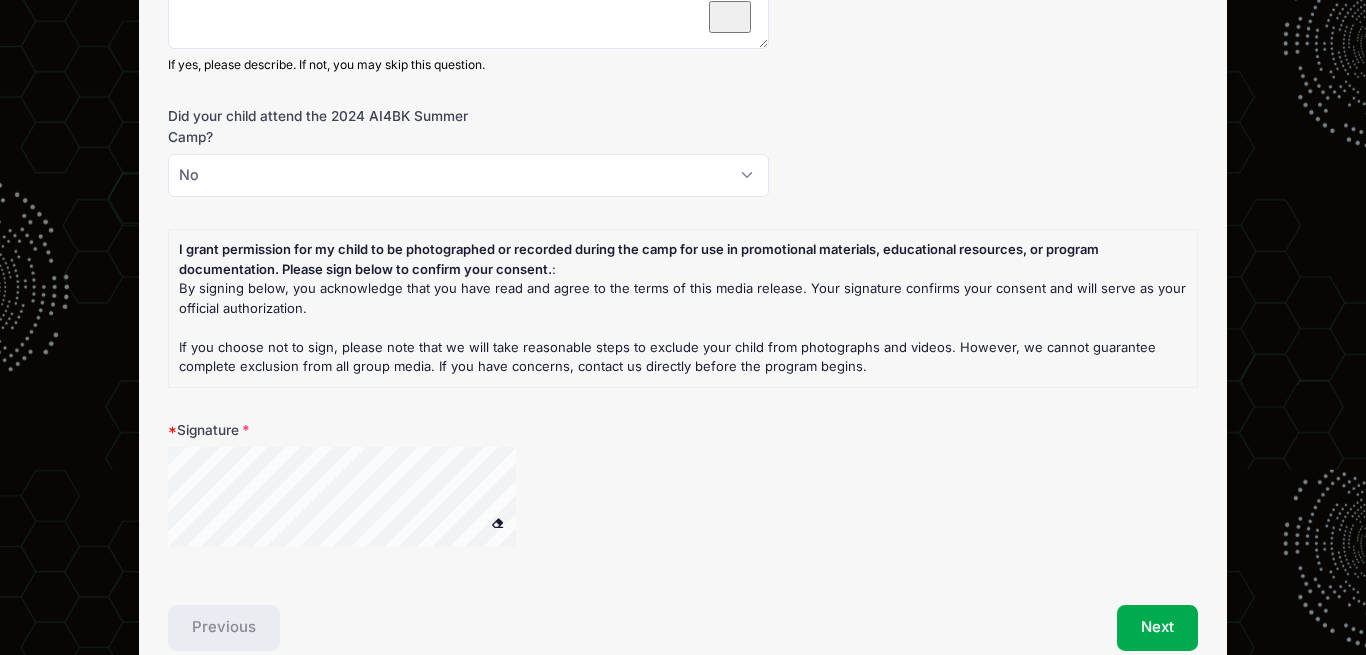 scroll, scrollTop: 2414, scrollLeft: 0, axis: vertical 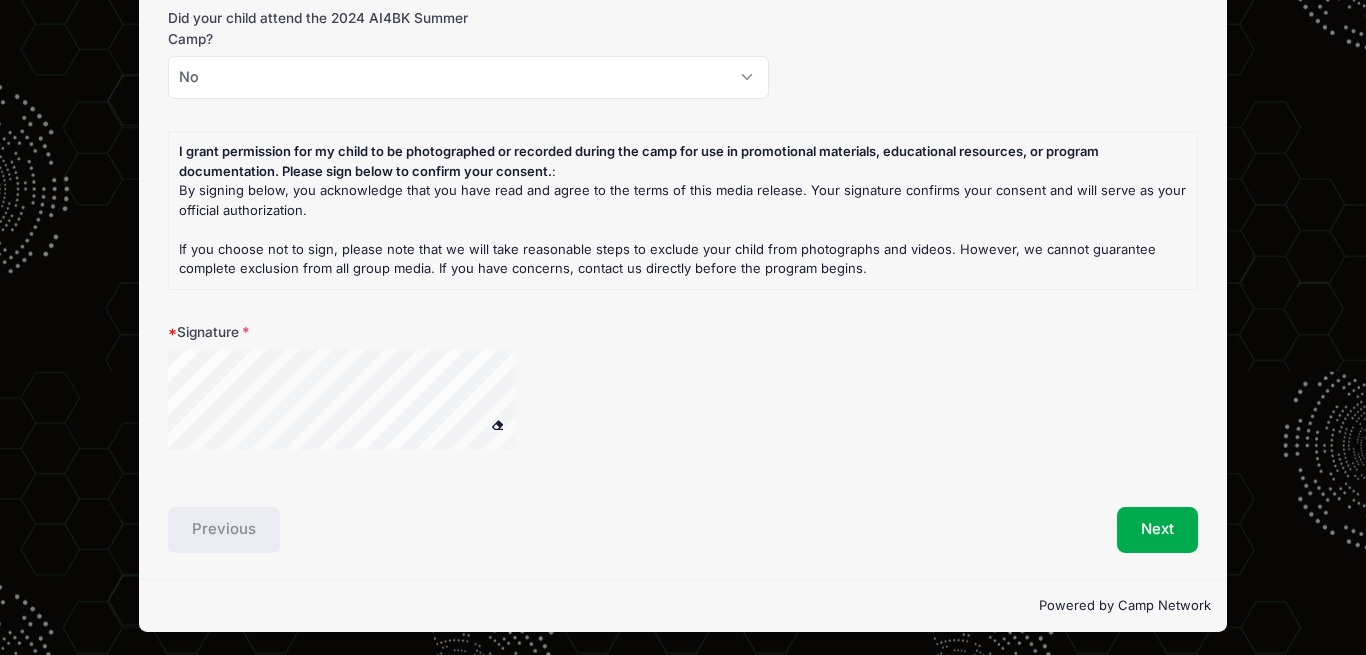 click at bounding box center [497, 425] 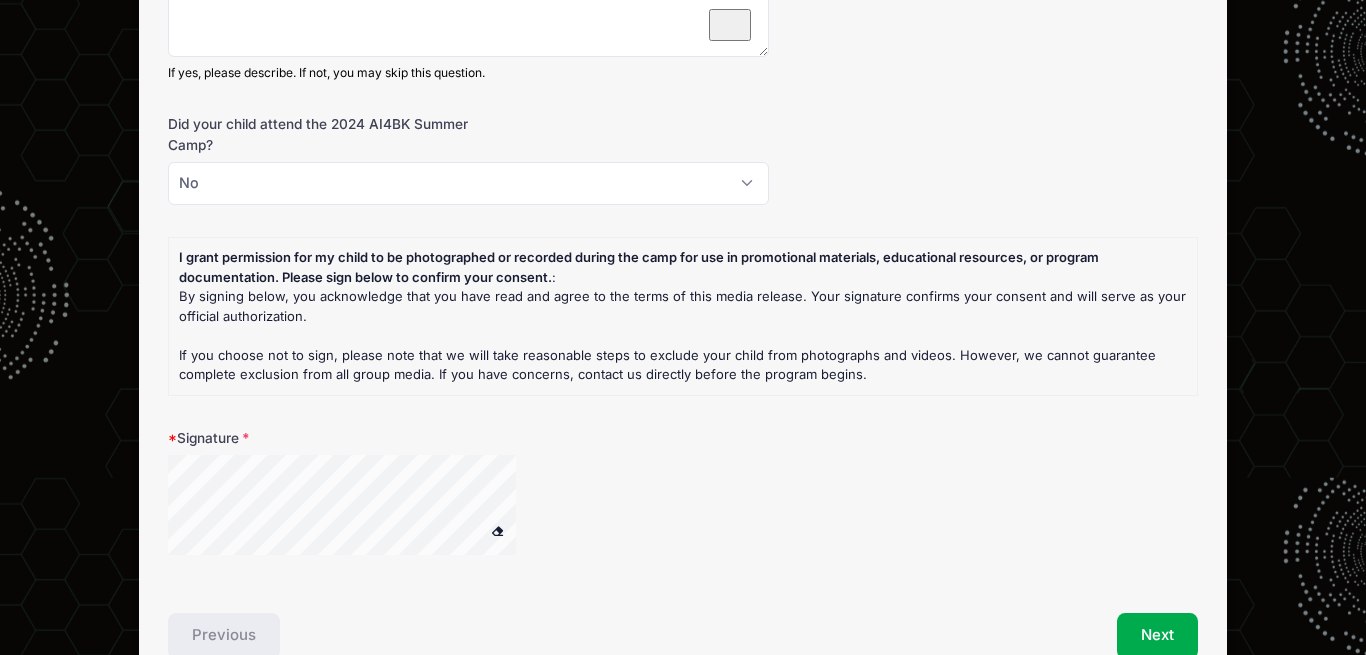 scroll, scrollTop: 2414, scrollLeft: 0, axis: vertical 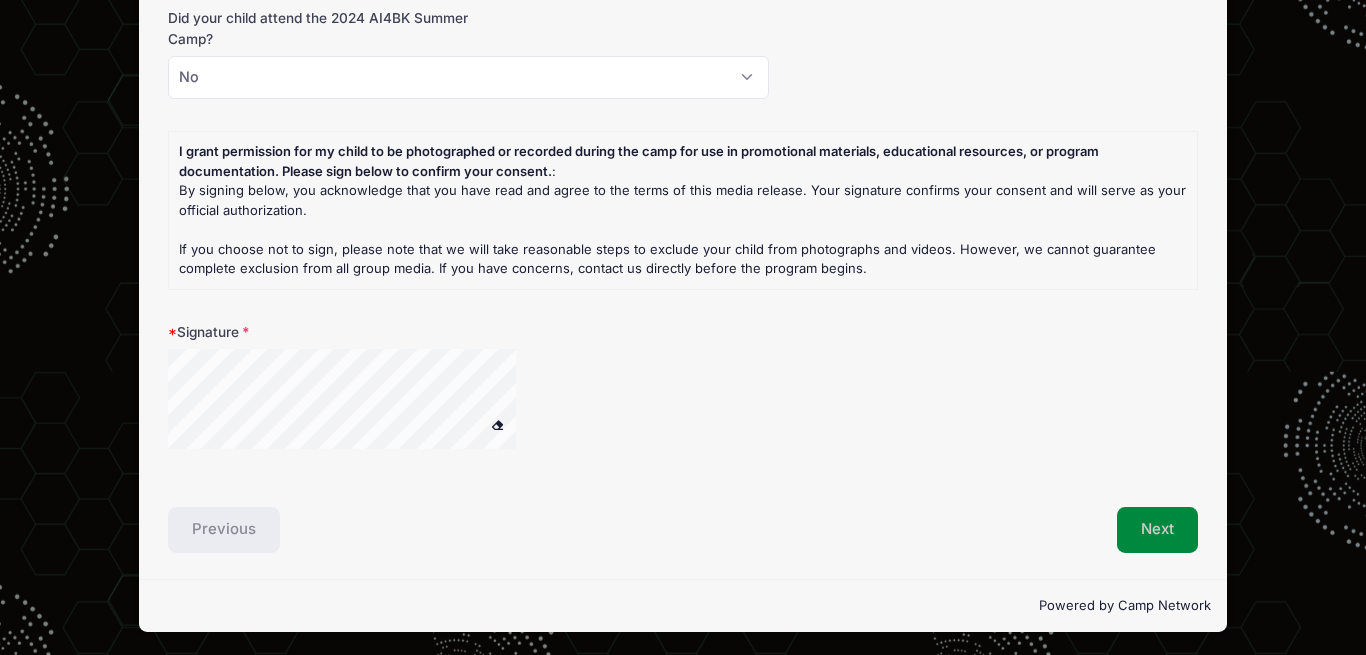 click on "Next" at bounding box center (1157, 530) 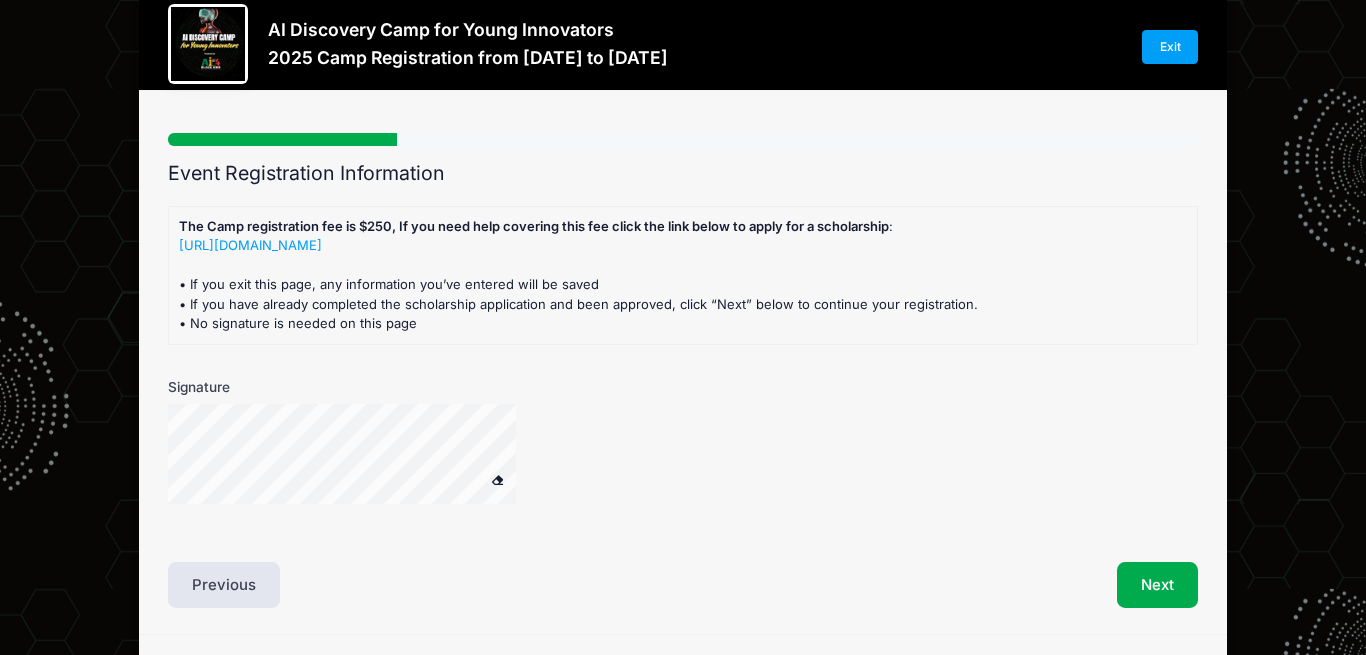 scroll, scrollTop: 0, scrollLeft: 0, axis: both 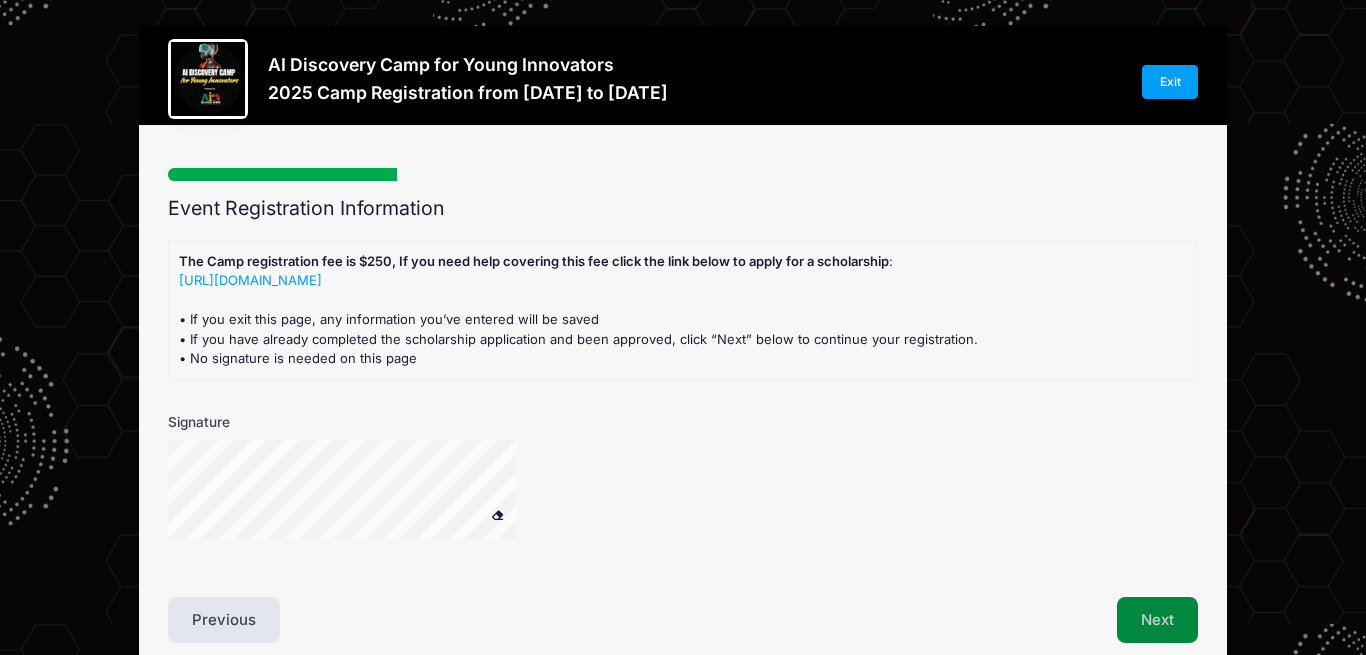 click on "Next" at bounding box center (1157, 620) 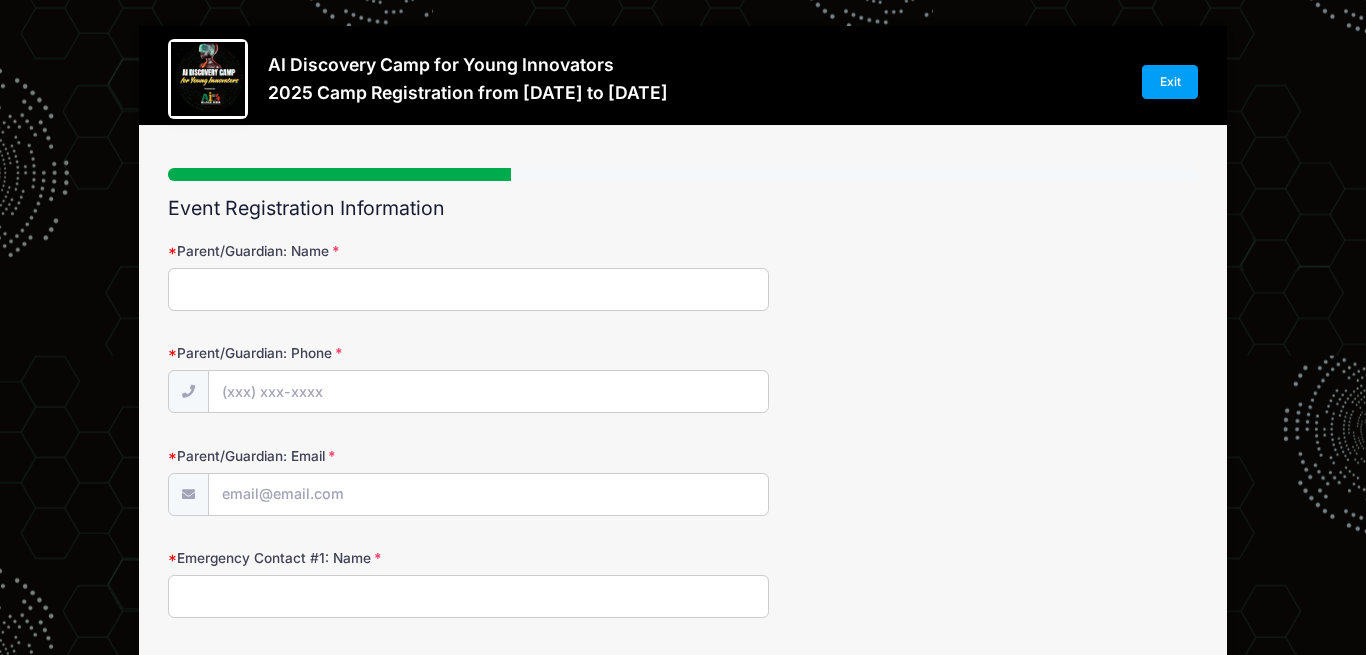 click on "Parent/Guardian: Name" at bounding box center [468, 289] 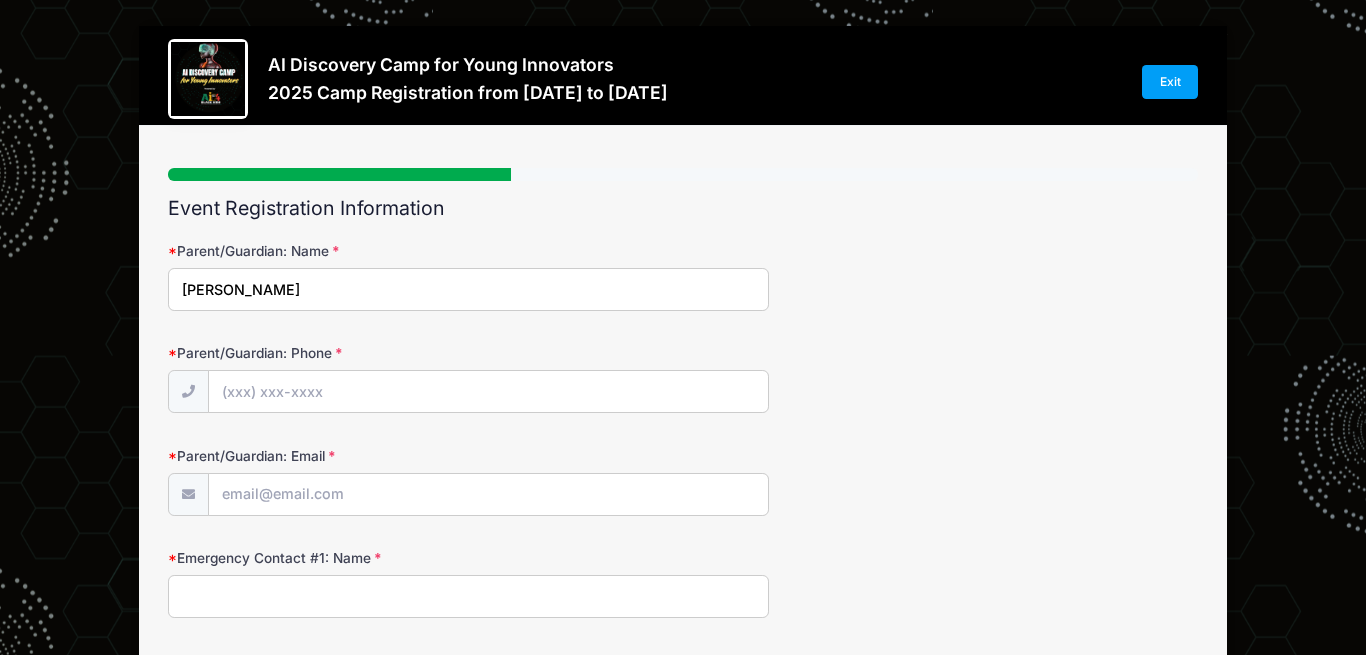 type on "Sonya Wallace" 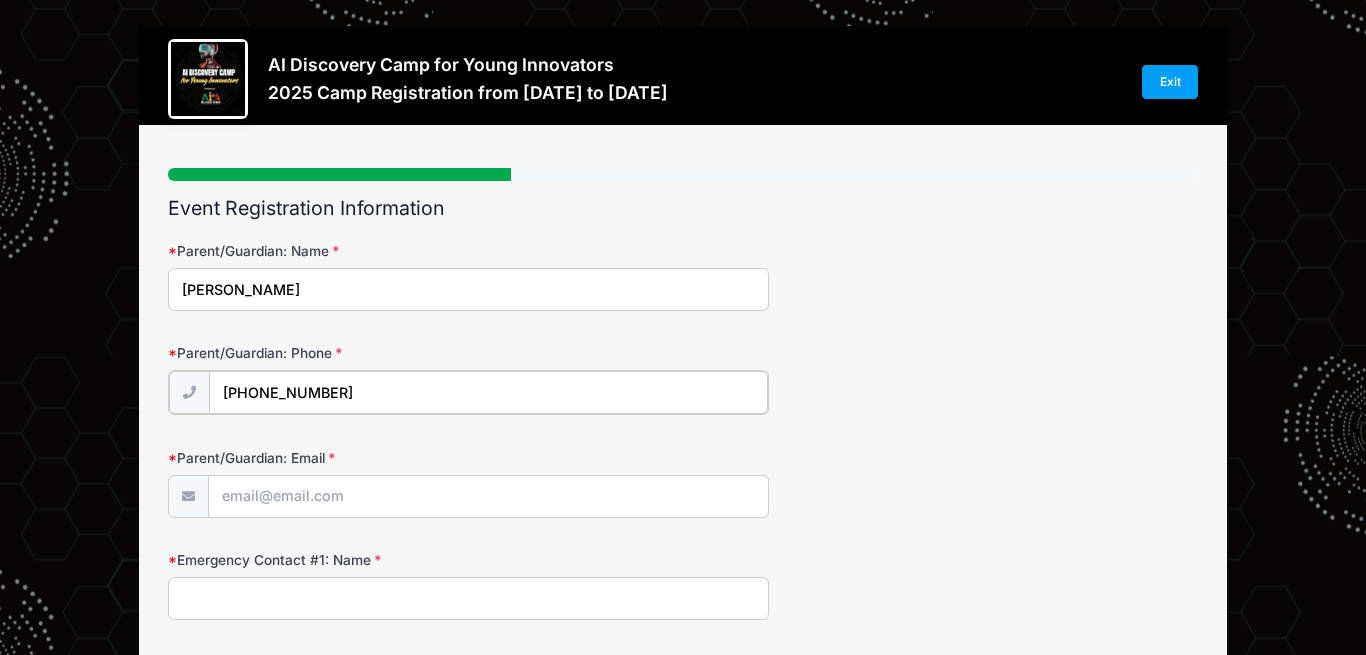 type on "(404) 218-5475" 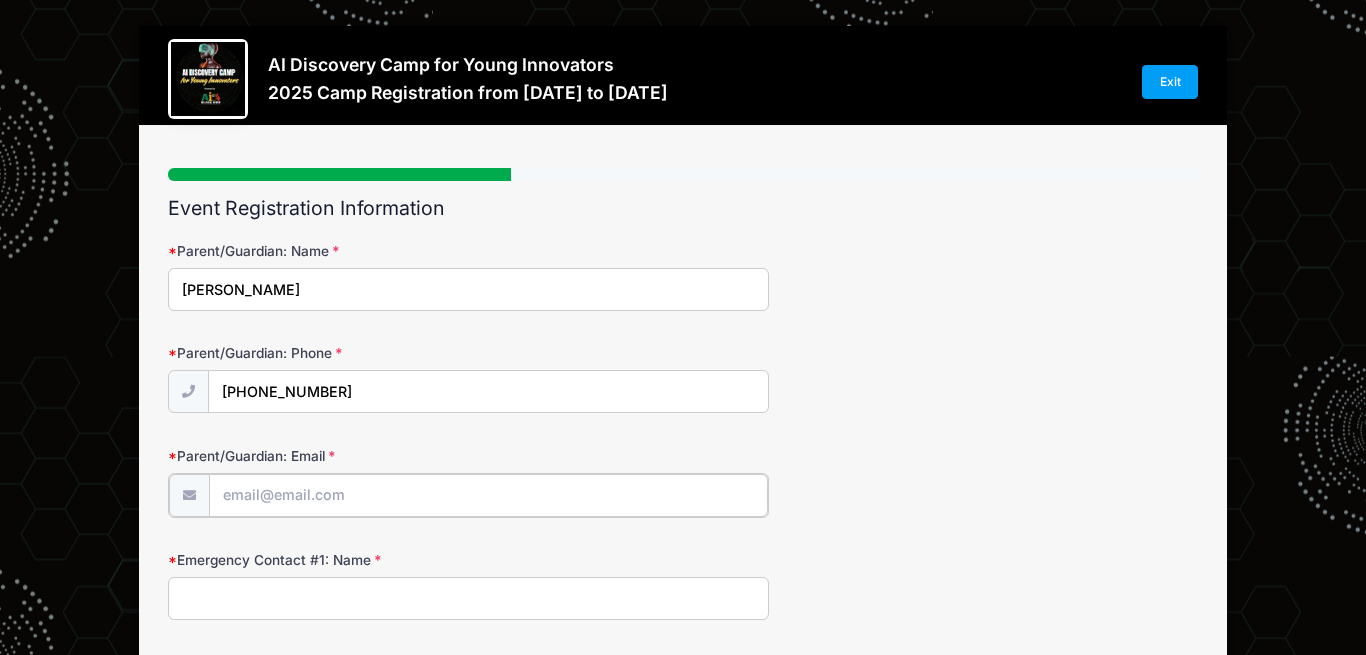 click on "Parent/Guardian: Email" at bounding box center [488, 495] 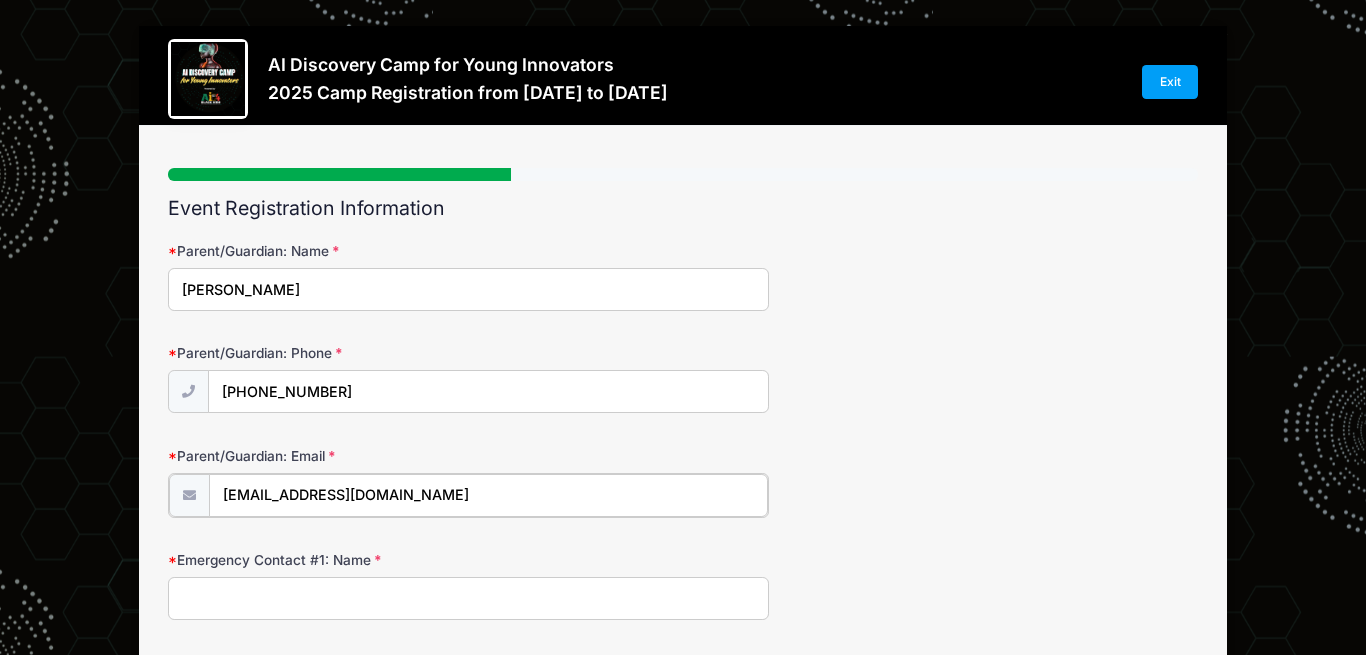 type on "[EMAIL_ADDRESS][DOMAIN_NAME]" 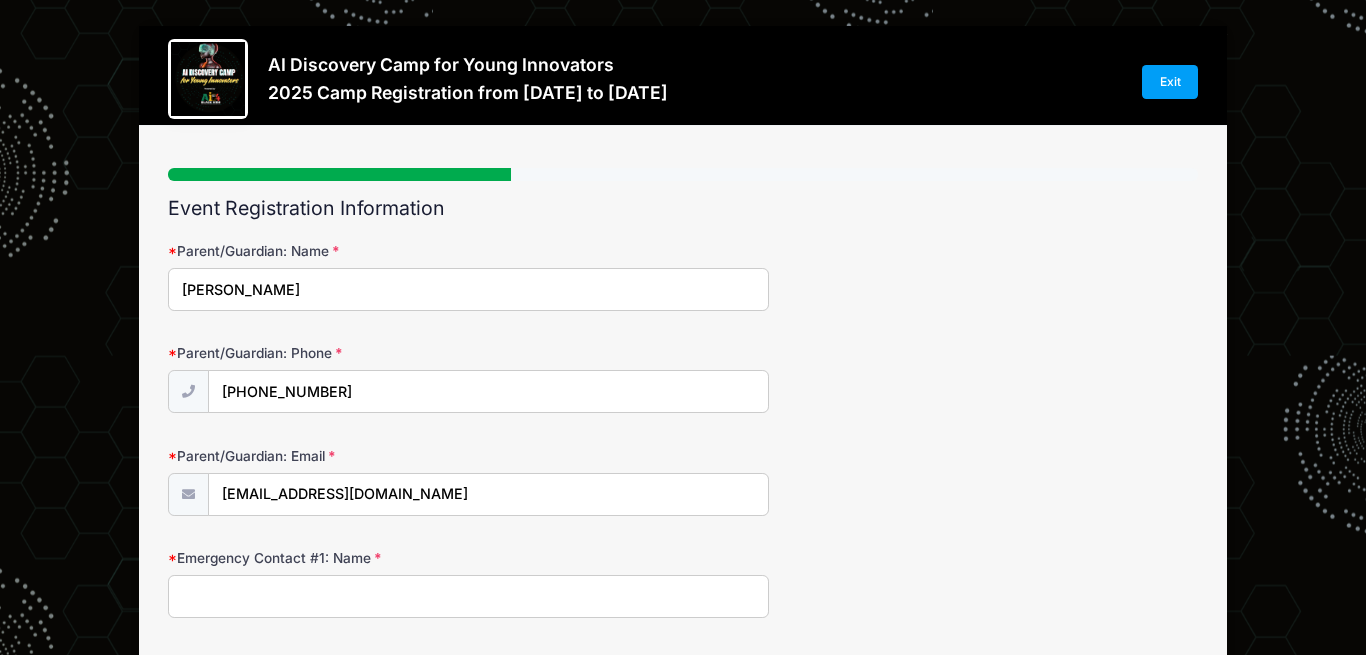 click on "Emergency Contact #1: Name" at bounding box center (468, 596) 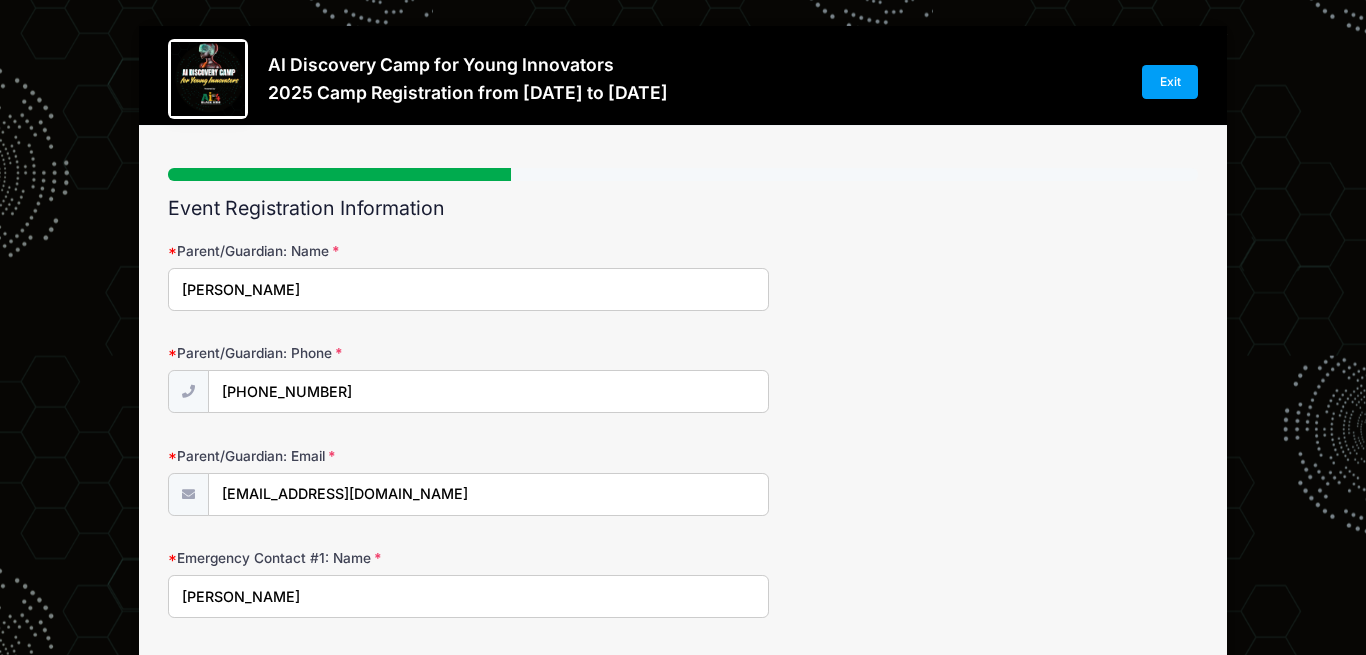 type on "Marzelle Wallace" 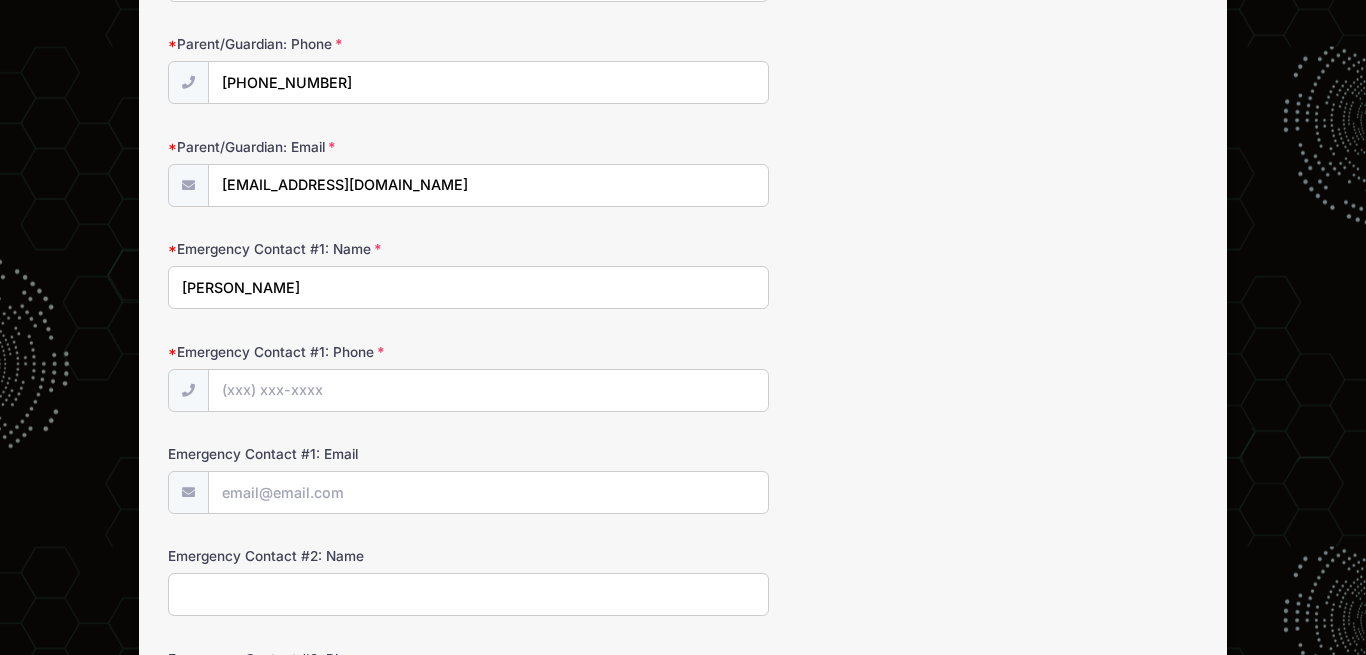 scroll, scrollTop: 408, scrollLeft: 0, axis: vertical 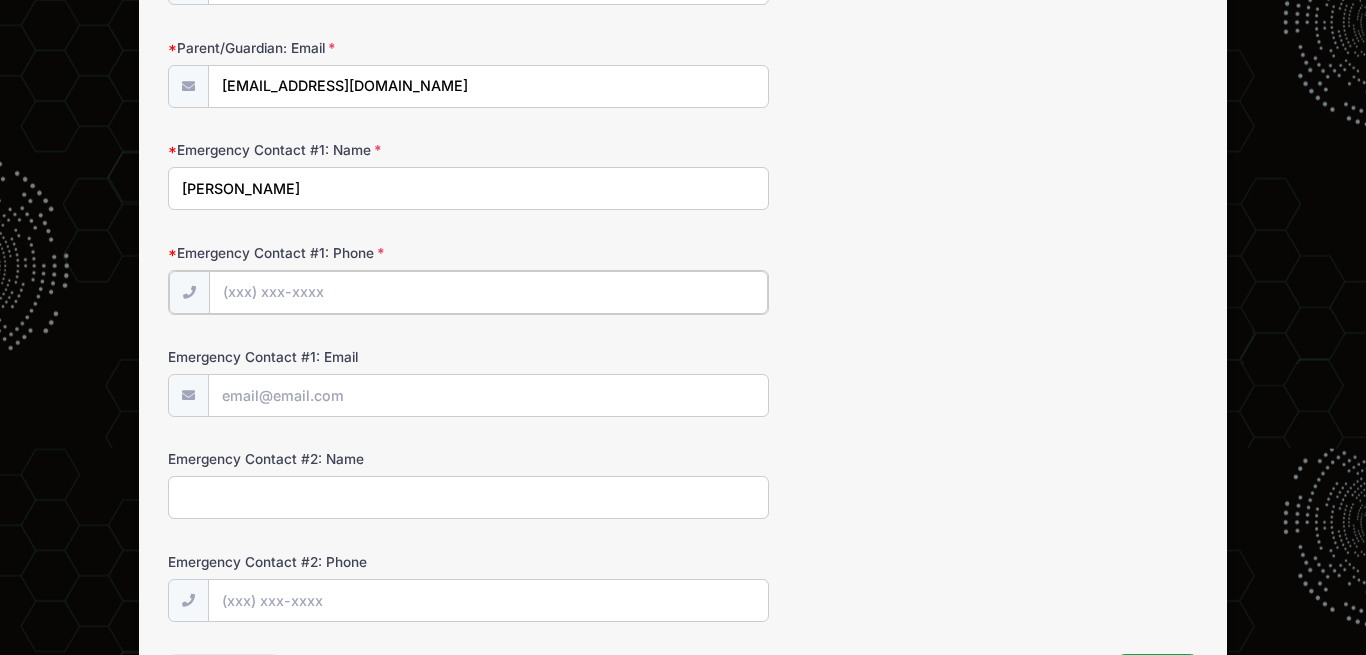 click on "Emergency Contact #1: Phone" at bounding box center [488, 292] 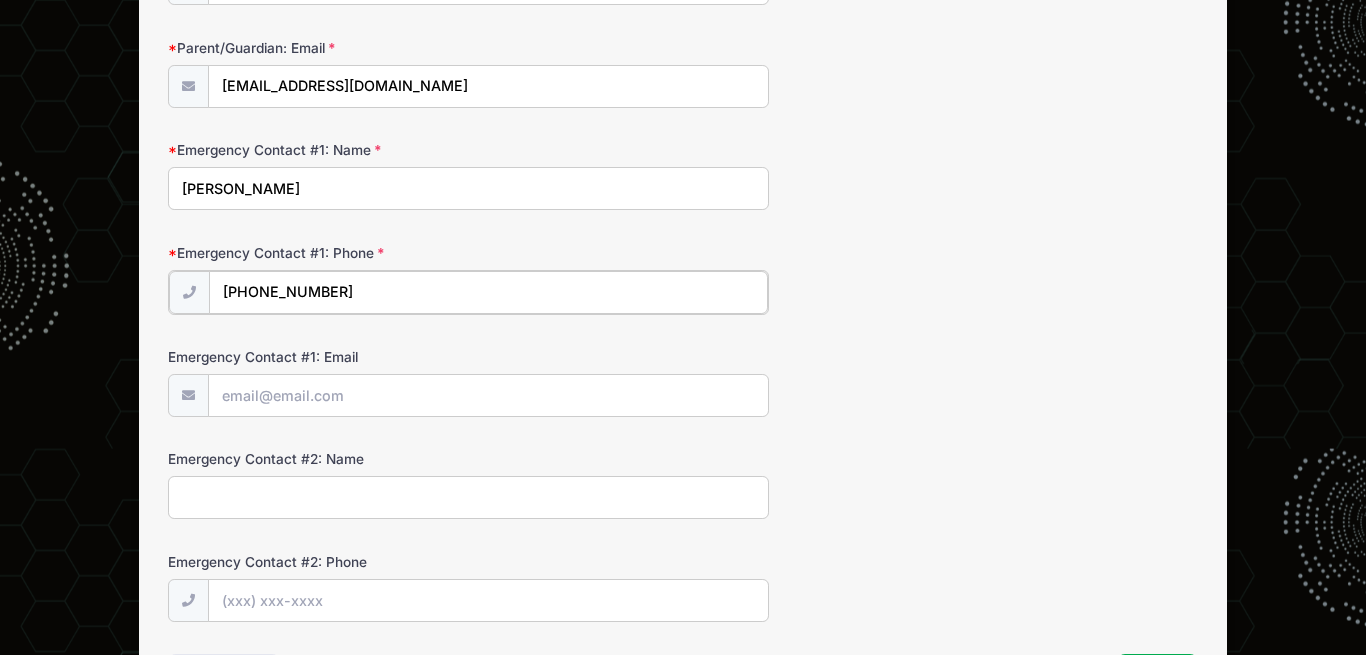 type on "(404) 218-5475" 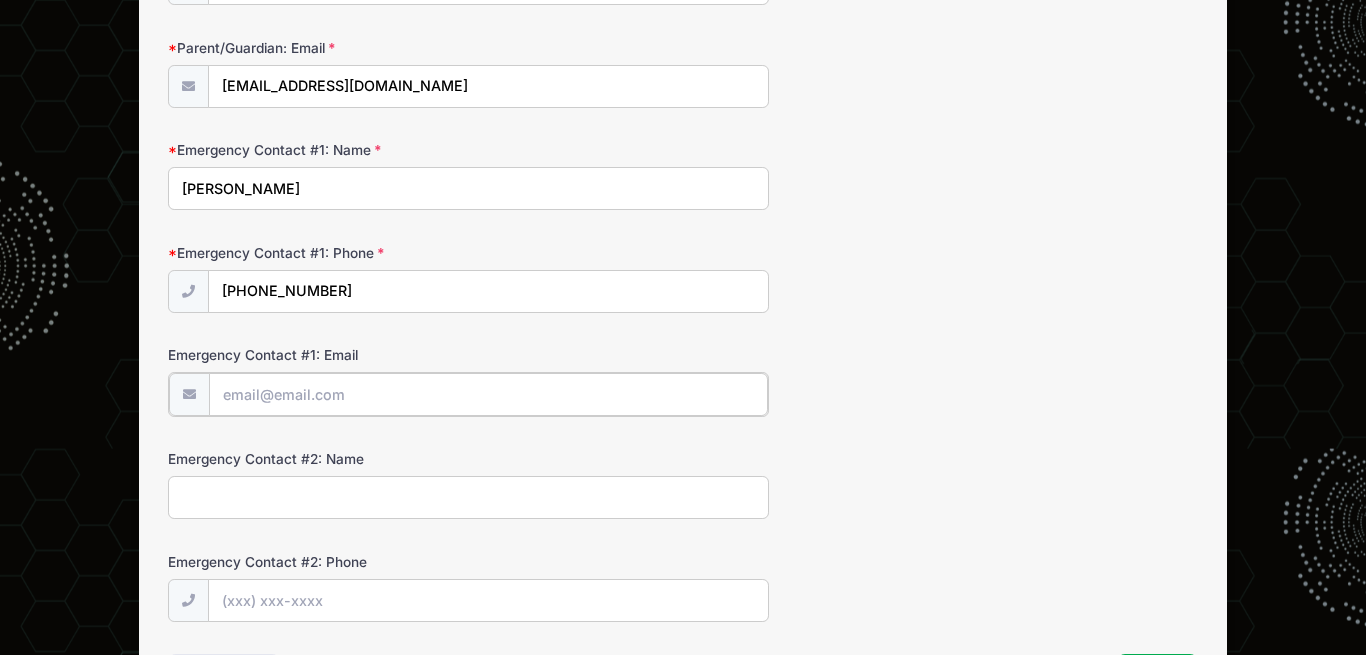 click on "Emergency Contact #1: Email" at bounding box center (488, 394) 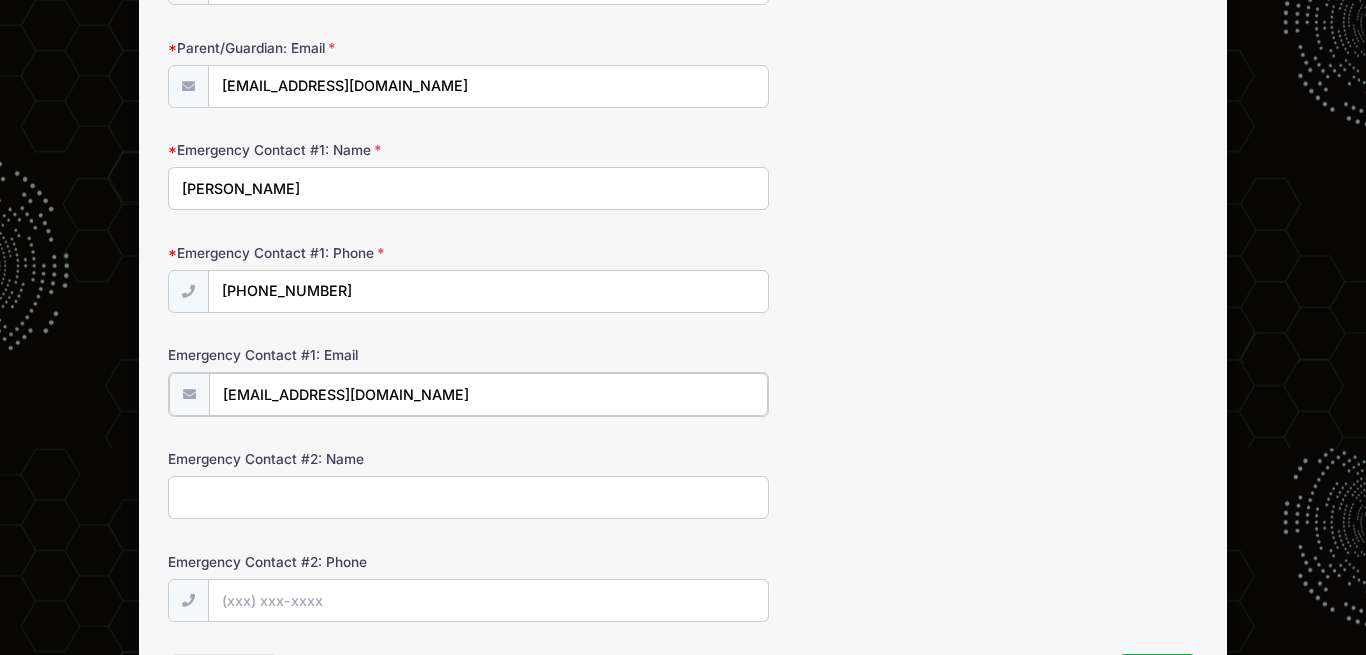 type on "mjwallace01@comcast.net" 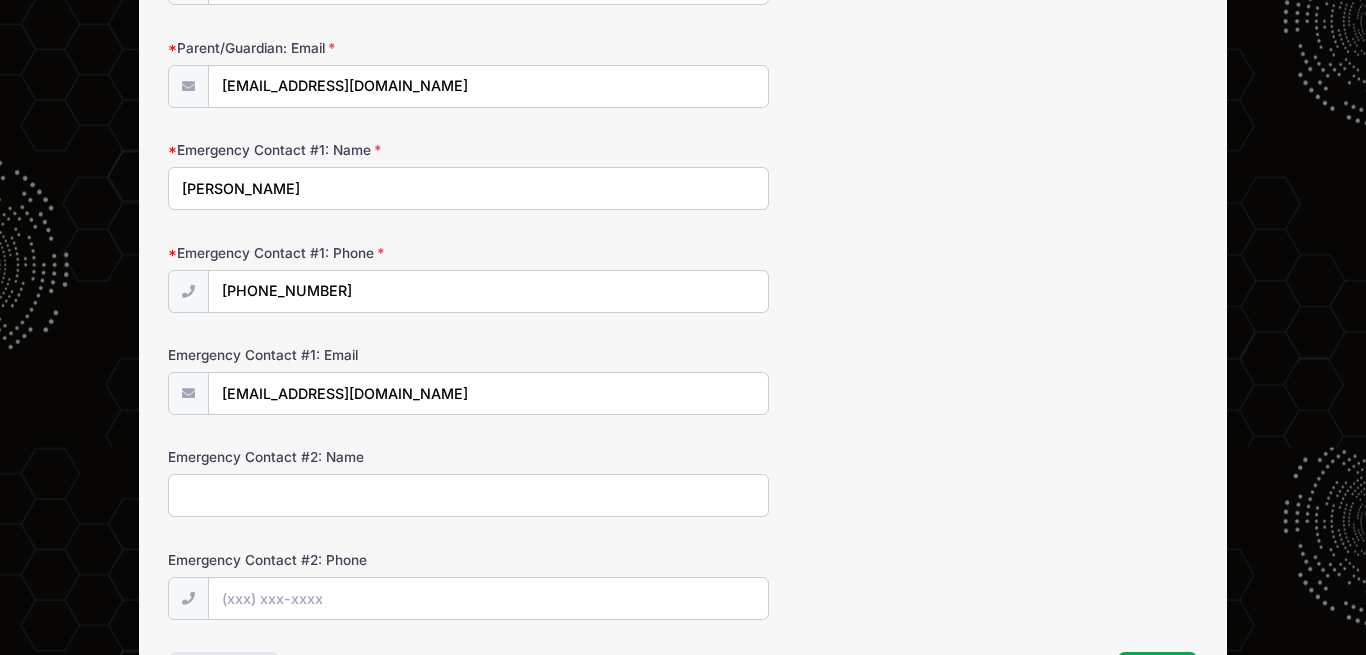 click on "Emergency Contact #2: Name" at bounding box center (468, 495) 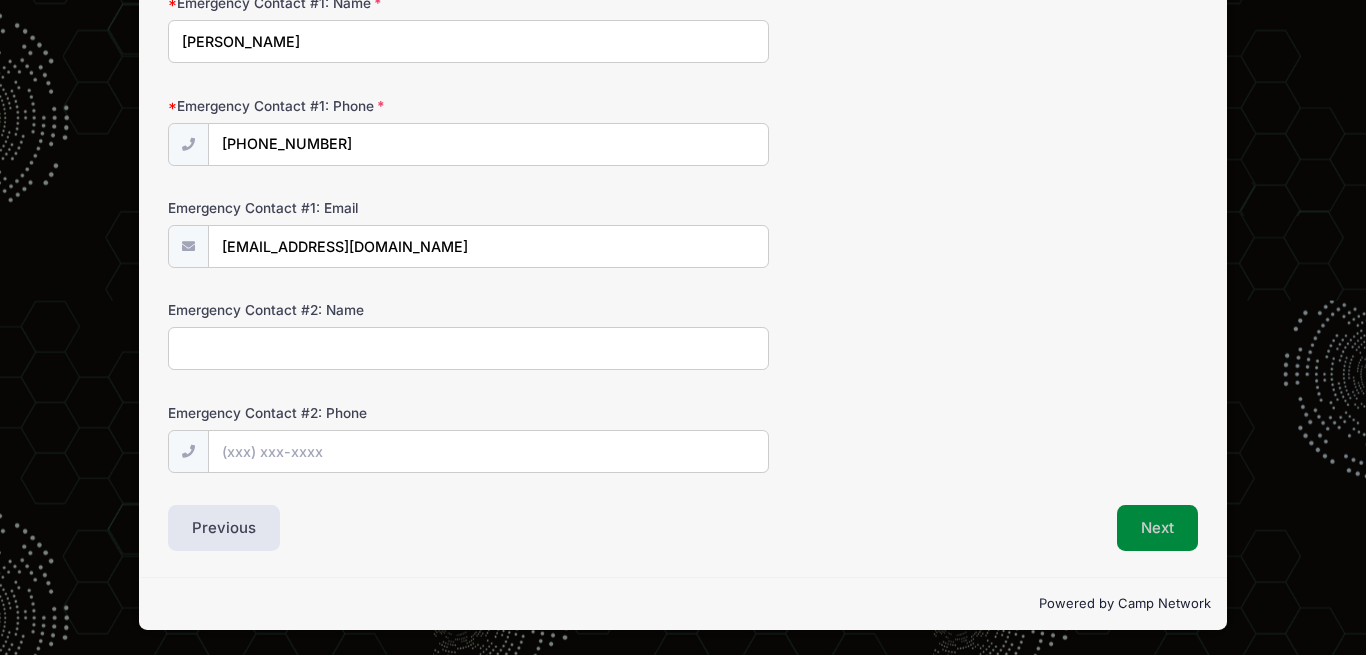 click on "Next" at bounding box center [1157, 528] 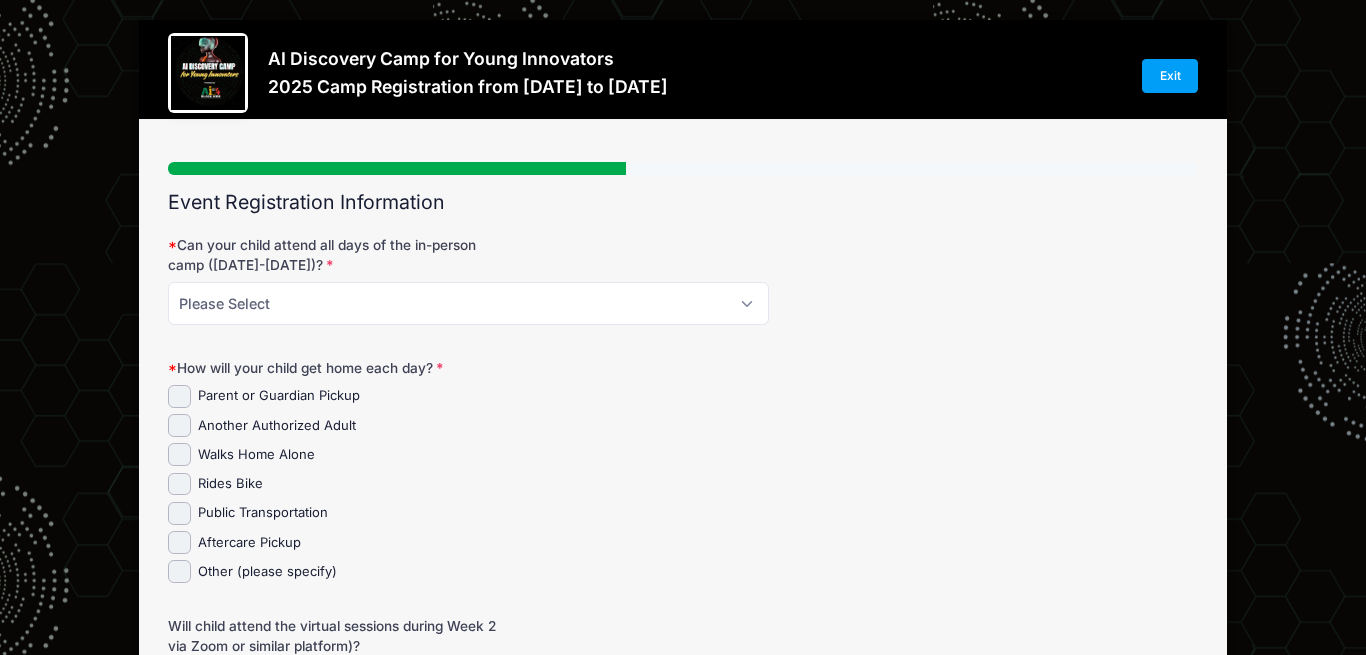scroll, scrollTop: 0, scrollLeft: 0, axis: both 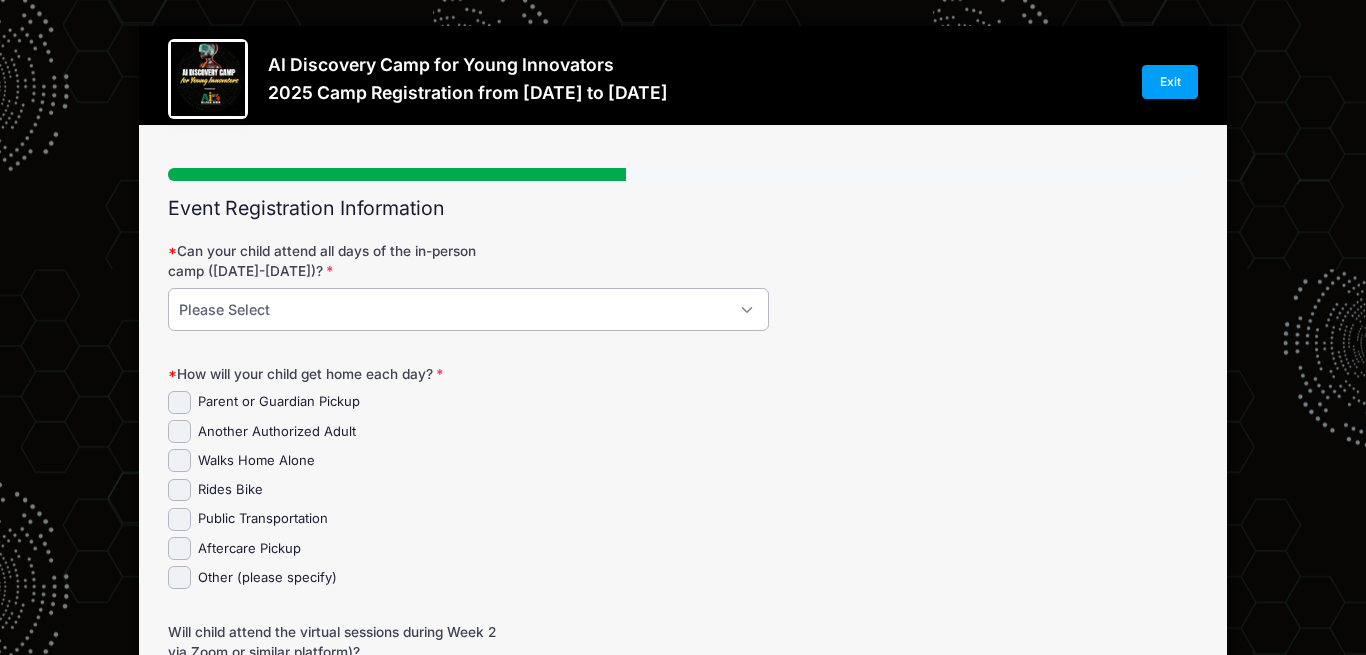 click on "Please Select Yes
No
Unsure" at bounding box center [468, 309] 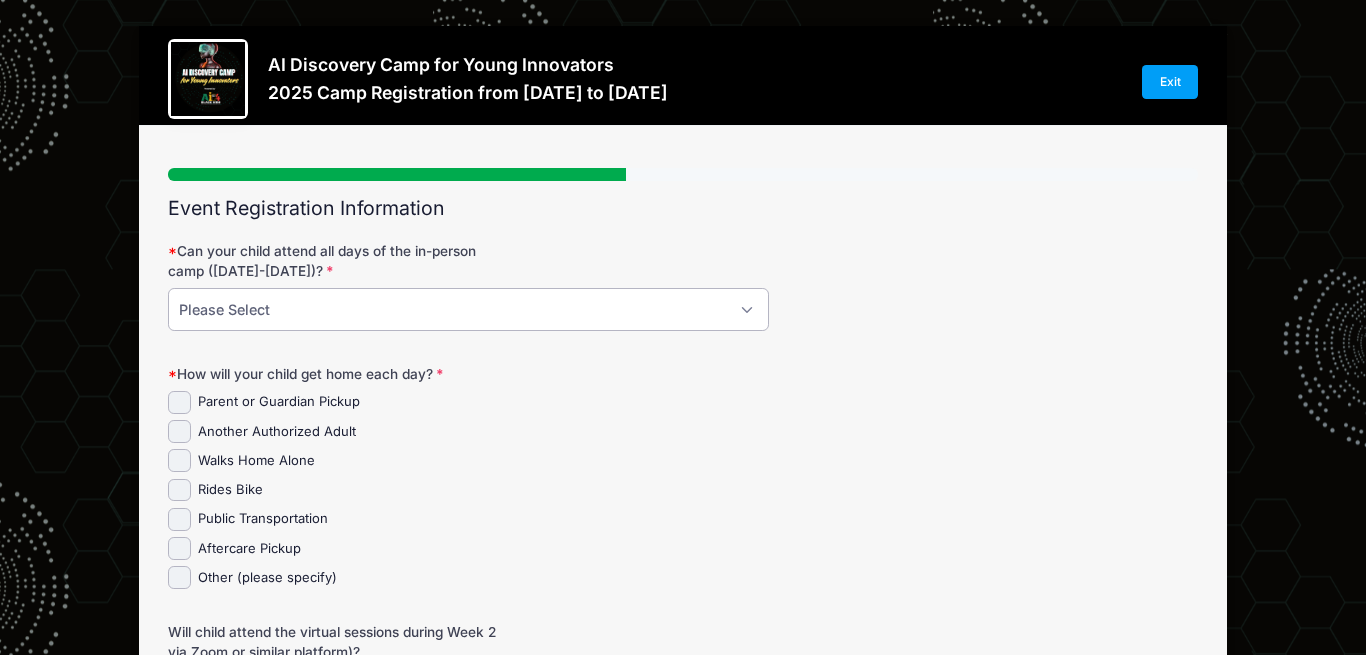 select on "Yes" 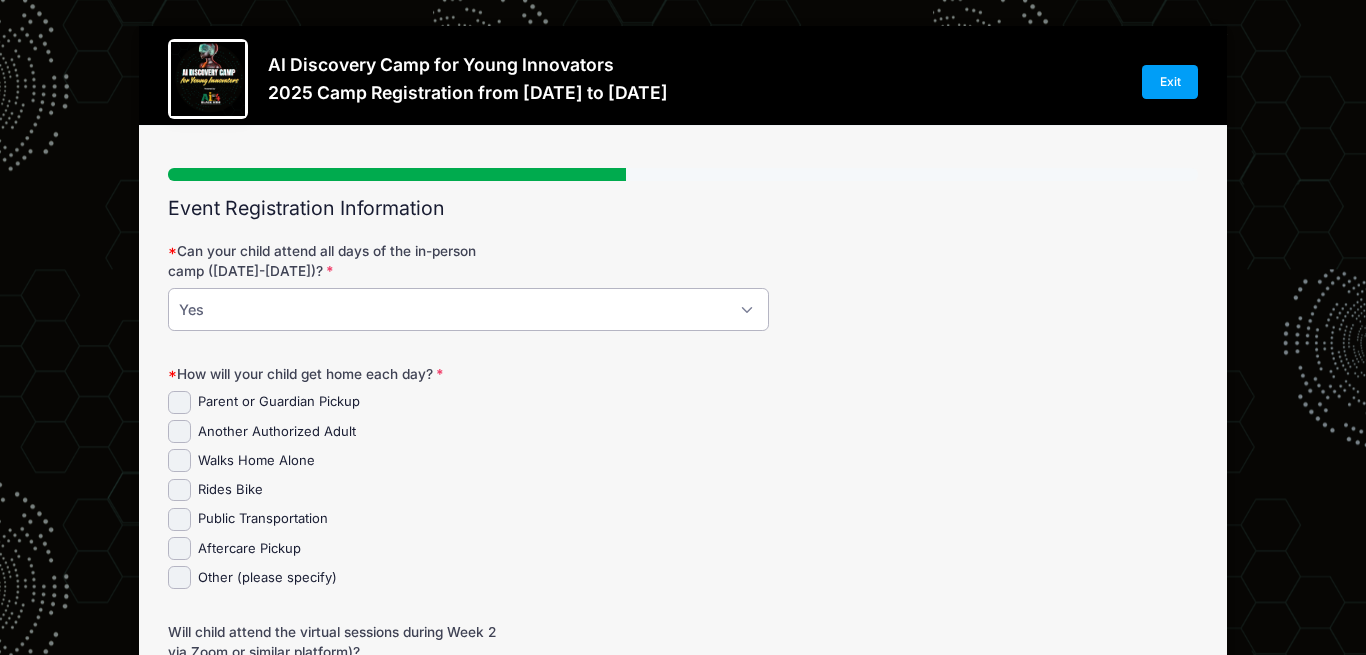 click on "Yes" at bounding box center [0, 0] 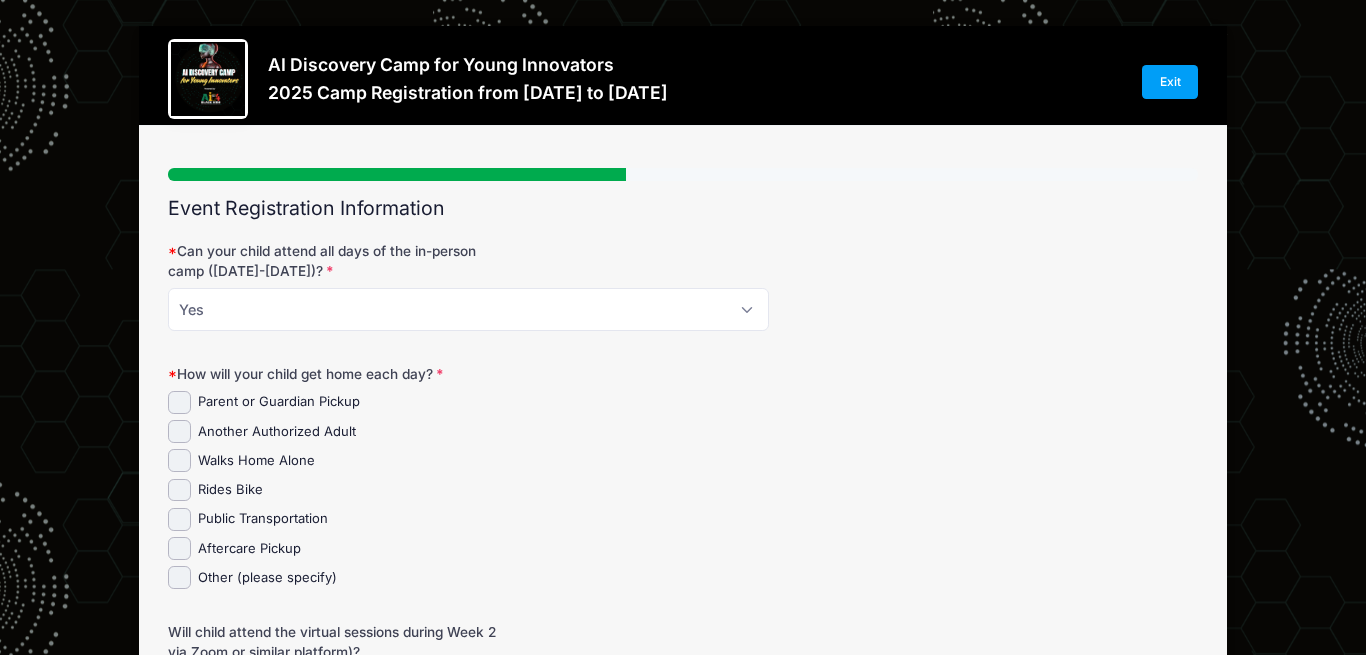 click on "Walks Home Alone" at bounding box center [468, 460] 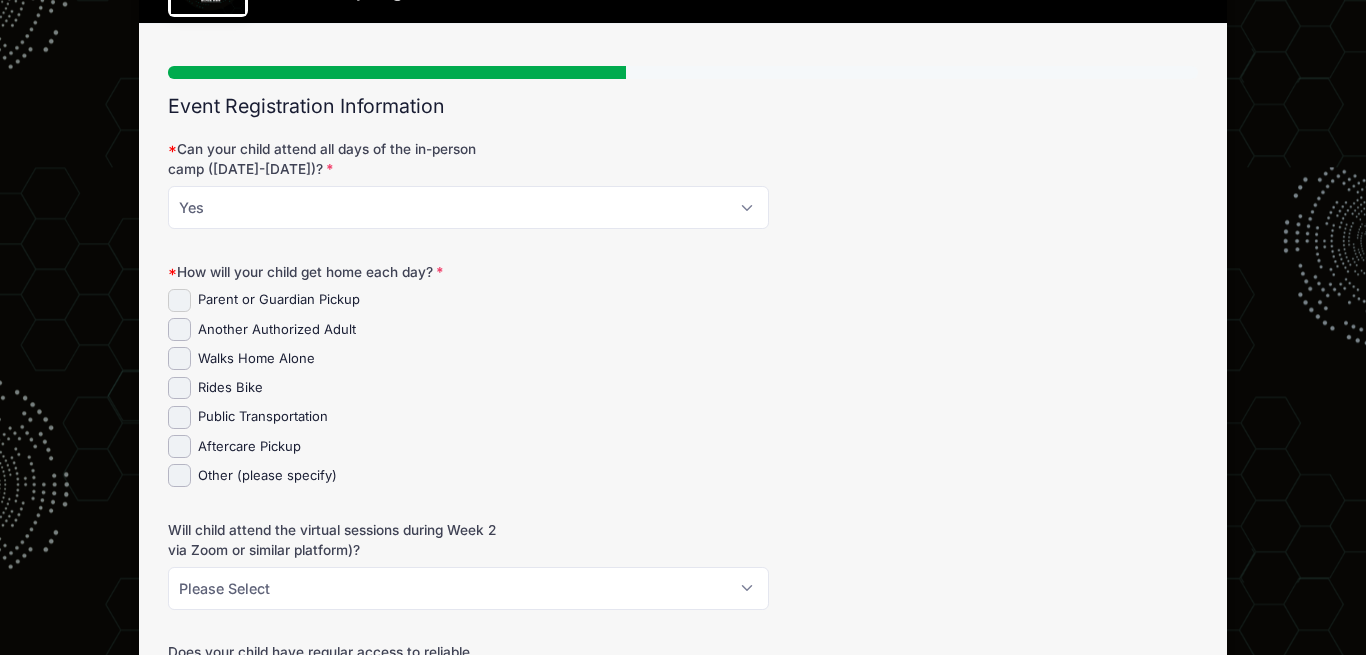 click on "Parent or Guardian Pickup" at bounding box center [179, 300] 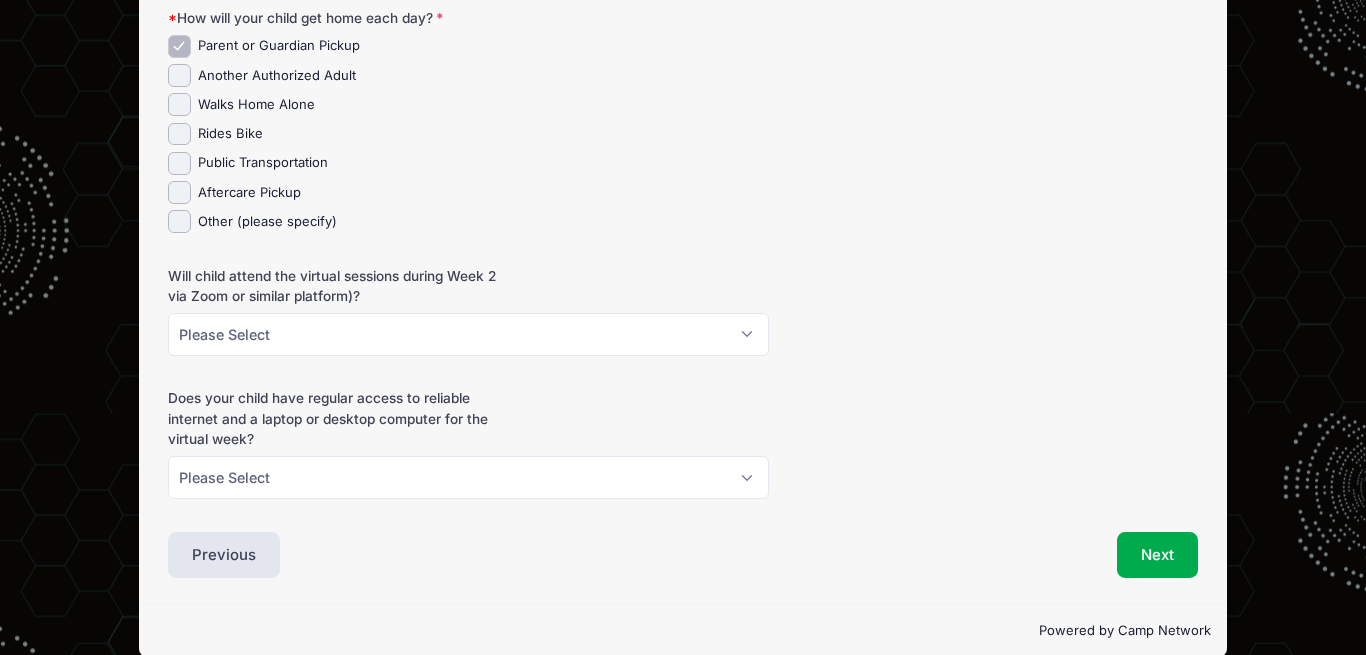 scroll, scrollTop: 383, scrollLeft: 0, axis: vertical 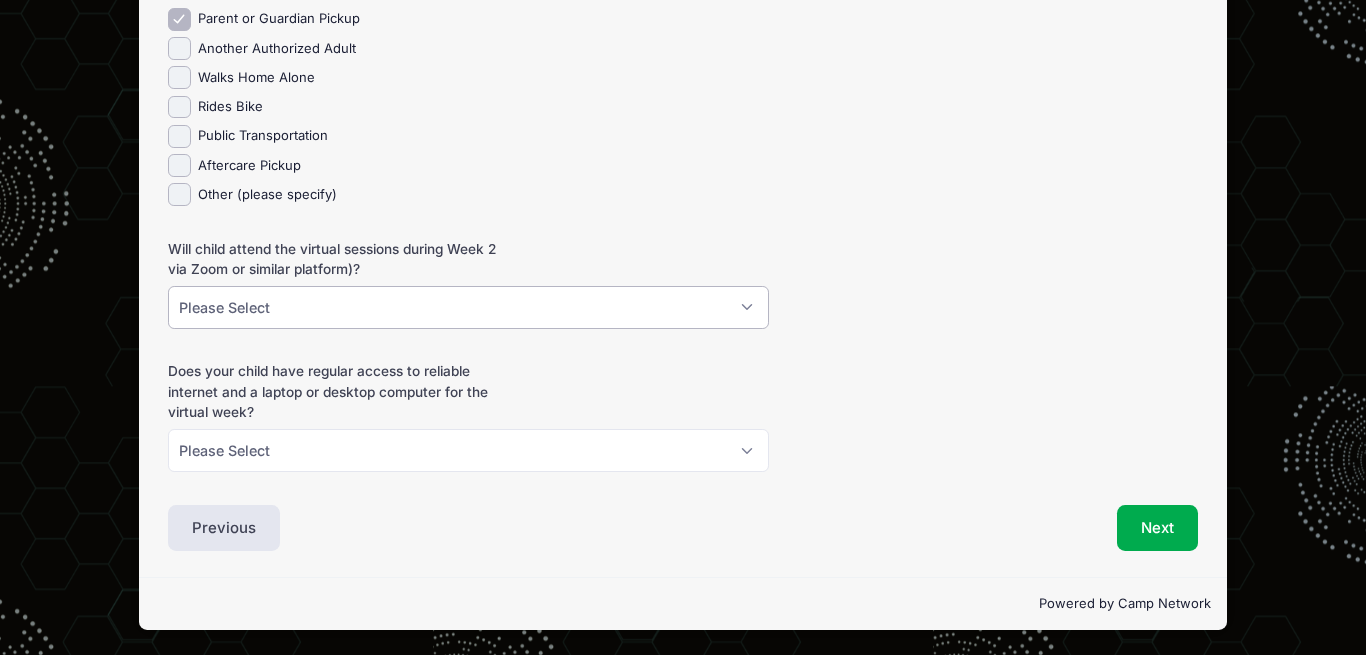 click on "Please Select Yes
No
Unsure" at bounding box center (468, 307) 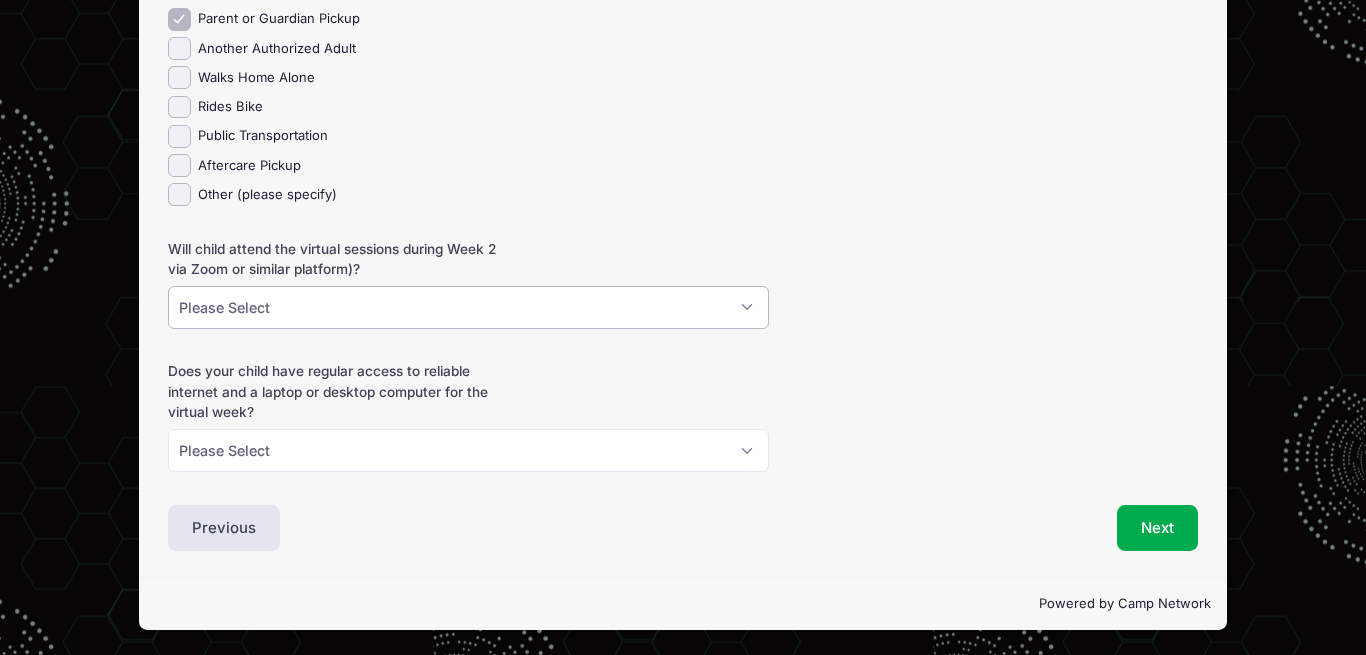 select on "Unsure" 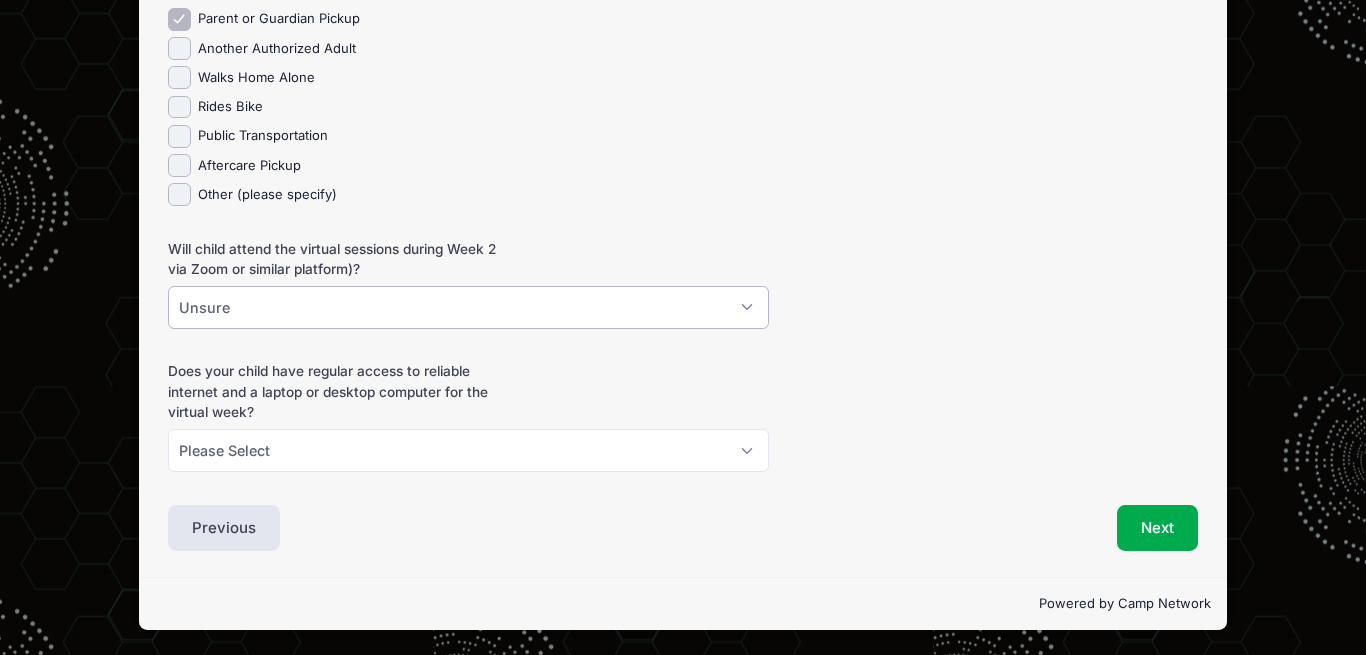 click on "Unsure" at bounding box center [0, 0] 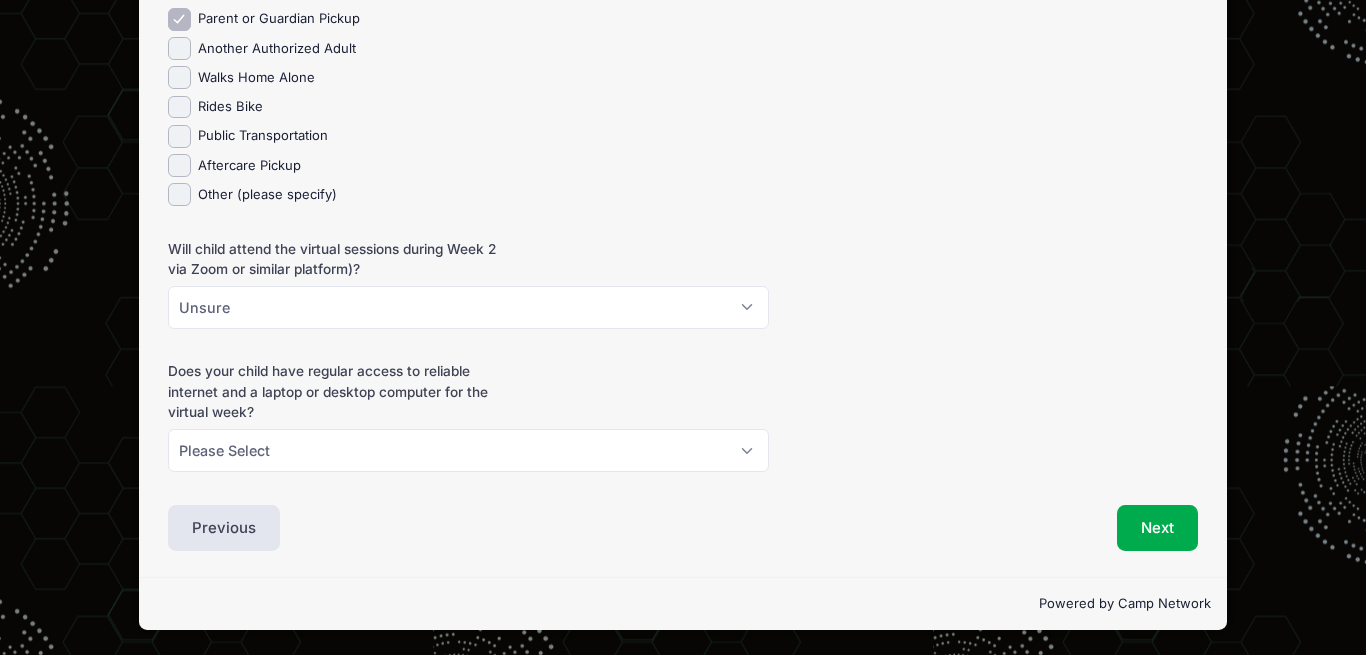 click on "Does your child have regular access  to reliable internet and a laptop or desktop computer for the virtual week?
Please Select Yes
No
Unsure" at bounding box center [683, 416] 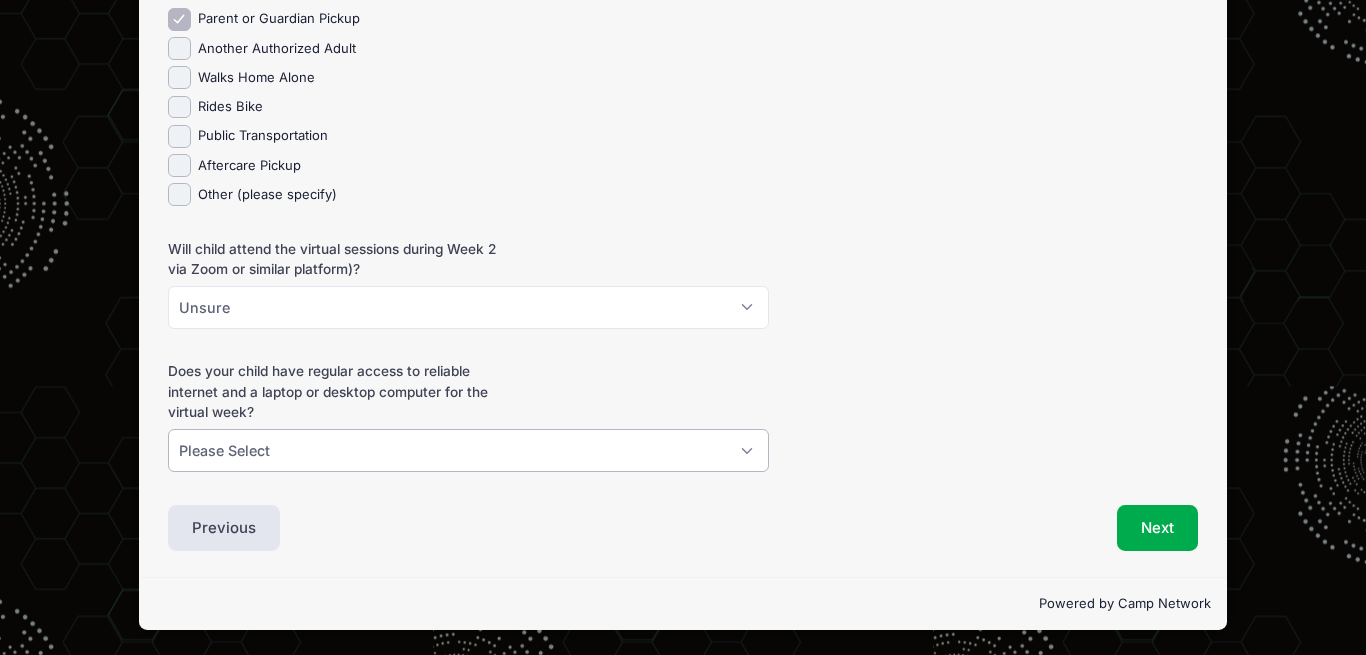 click on "Please Select Yes
No
Unsure" at bounding box center [468, 450] 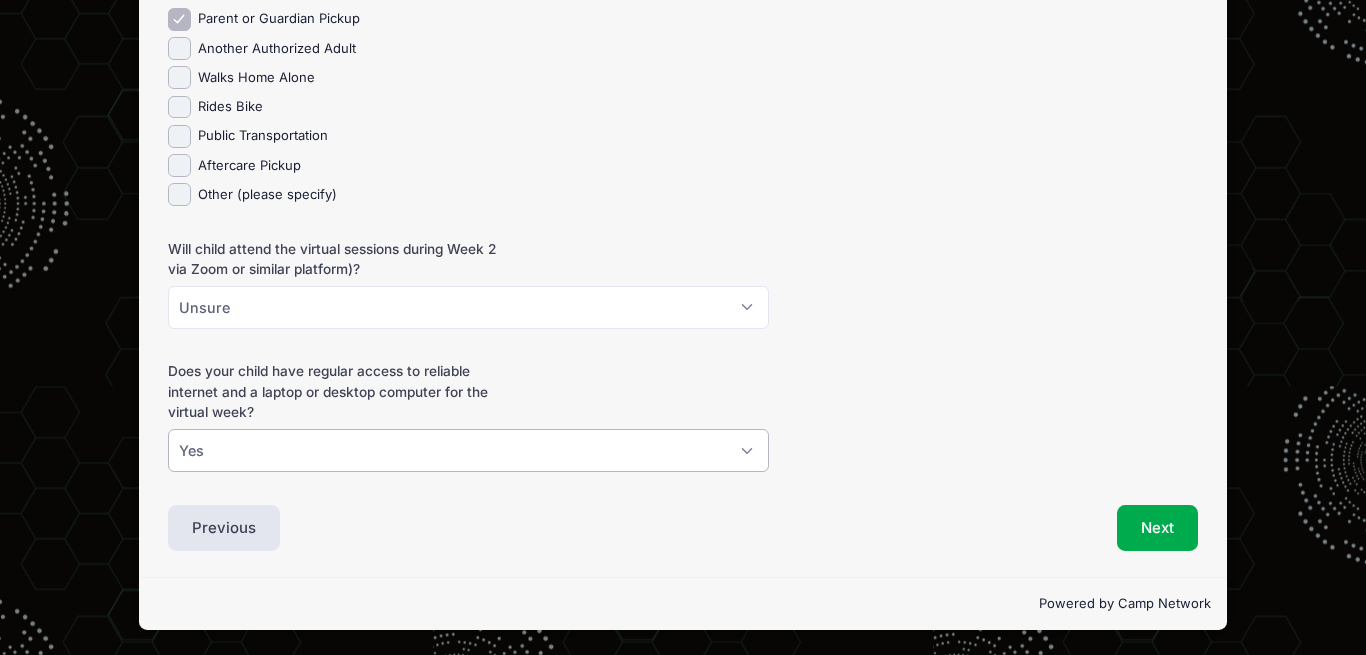 click on "Yes" at bounding box center (0, 0) 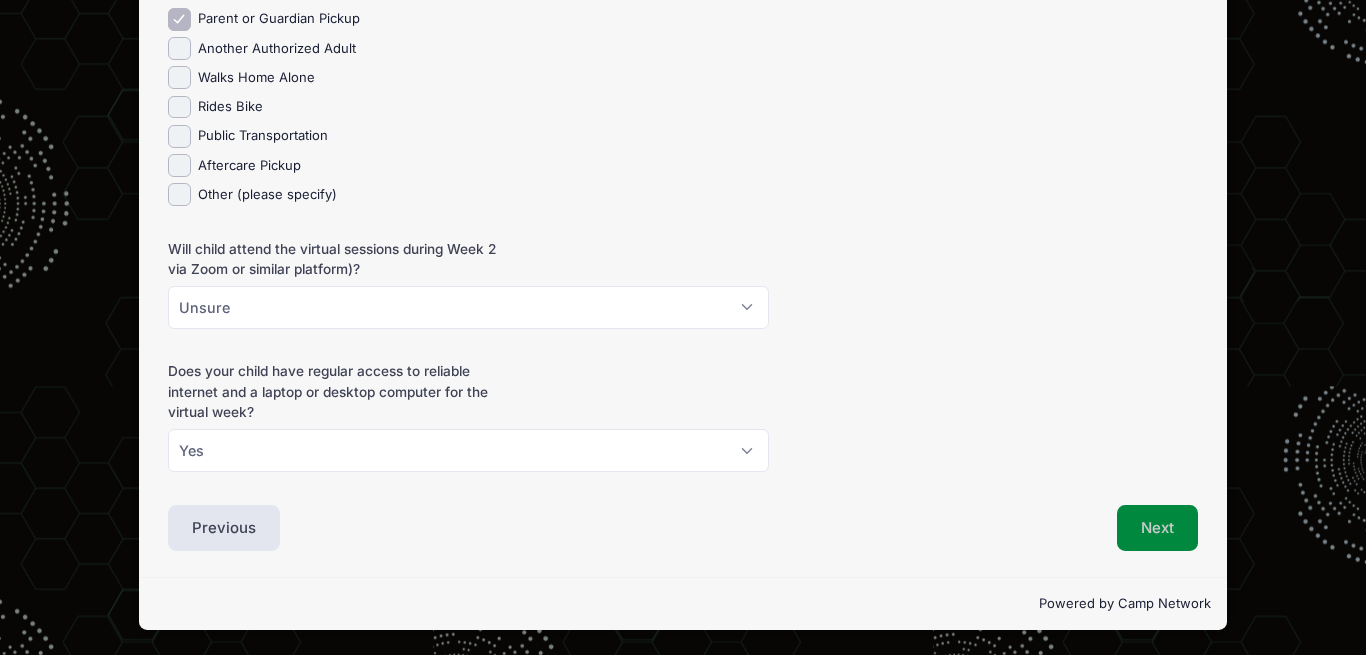 click on "Next" at bounding box center (1157, 528) 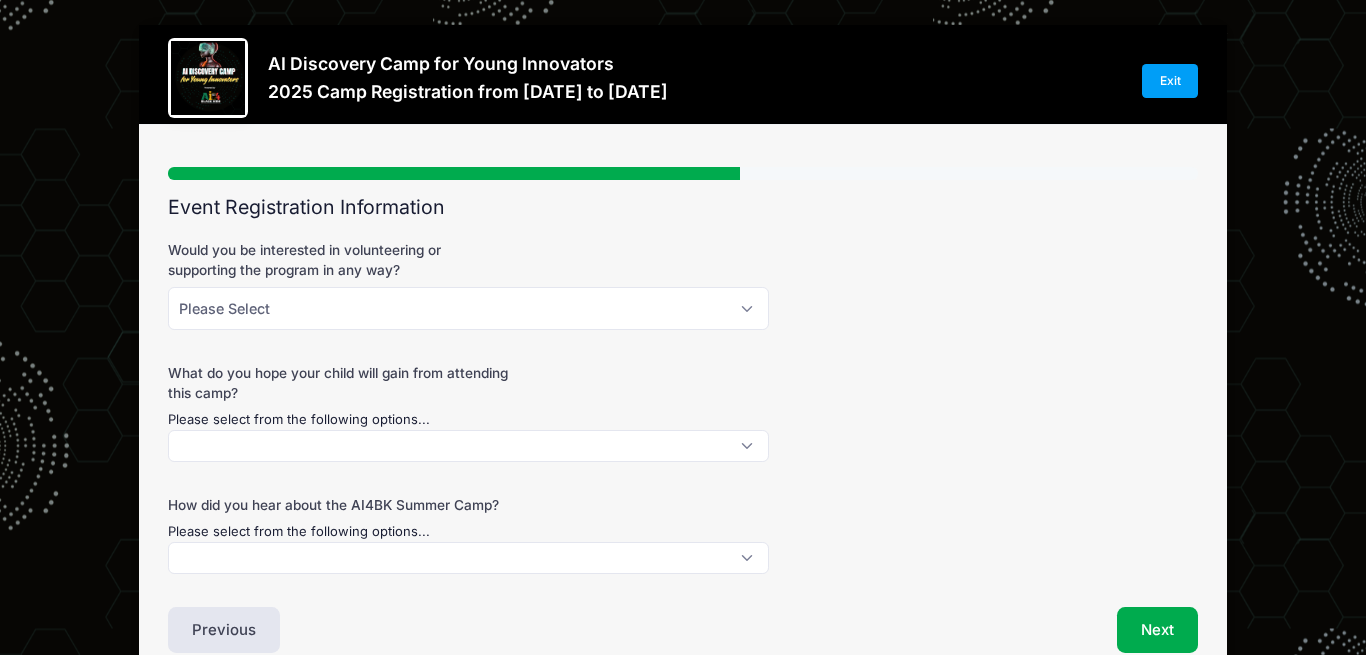 scroll, scrollTop: 0, scrollLeft: 0, axis: both 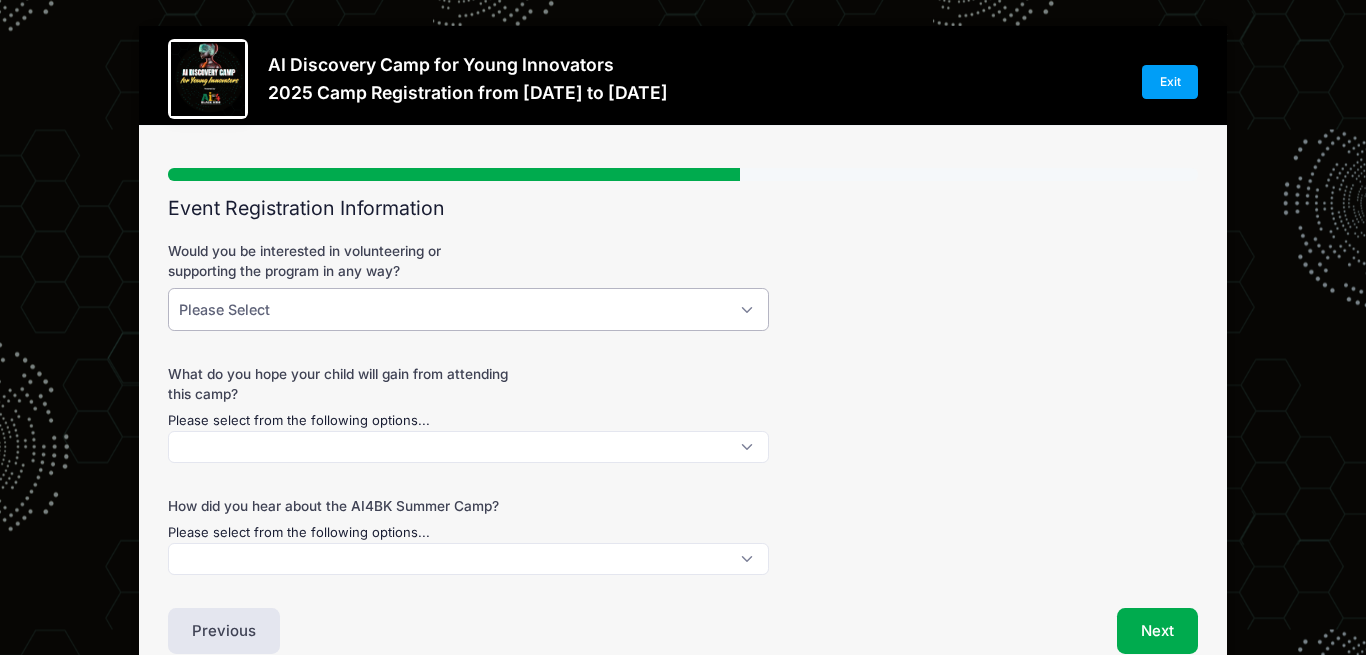click on "Please Select Volunteering during camp
Providing supplies or snacks
Guest speaking or mentoring
Supporting with fundraising
Helping with field trips
Sharing with your network
I’m not available this year" at bounding box center (468, 309) 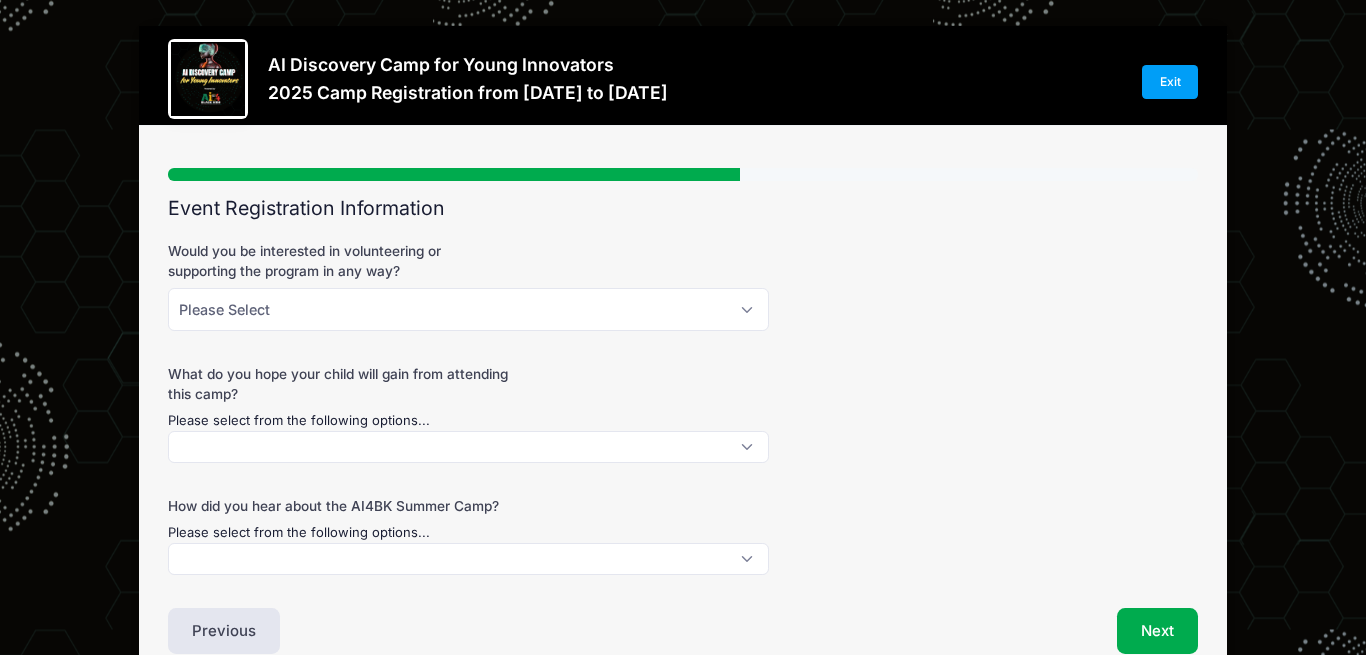 click on "What do you hope your child will gain from attending this camp?
Please select from the following options...
Learn new technology skills
Gain exposure to artificial intelligence
Build confidence and leadership
Meet other motivated students
Be inspired by professionals in tech
Have fun in a safe and structured environment
Discover new career paths" at bounding box center [683, 414] 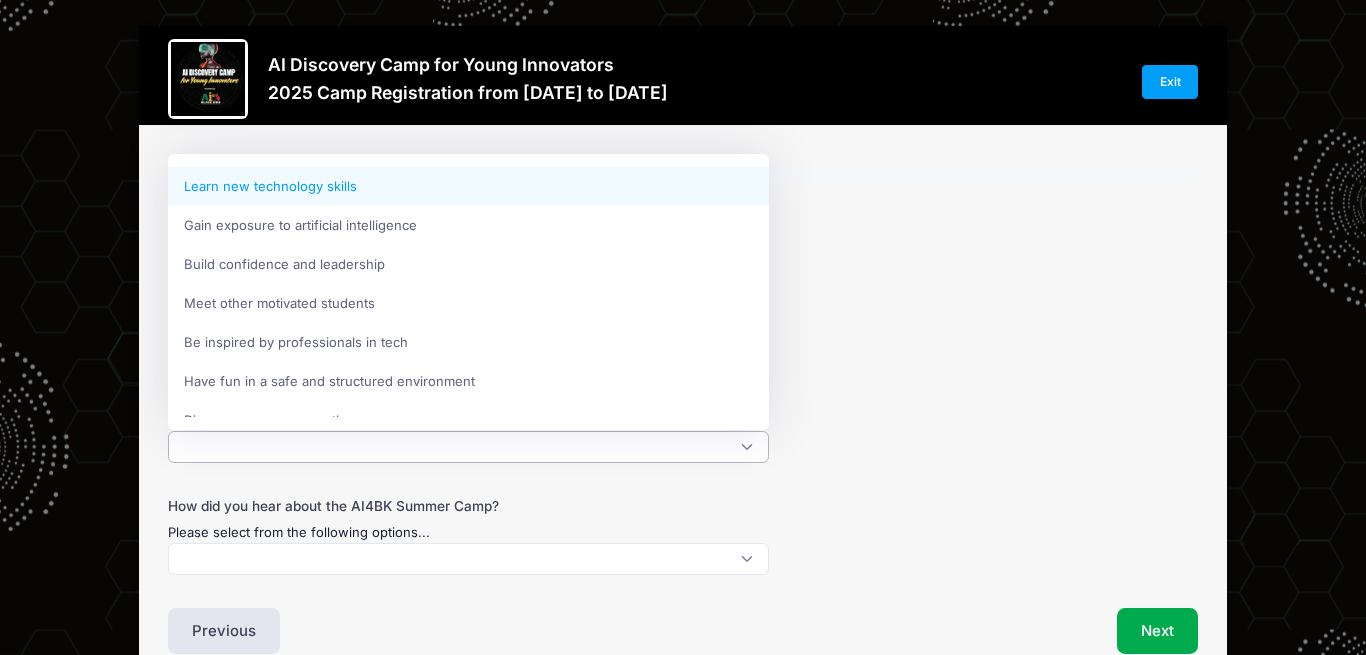 select on "Learn new technology skills" 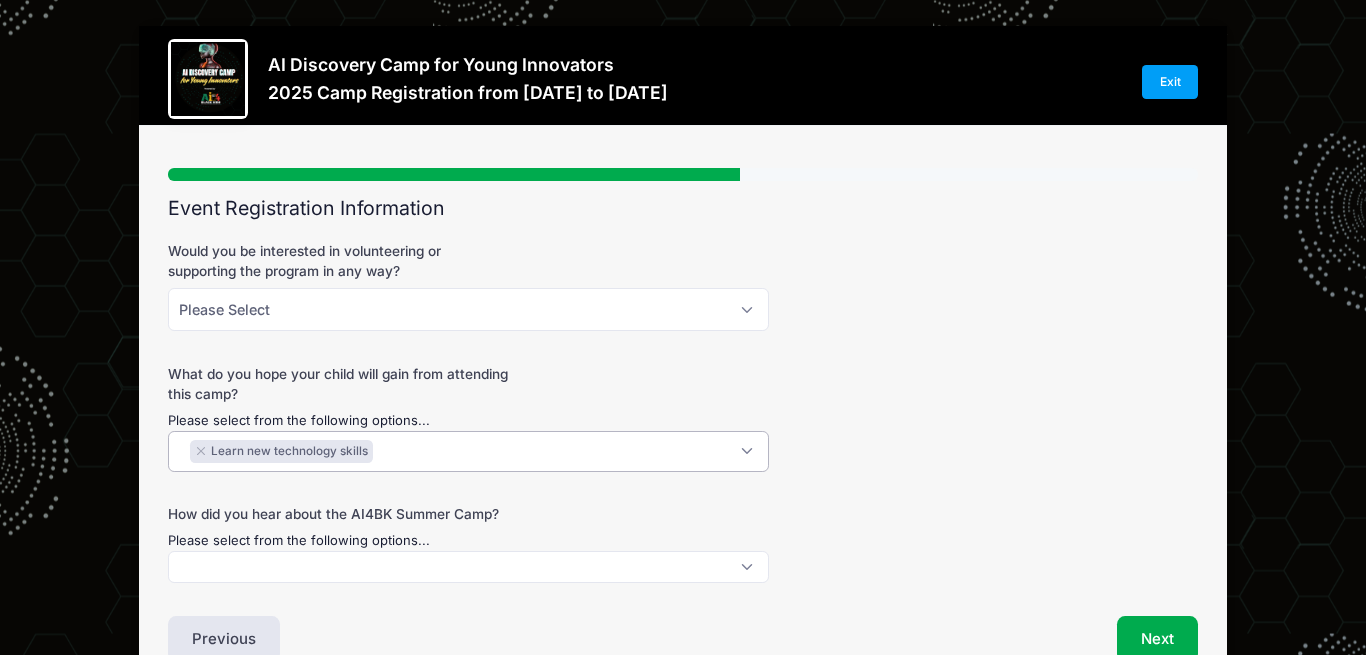 click on "What do you hope your child will gain from attending this camp?
Please select from the following options...
Learn new technology skills
Gain exposure to artificial intelligence
Build confidence and leadership
Meet other motivated students
Be inspired by professionals in tech
Have fun in a safe and structured environment
Discover new career paths
× Learn new technology skills" at bounding box center [683, 418] 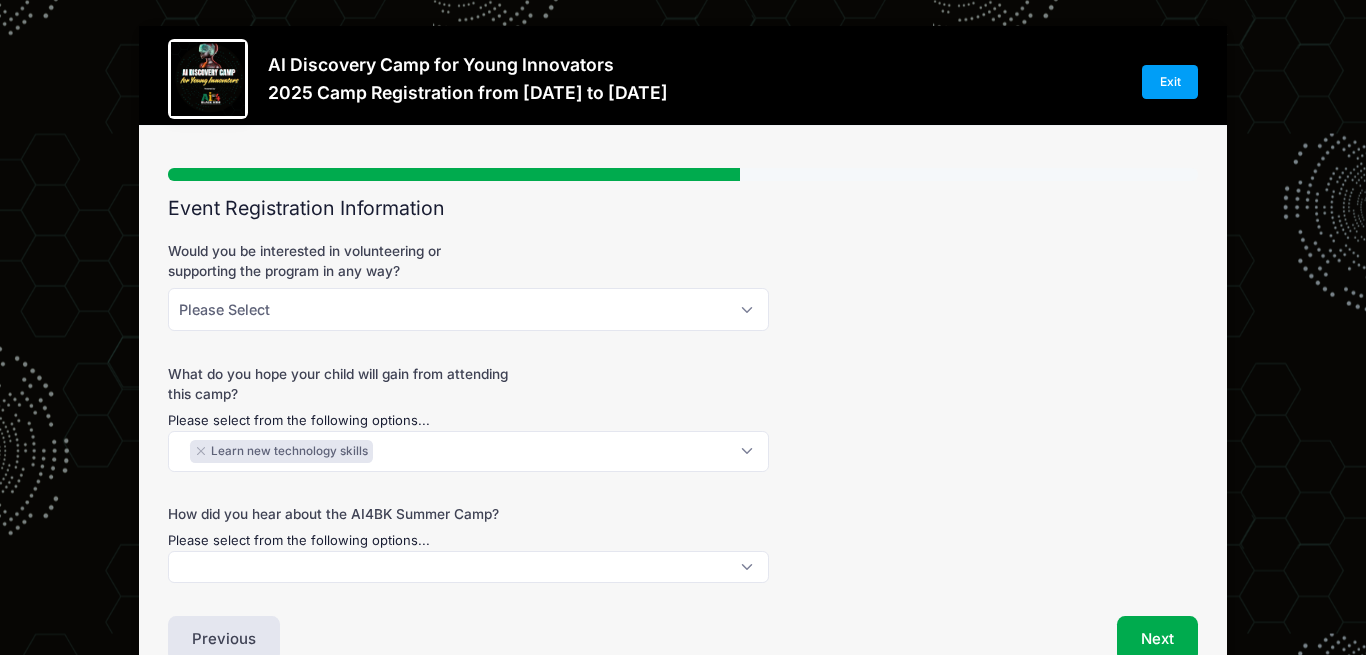 scroll, scrollTop: 111, scrollLeft: 0, axis: vertical 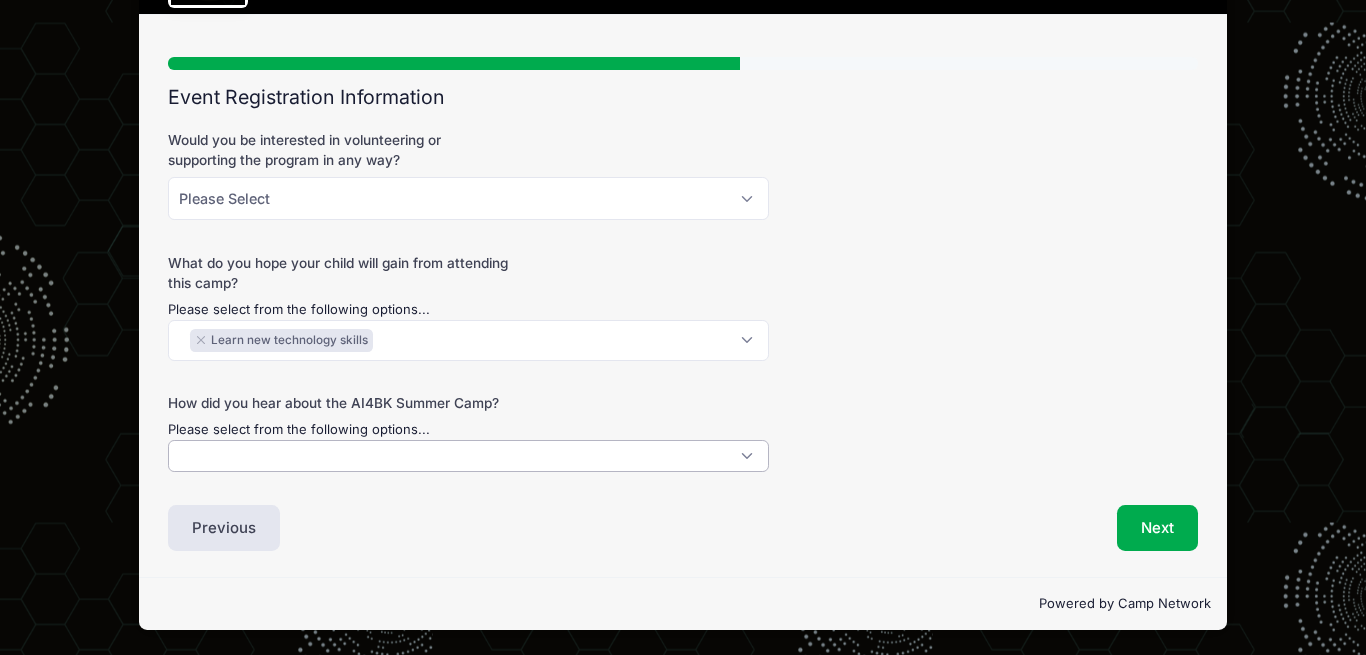 click at bounding box center [468, 456] 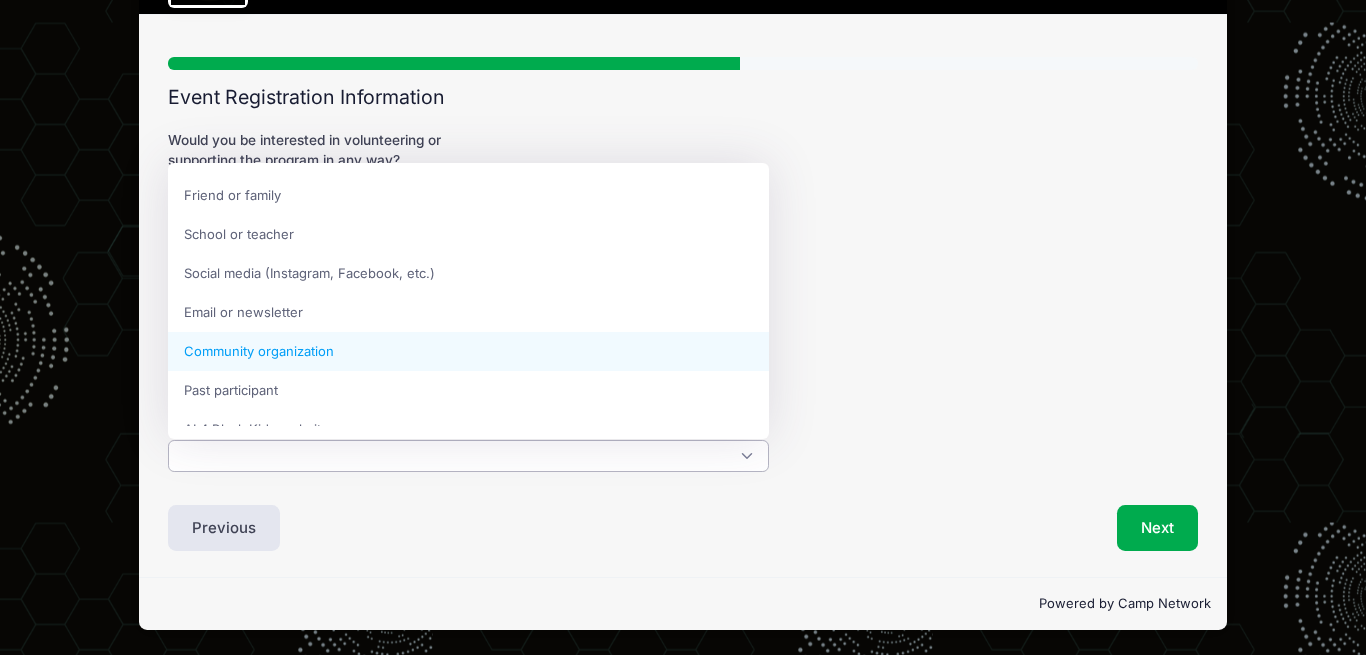 scroll, scrollTop: 101, scrollLeft: 0, axis: vertical 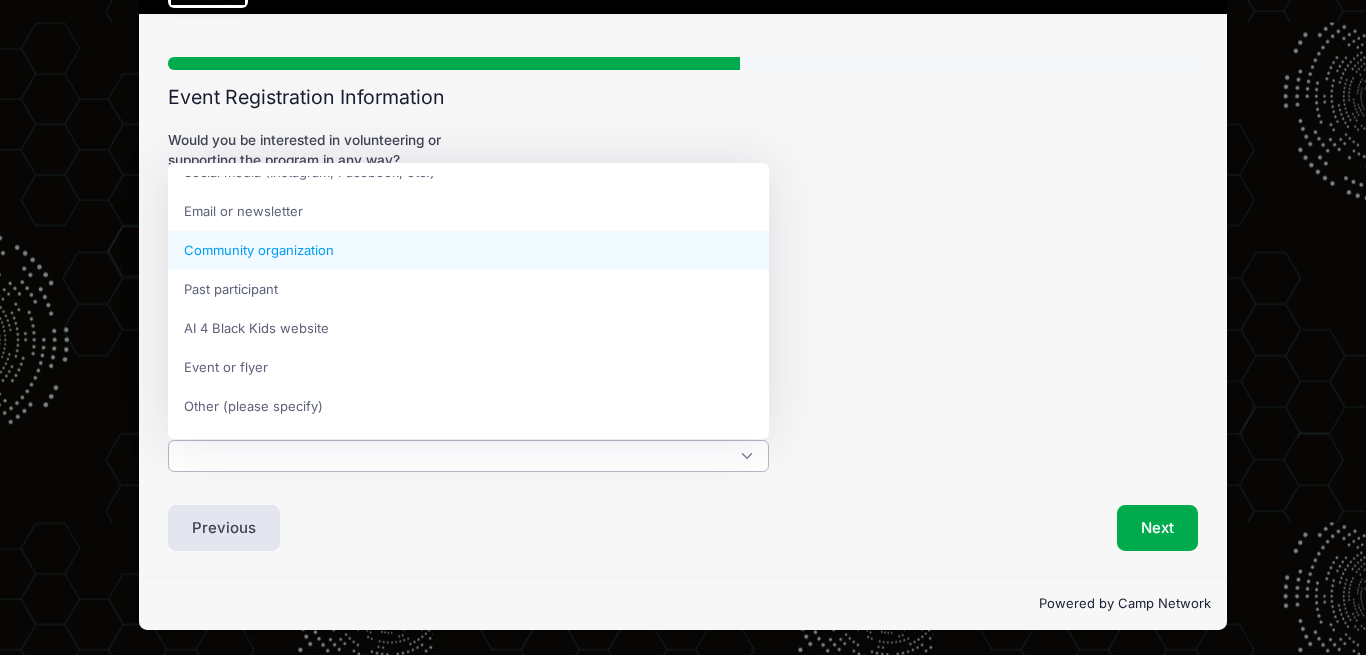 select on "Community organization" 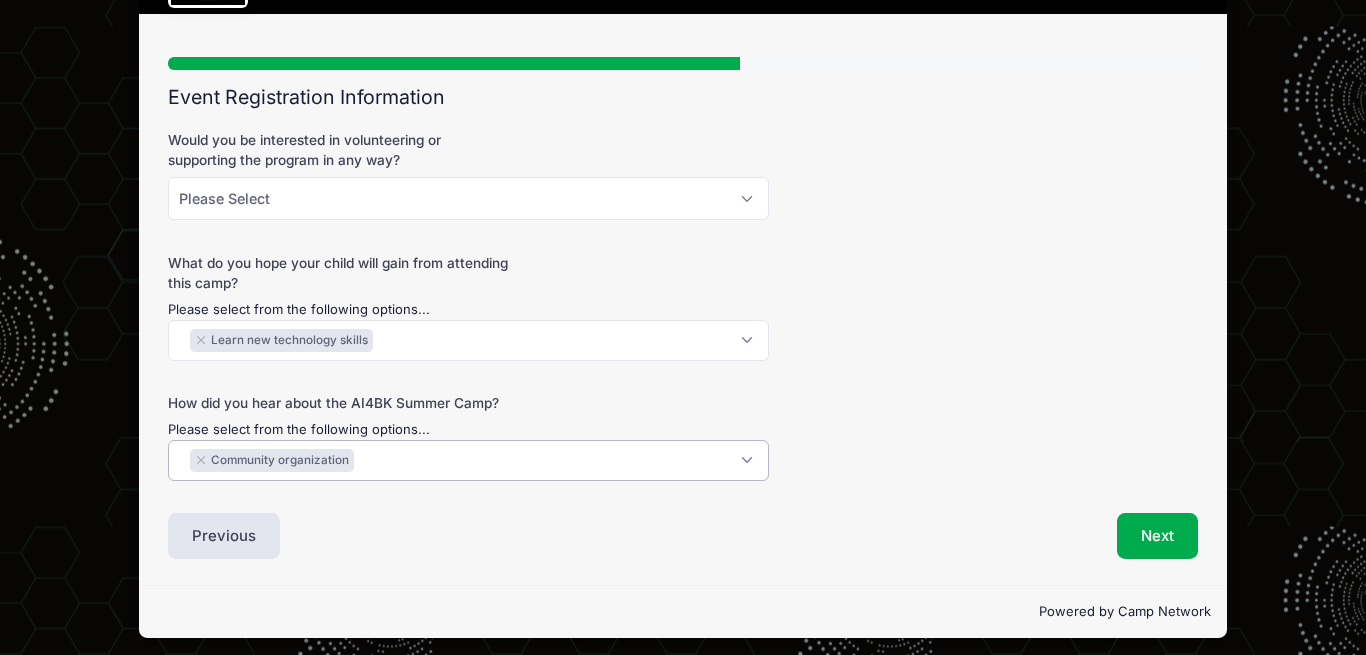 click on "How did you hear about the AI4BK Summer Camp?
Please select from the following options...
Friend or family
School or teacher
Social media (Instagram, Facebook, etc.)
Email or newsletter
Community organization
Past participant
AI 4 Black Kids website
Event or flyer
Other (please specify) × Community organization" at bounding box center (683, 437) 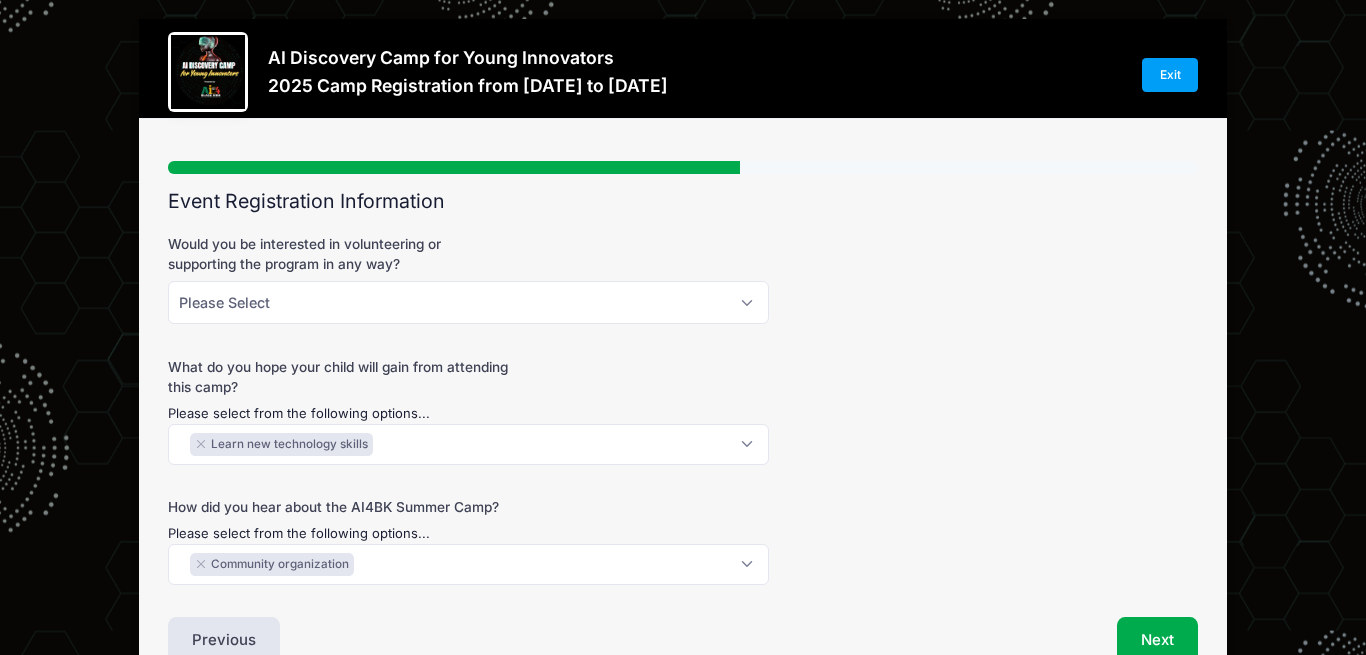 scroll, scrollTop: 0, scrollLeft: 0, axis: both 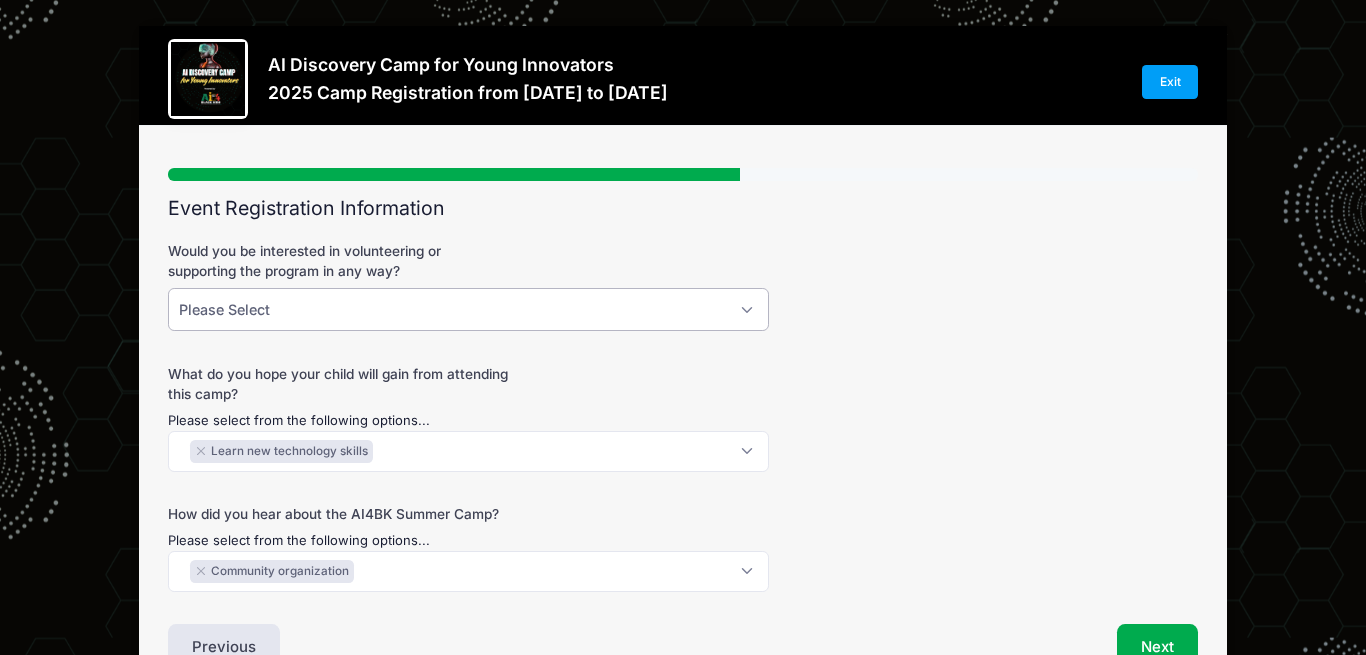 click on "Please Select Volunteering during camp
Providing supplies or snacks
Guest speaking or mentoring
Supporting with fundraising
Helping with field trips
Sharing with your network
I’m not available this year" at bounding box center [468, 309] 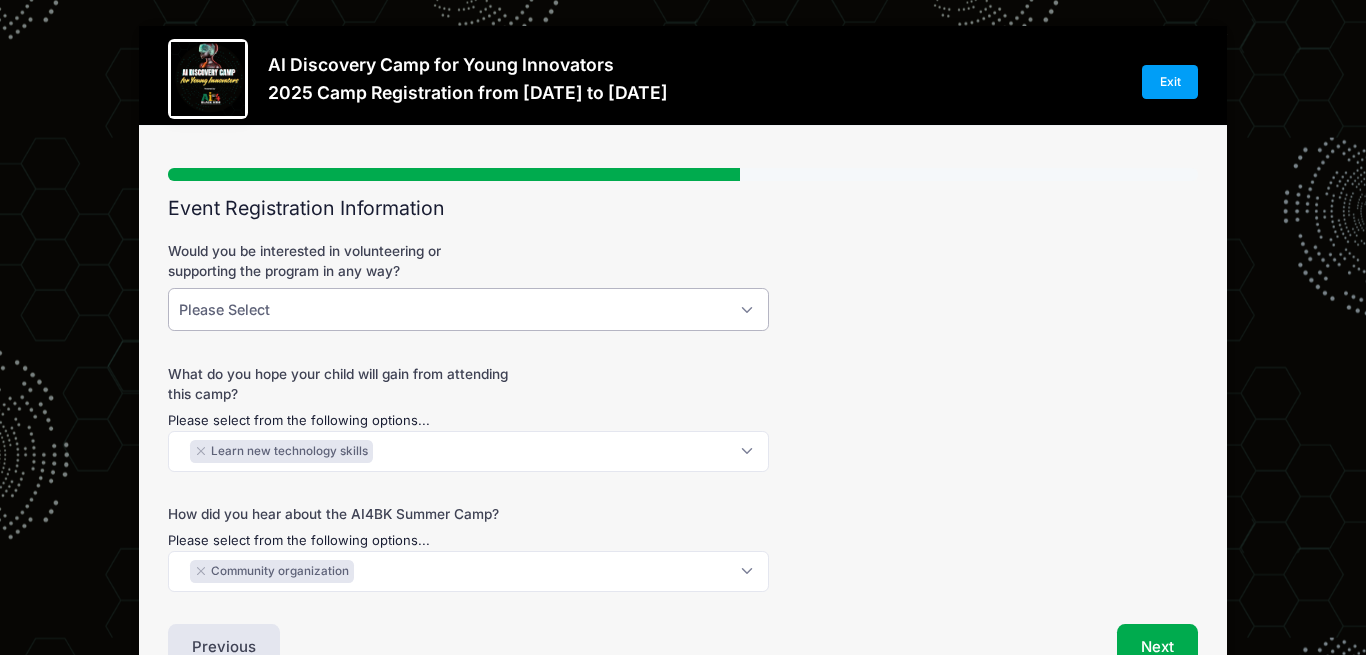 select on "I’m not available this year" 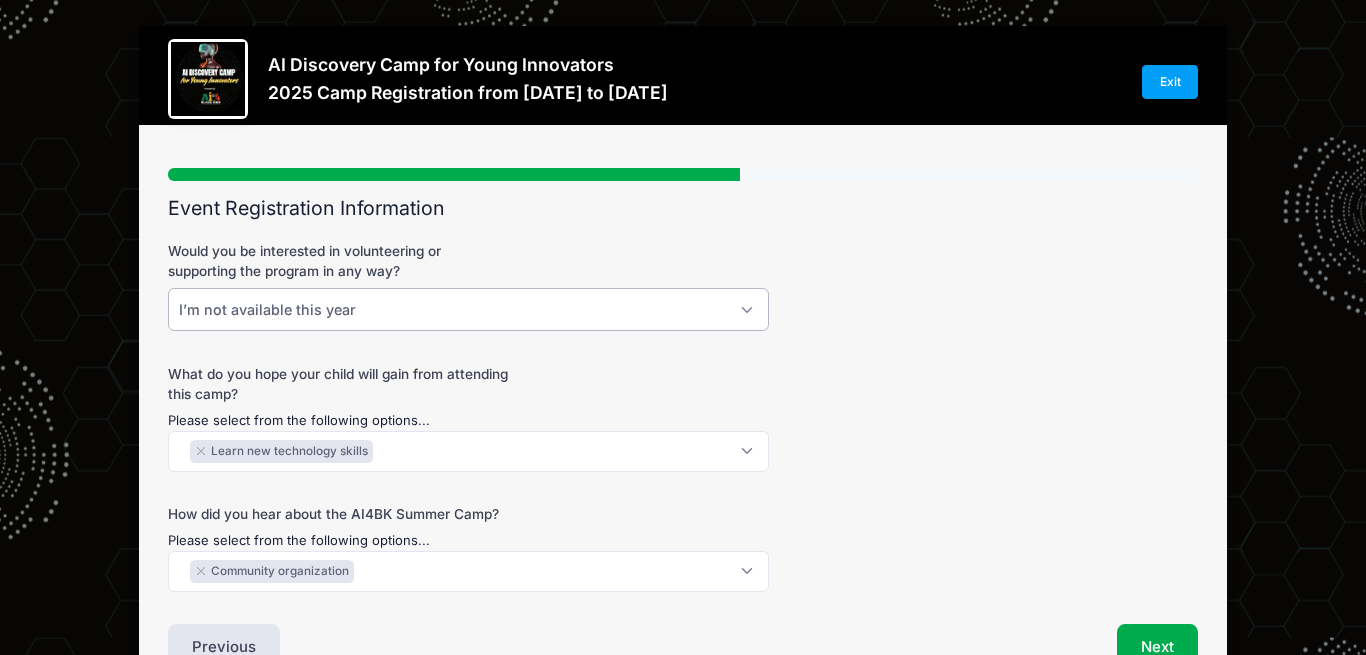 click on "I’m not available this year" at bounding box center [0, 0] 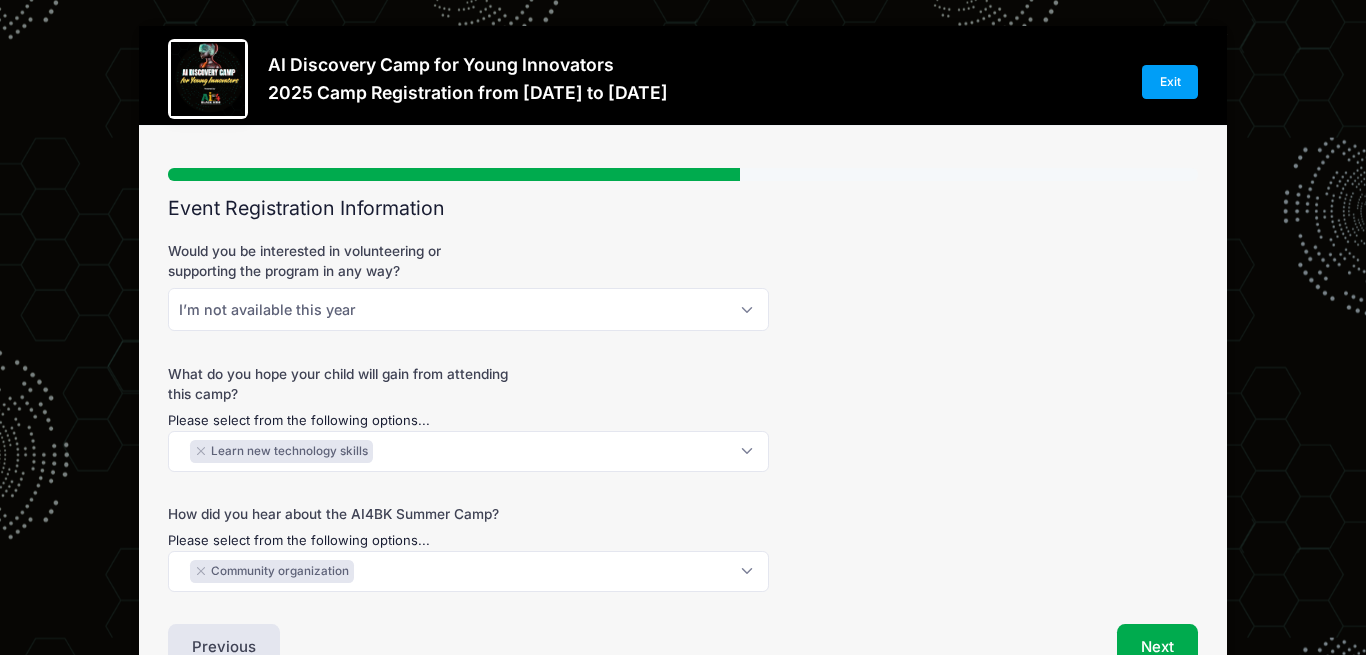 click on "What do you hope your child will gain from attending this camp?
Please select from the following options...
Learn new technology skills
Gain exposure to artificial intelligence
Build confidence and leadership
Meet other motivated students
Be inspired by professionals in tech
Have fun in a safe and structured environment
Discover new career paths
× Learn new technology skills" at bounding box center [683, 418] 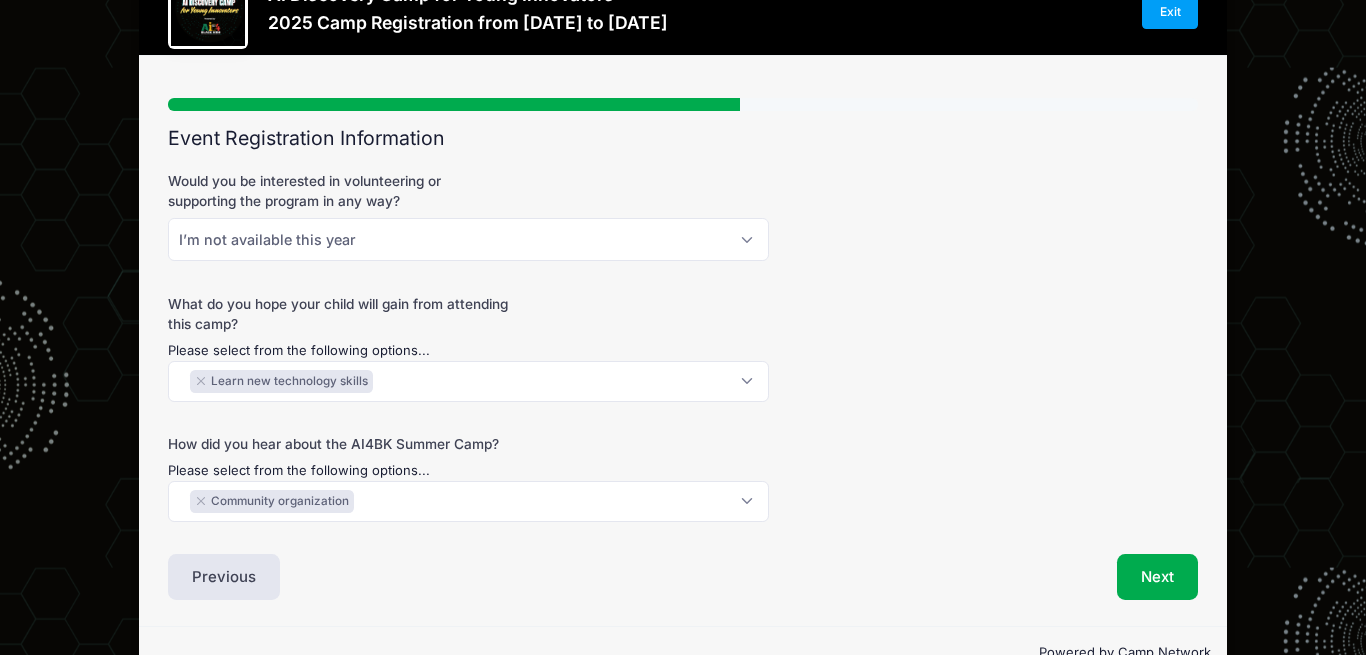 scroll, scrollTop: 119, scrollLeft: 0, axis: vertical 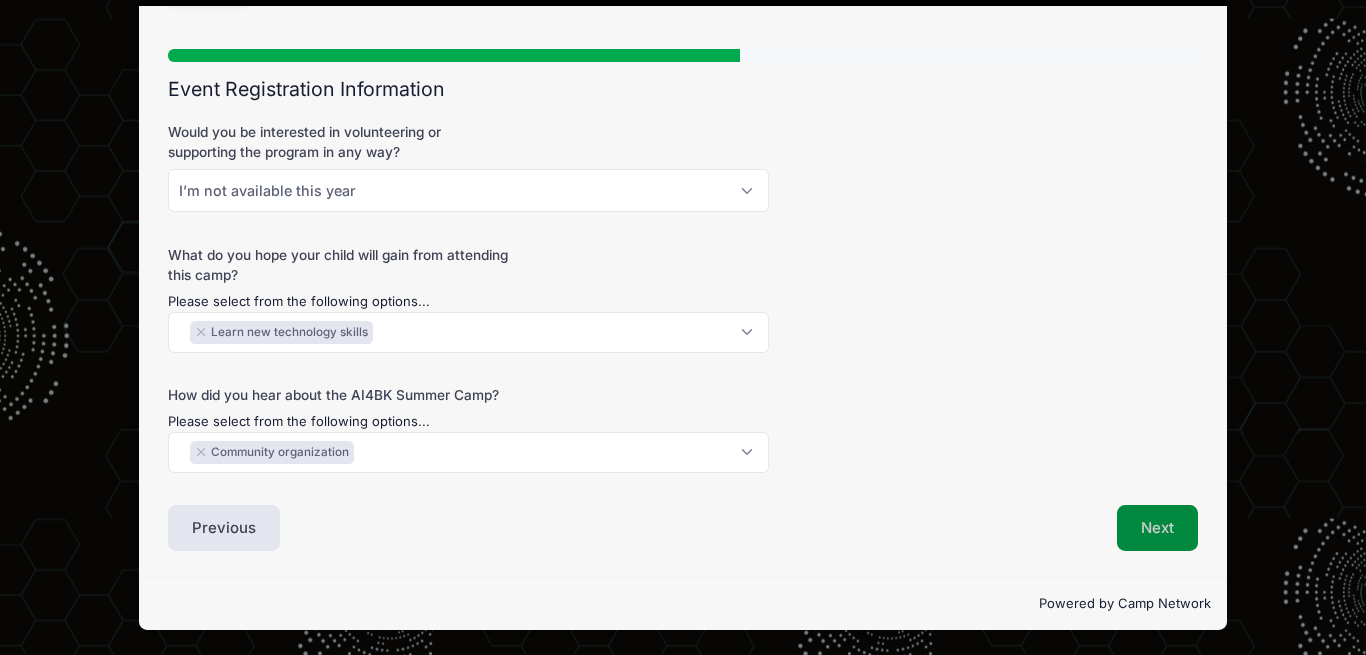 click on "Next" at bounding box center (1157, 528) 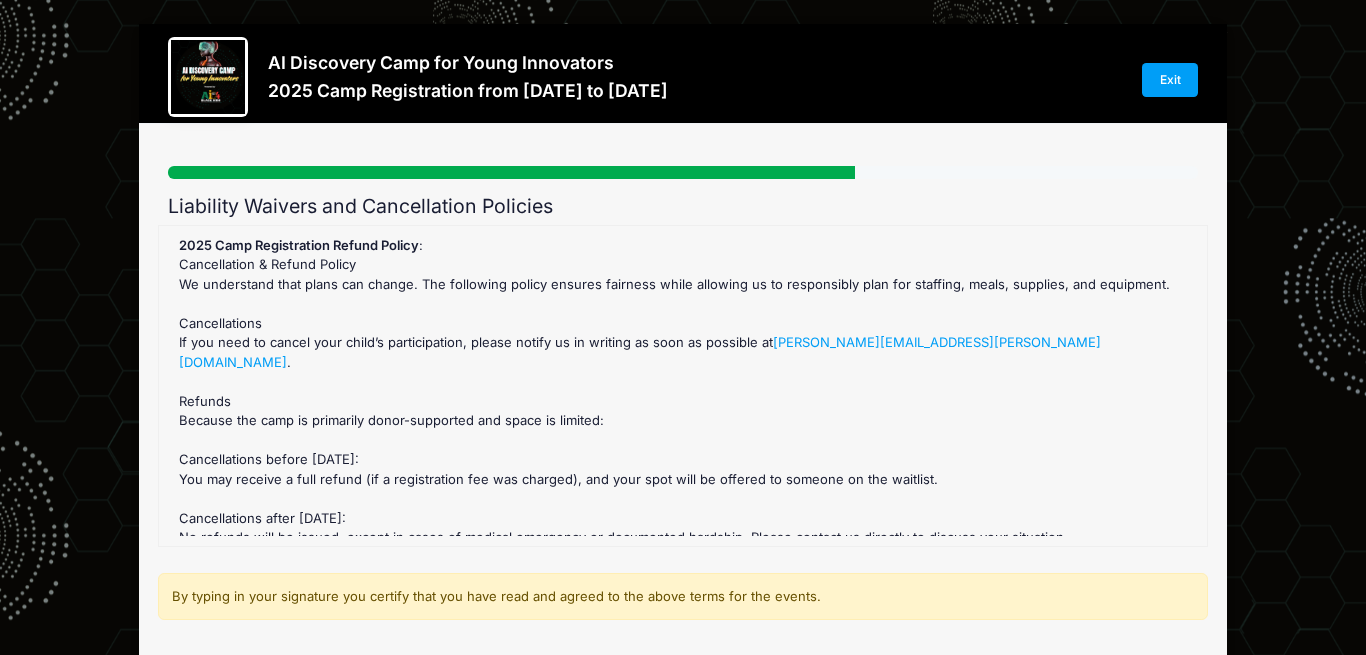 scroll, scrollTop: 0, scrollLeft: 0, axis: both 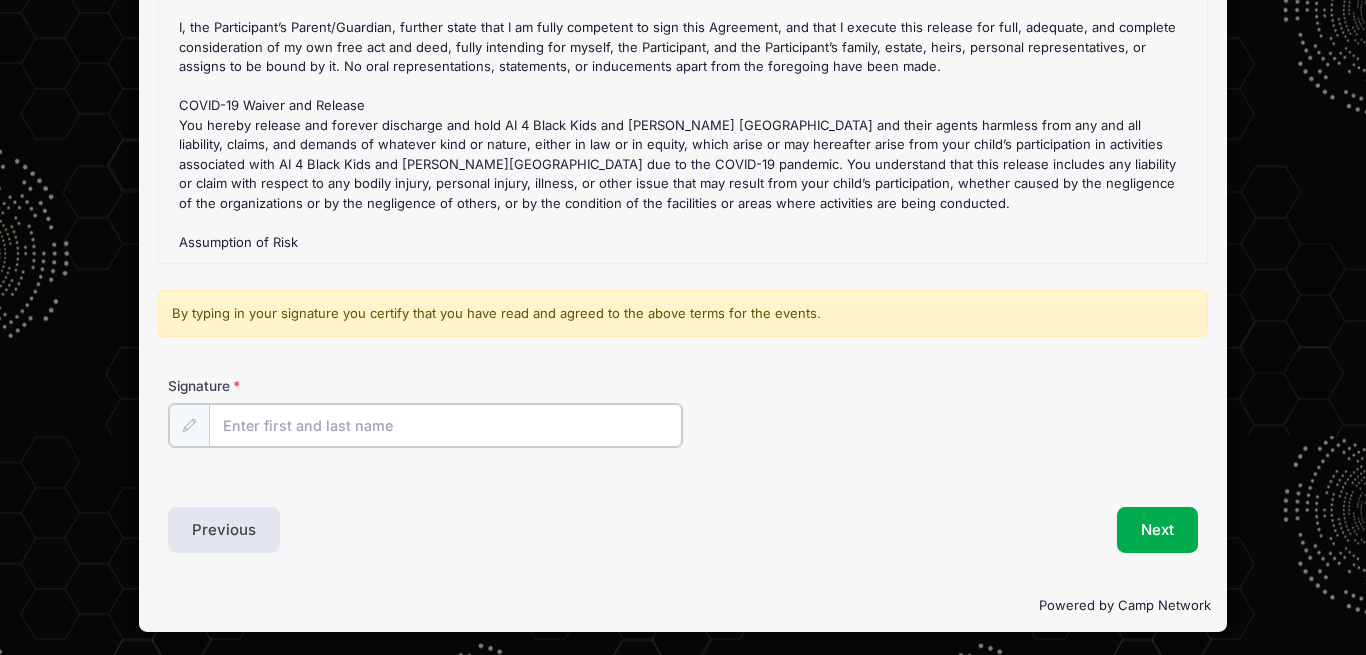 click on "Signature" at bounding box center [445, 425] 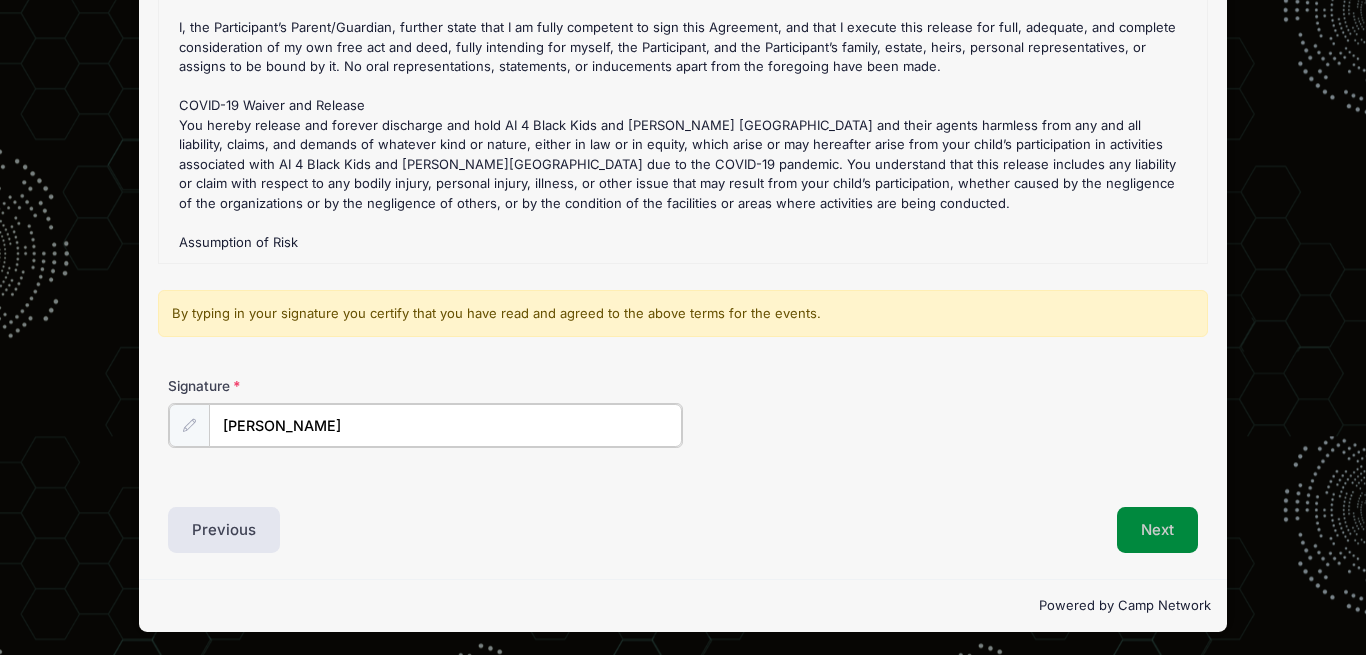 type on "Sonya C. Wallace" 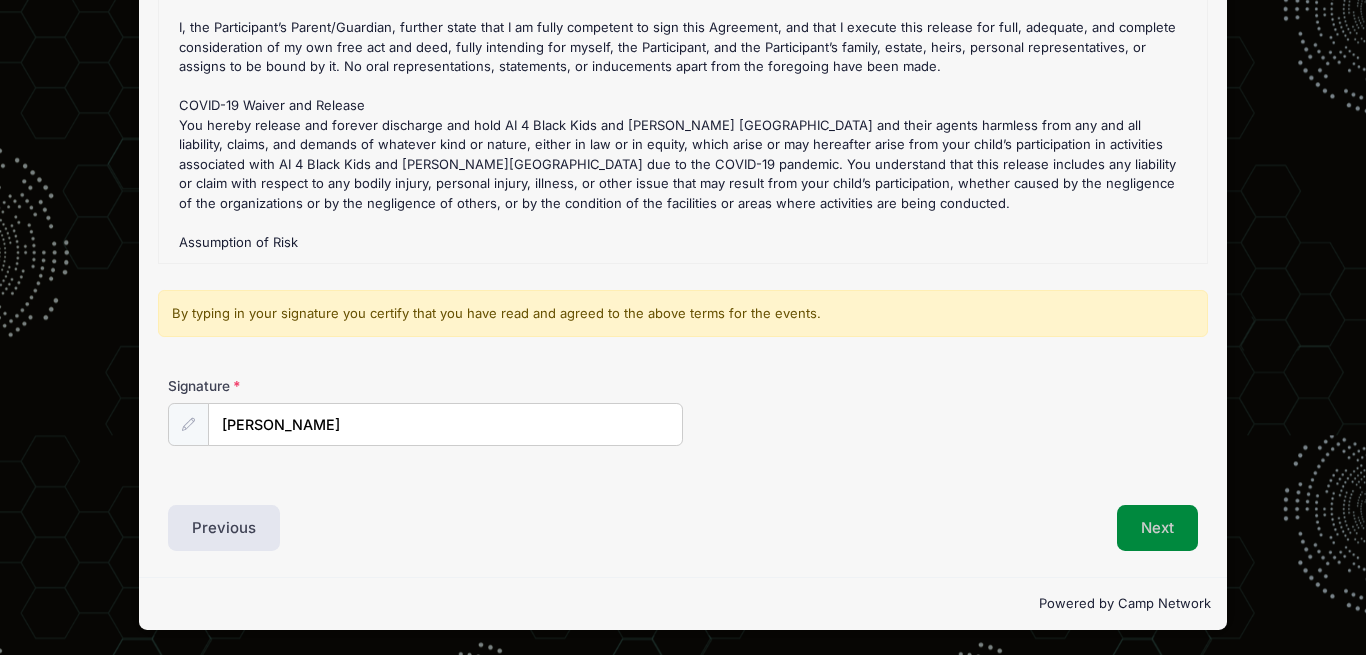 click on "Next" at bounding box center [1157, 528] 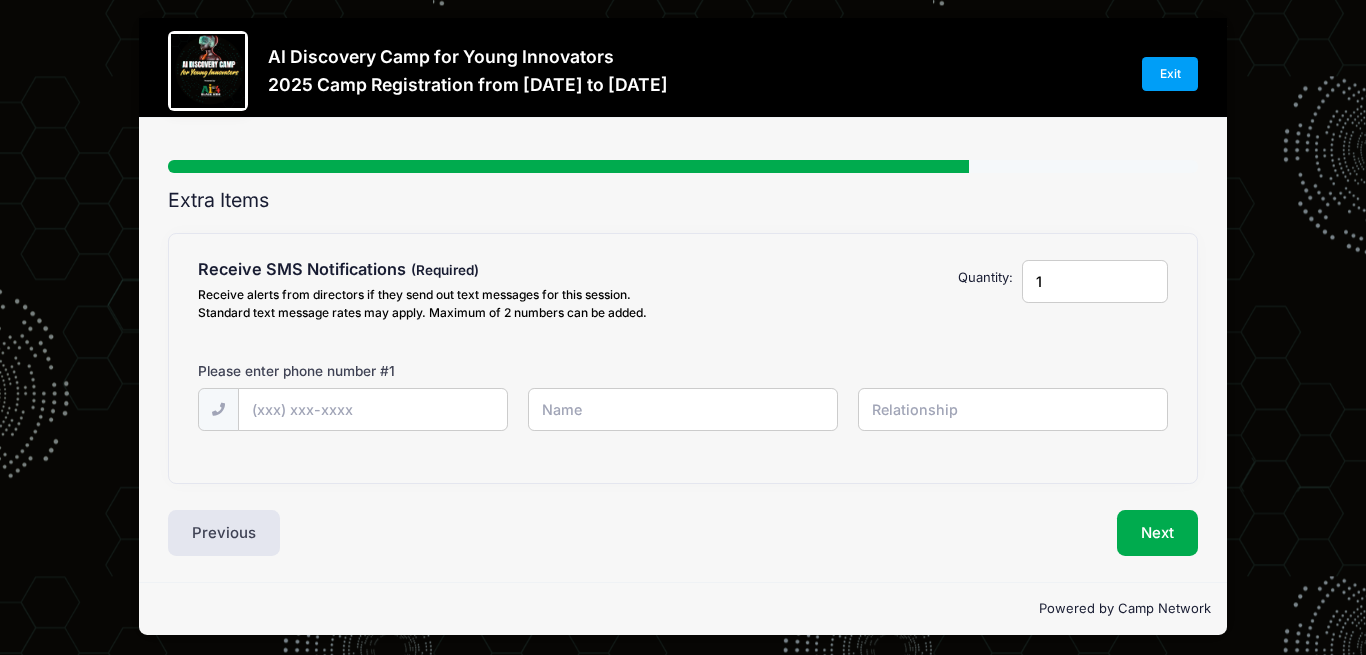 scroll, scrollTop: 0, scrollLeft: 0, axis: both 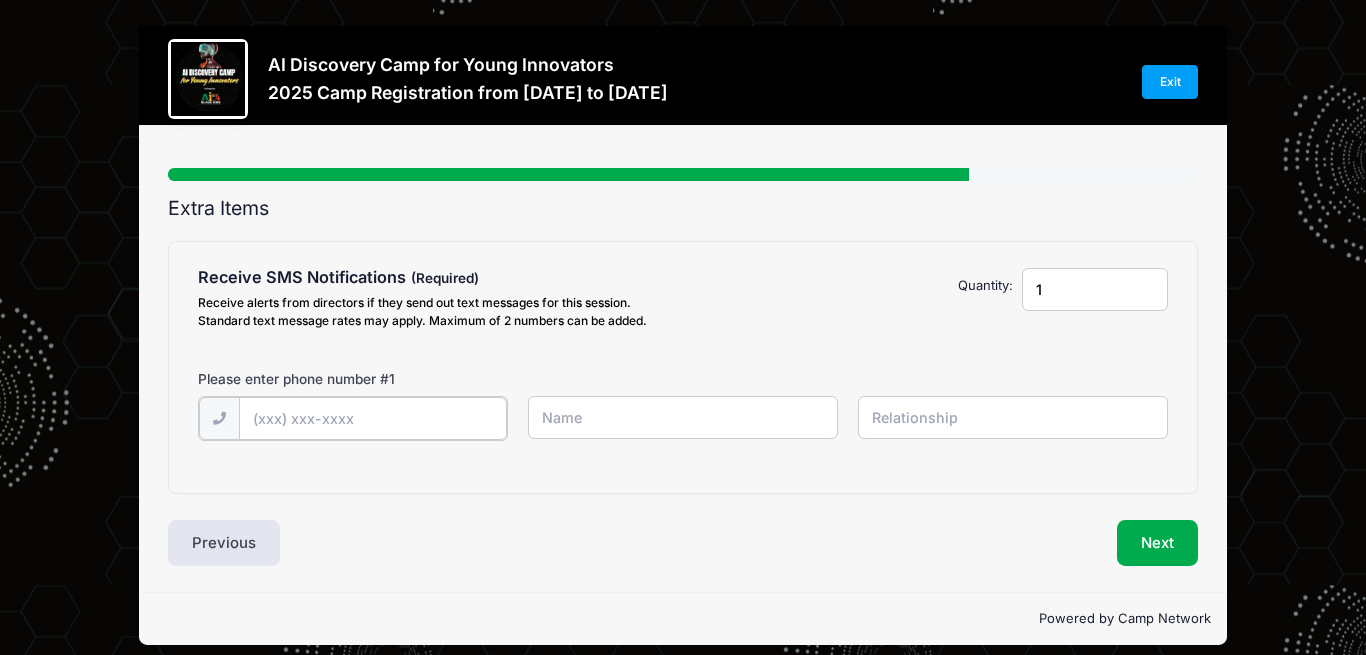 click at bounding box center [0, 0] 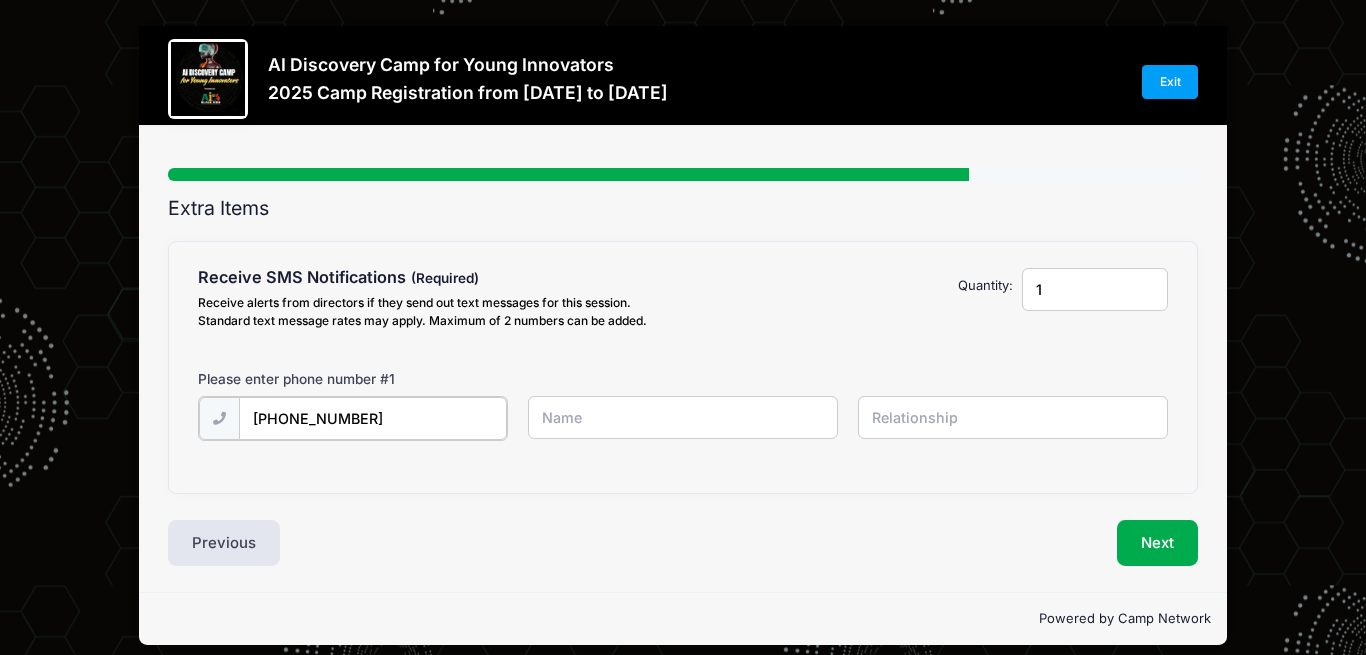 type on "(404) 218-5475" 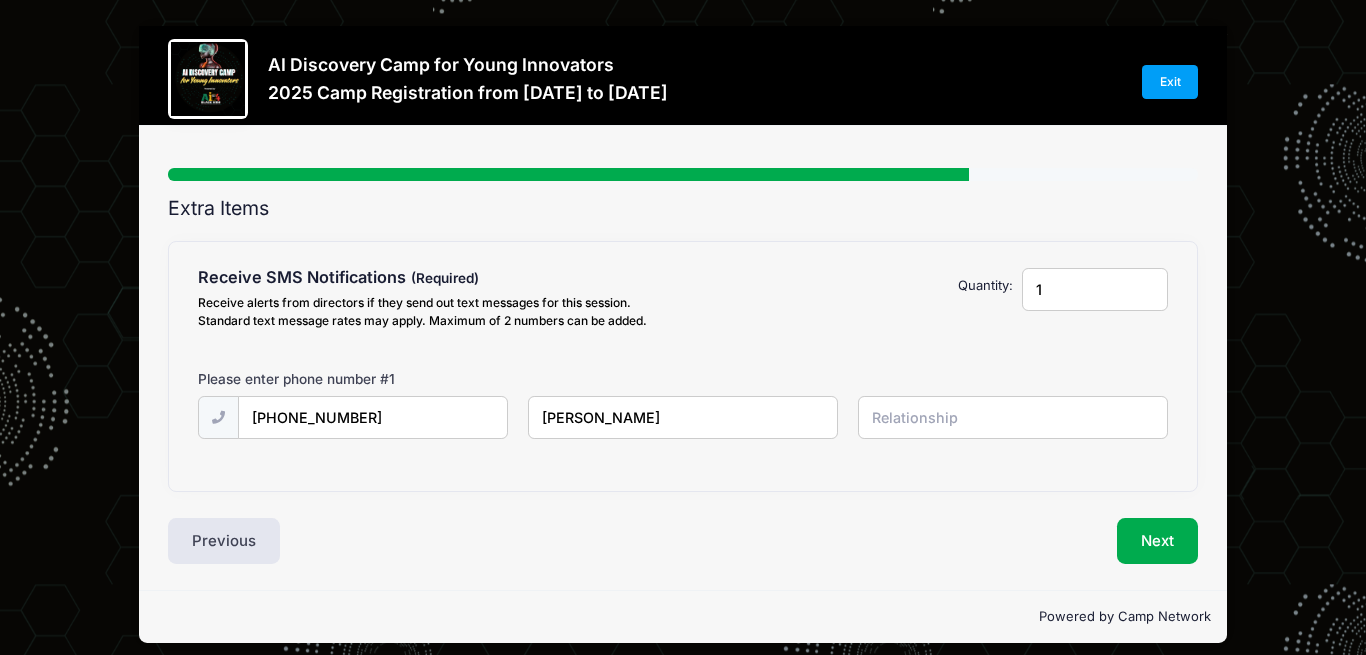 type on "[PERSON_NAME]" 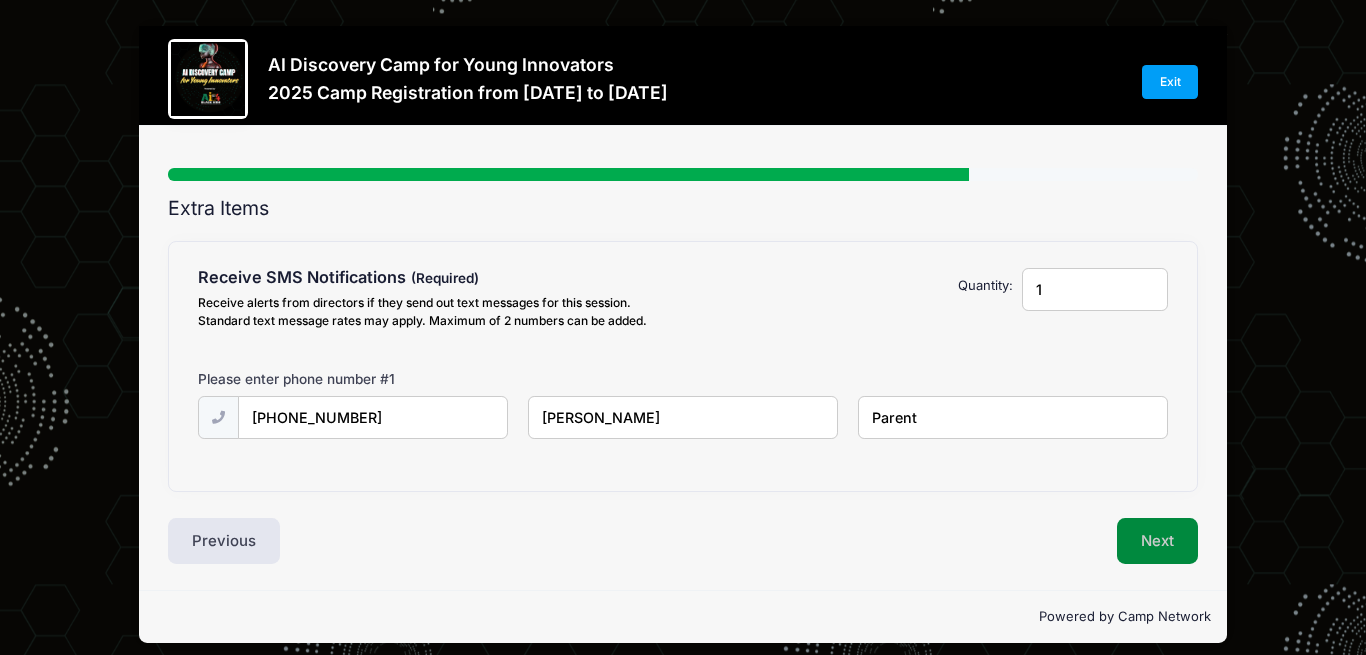 type on "Parent" 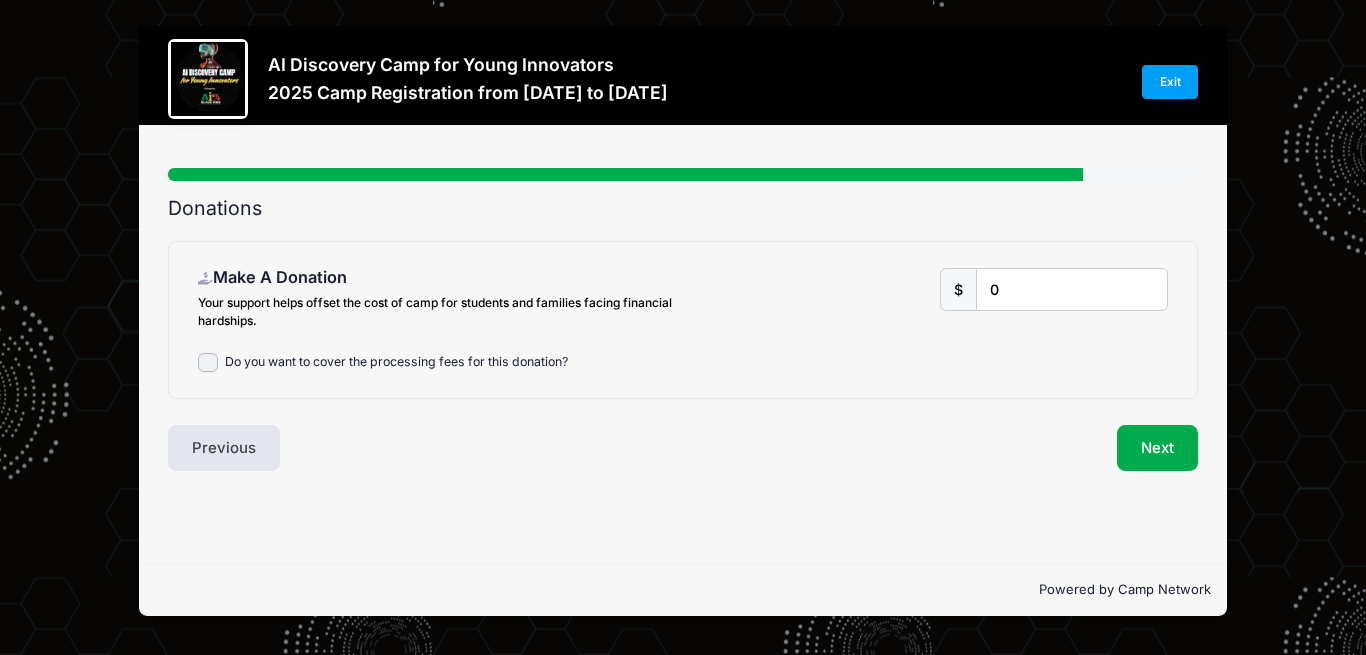 click on "Do you want to cover the processing fees for this donation?" at bounding box center (396, 362) 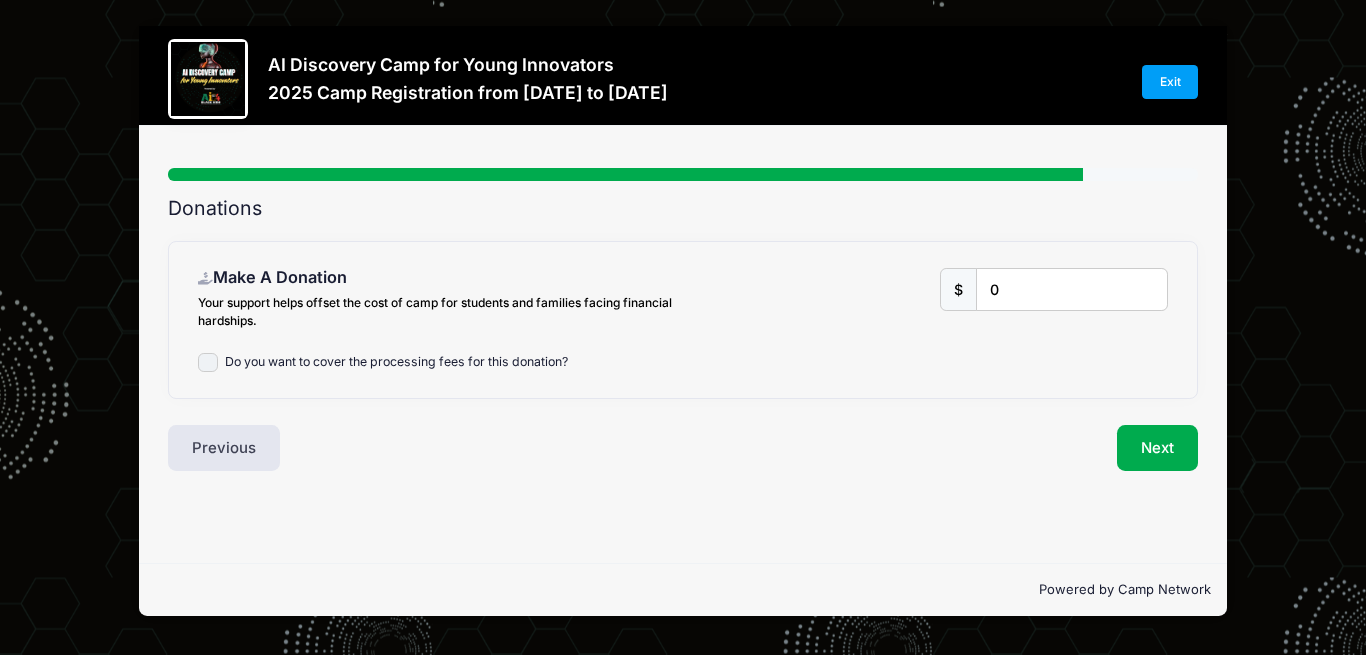 click on "Do you want to cover the processing fees for this donation?" at bounding box center (208, 363) 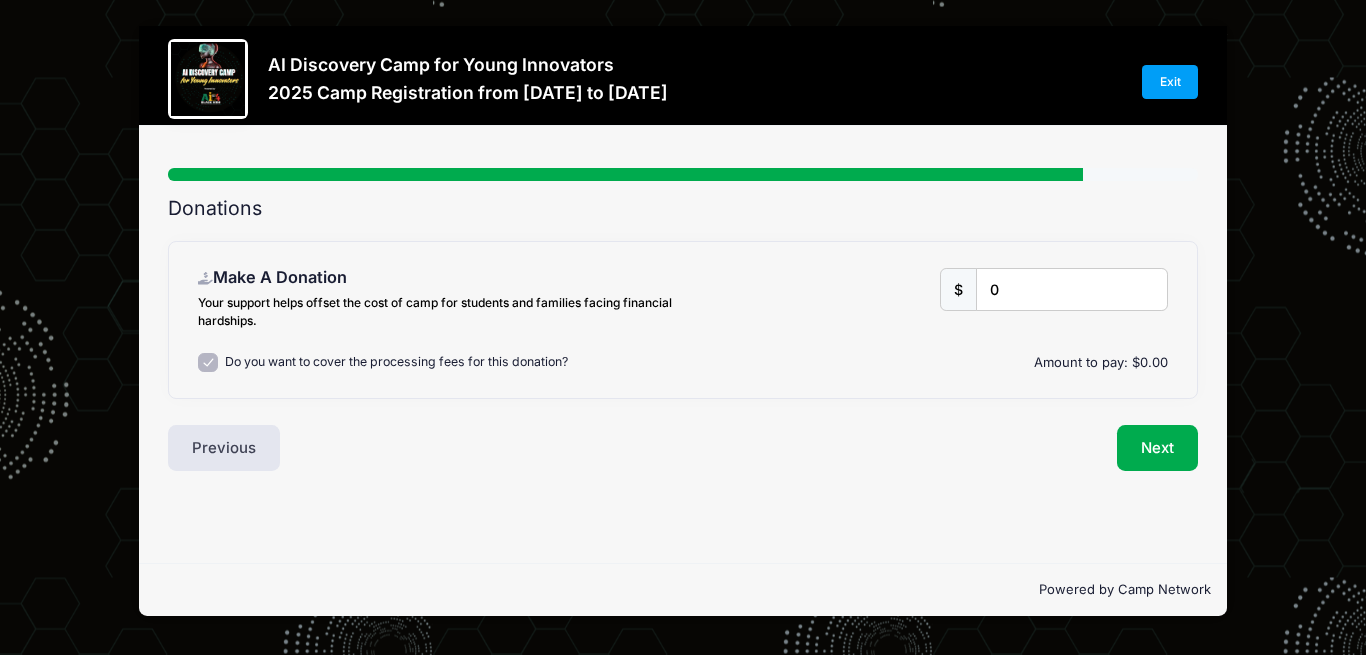 click on "Do you want to cover the processing fees for this donation?" at bounding box center [396, 362] 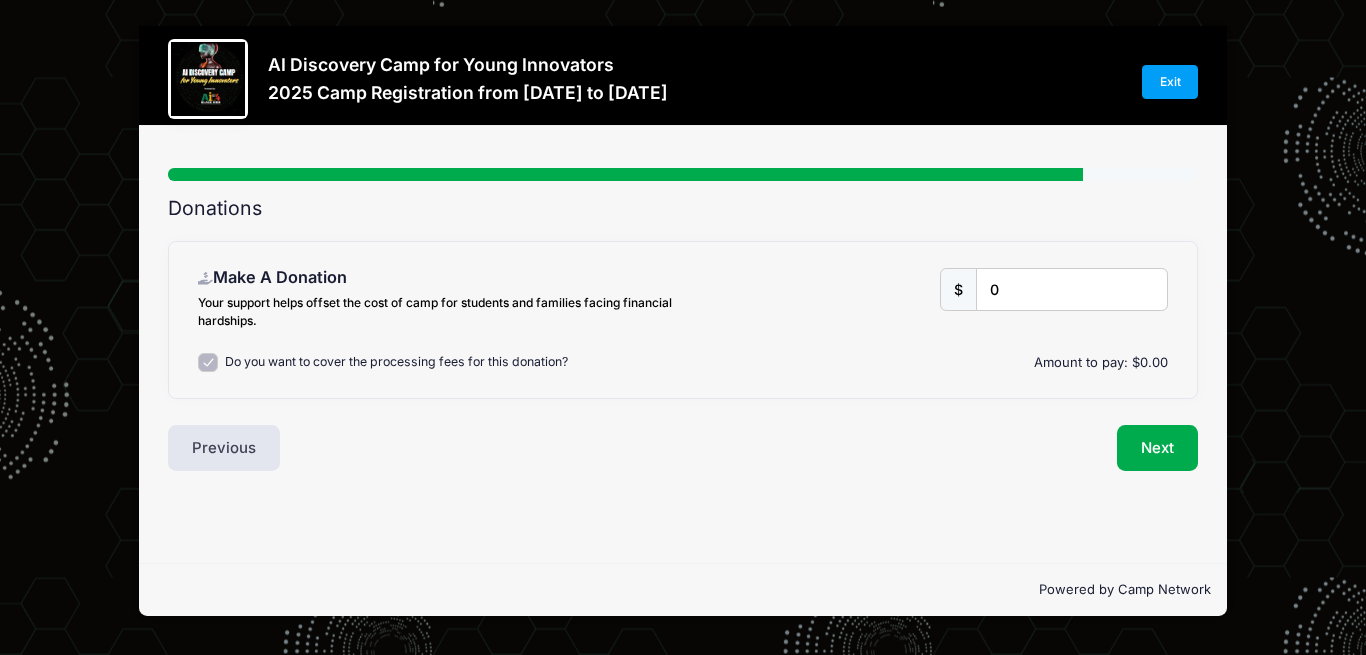 click on "Do you want to cover the processing fees for this donation?" at bounding box center (208, 363) 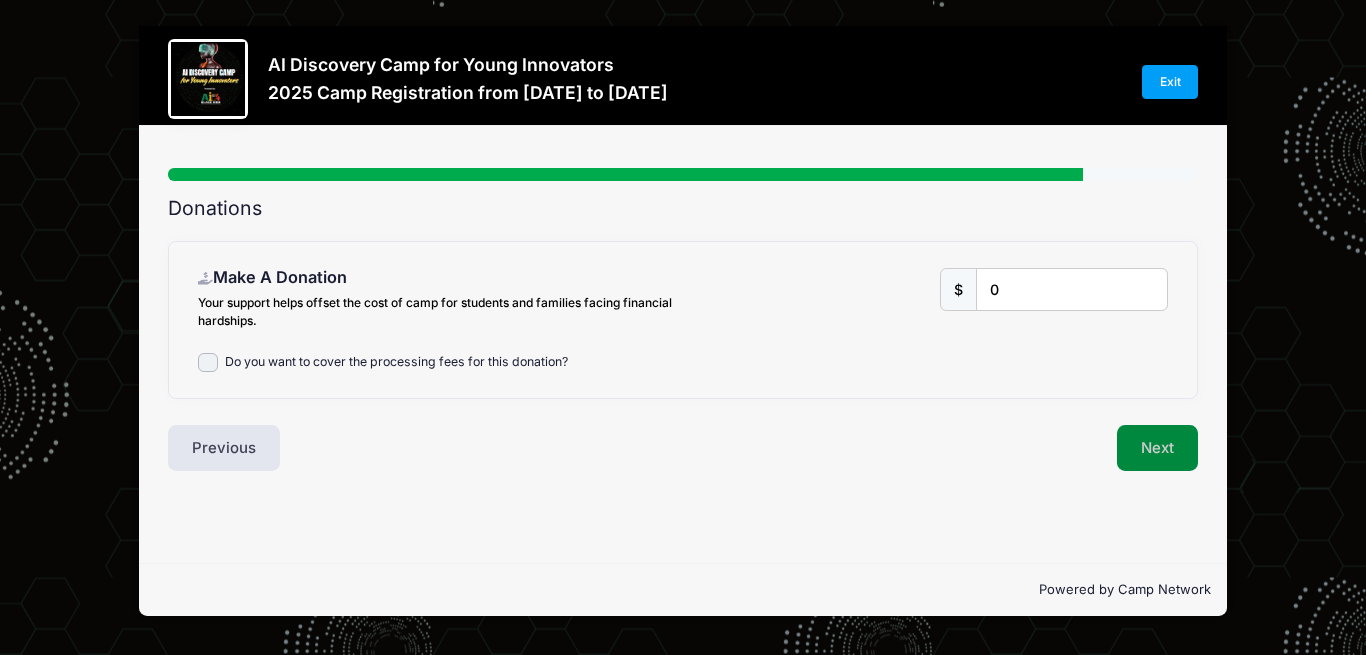 click on "Next" at bounding box center (1157, 448) 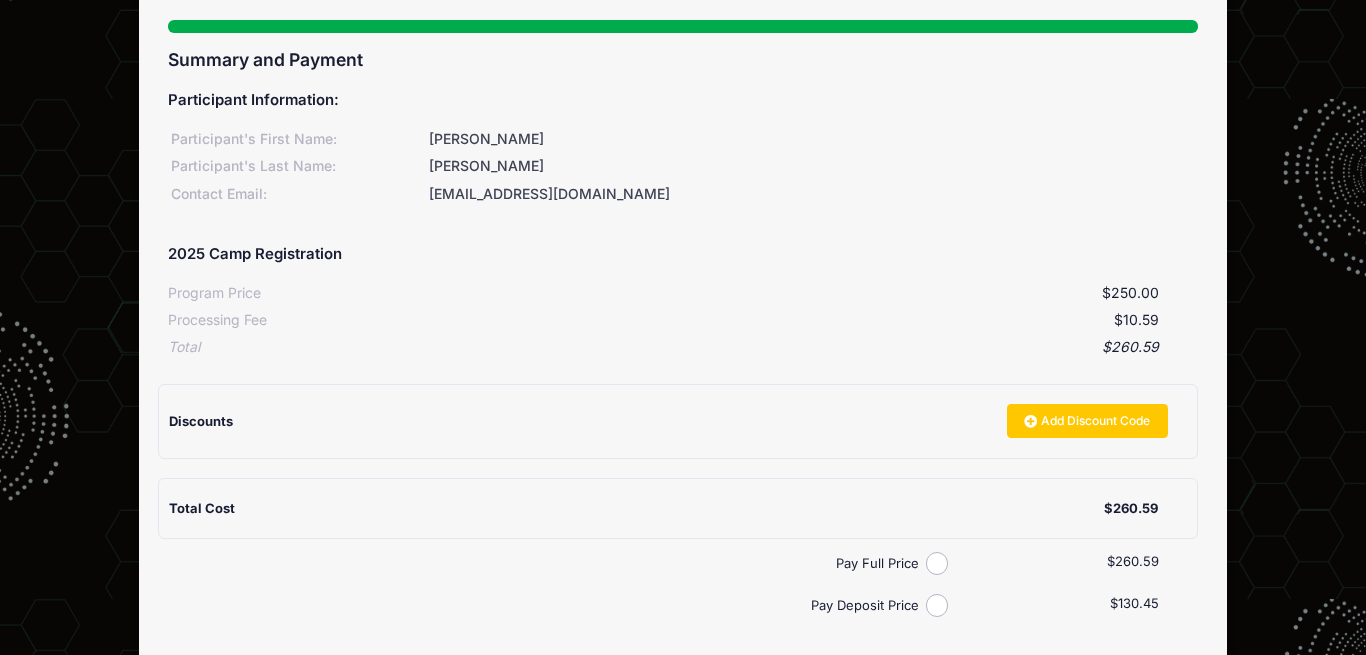 scroll, scrollTop: 204, scrollLeft: 0, axis: vertical 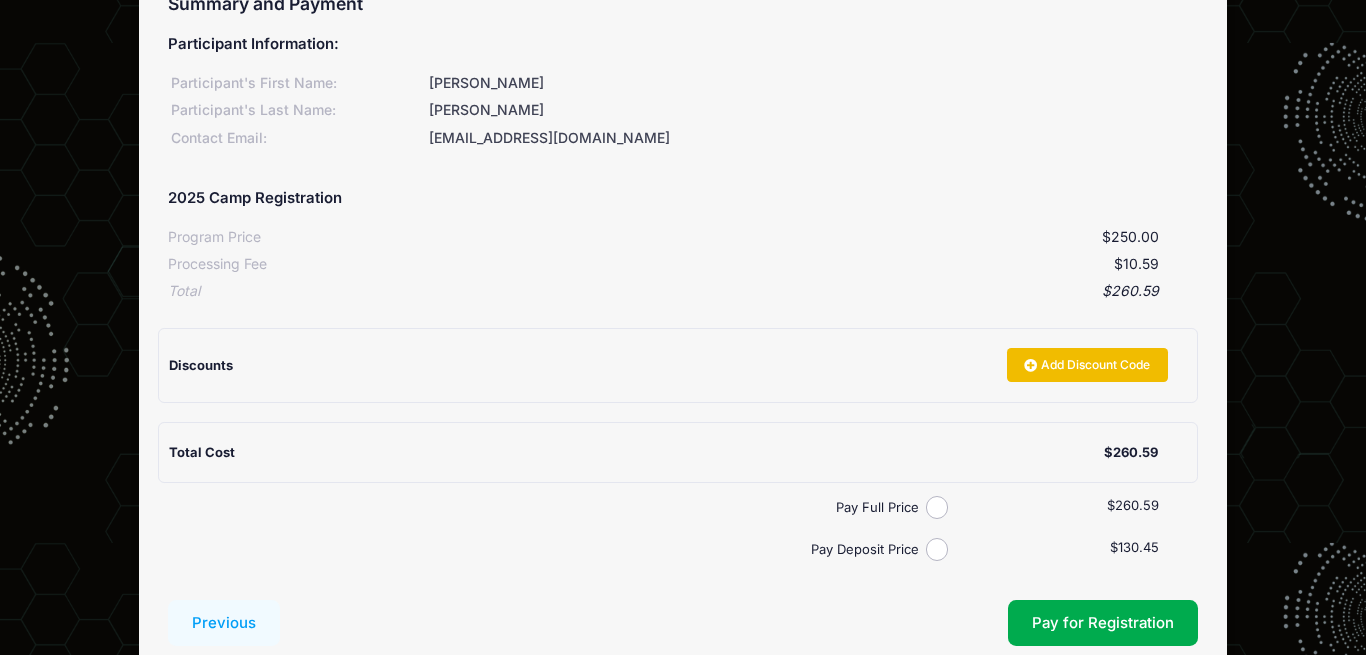 click on "Add Discount Code" at bounding box center (1087, 365) 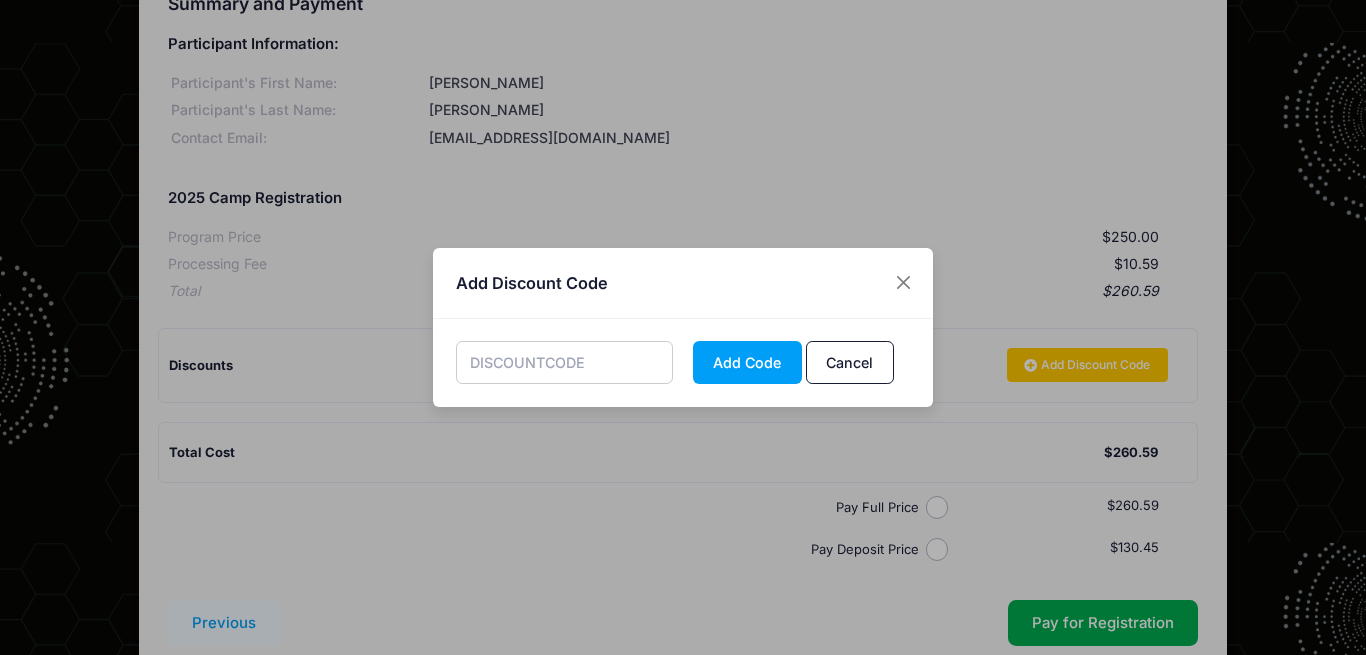 click at bounding box center (565, 362) 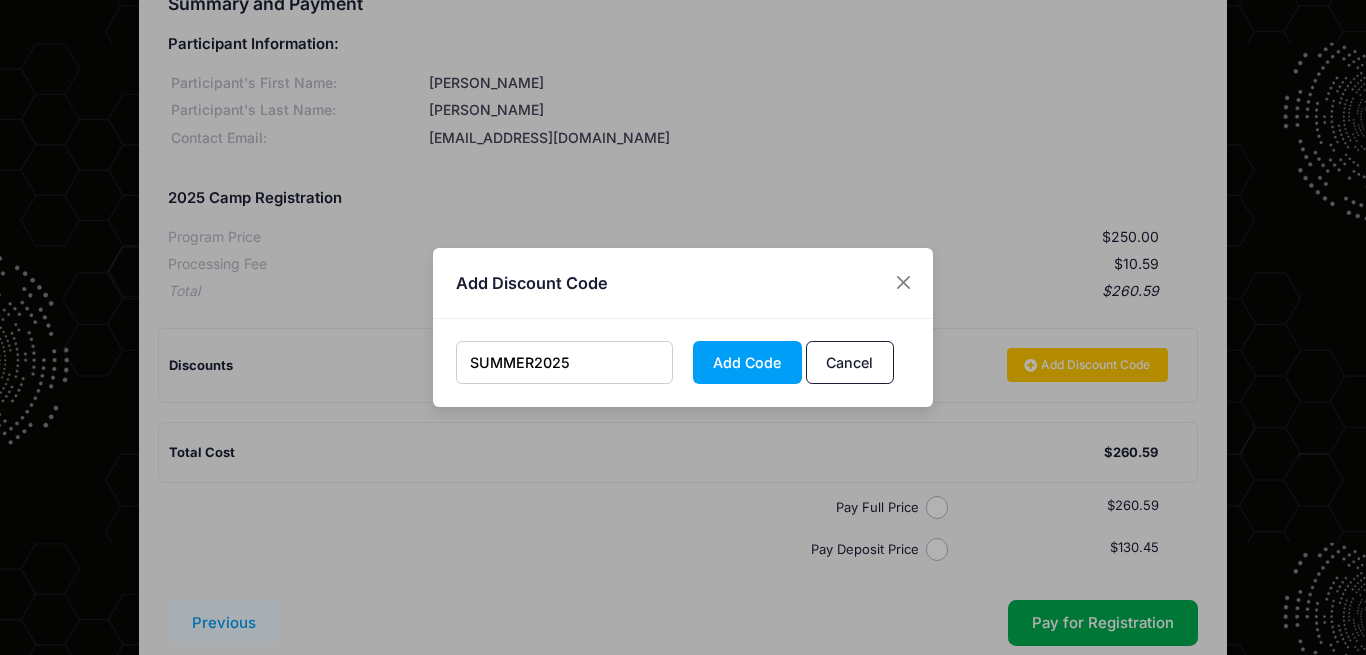 type on "SUMMER2025" 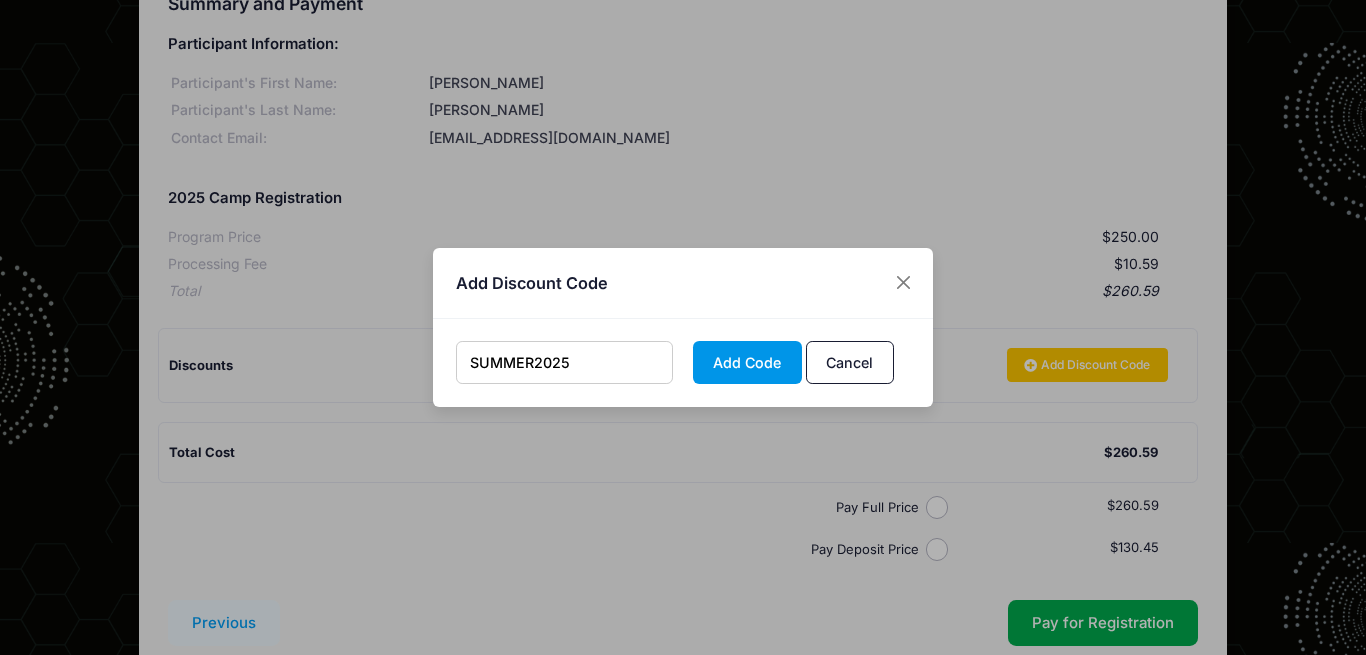 click on "Add Code" at bounding box center [747, 362] 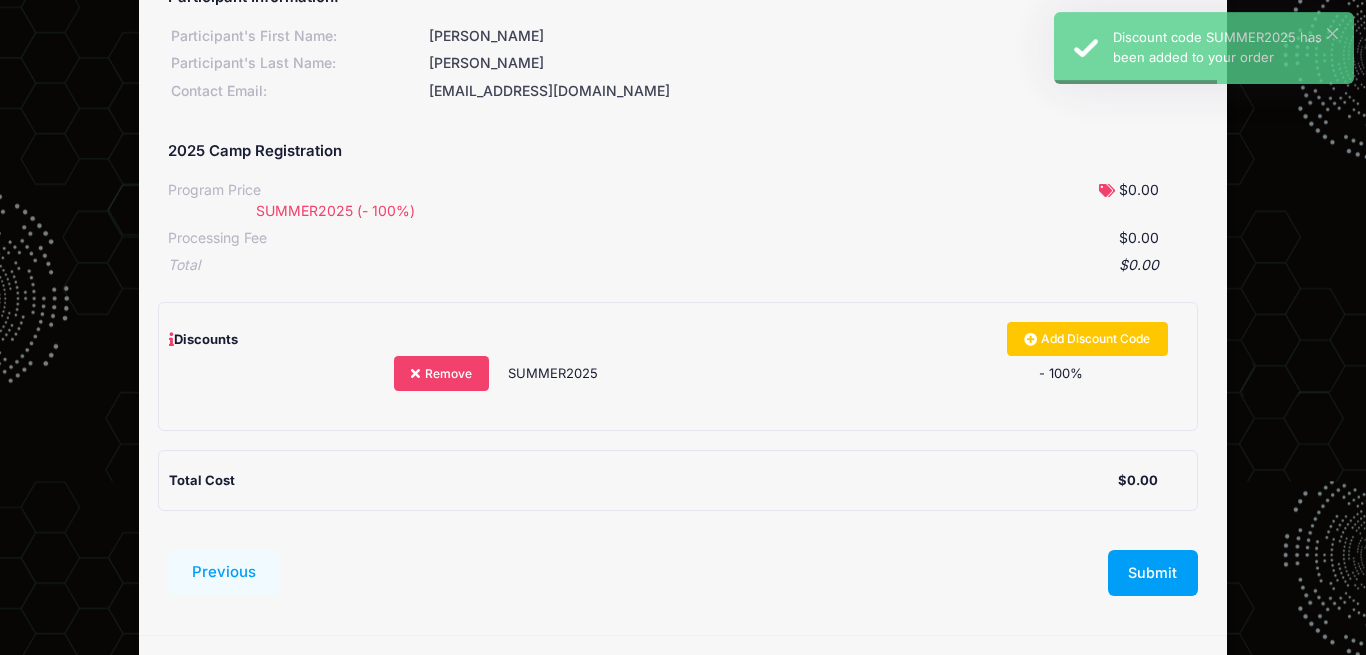 scroll, scrollTop: 309, scrollLeft: 0, axis: vertical 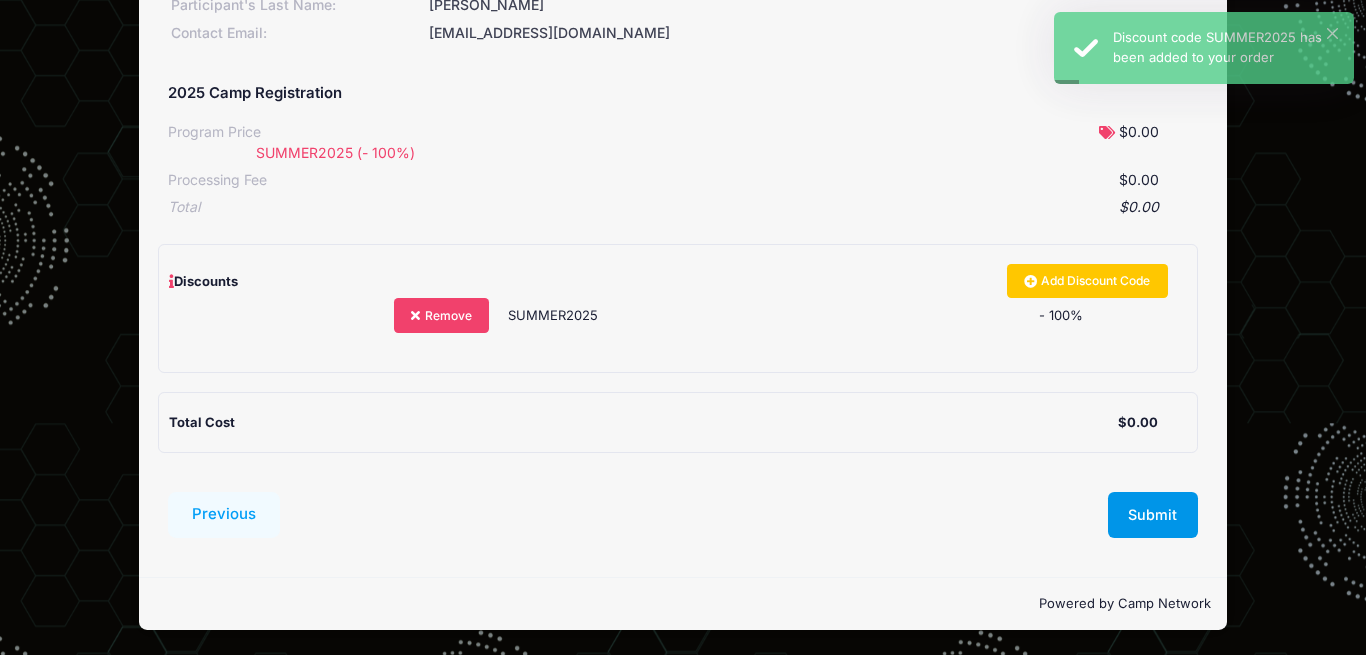 click on "Submit" at bounding box center (1153, 515) 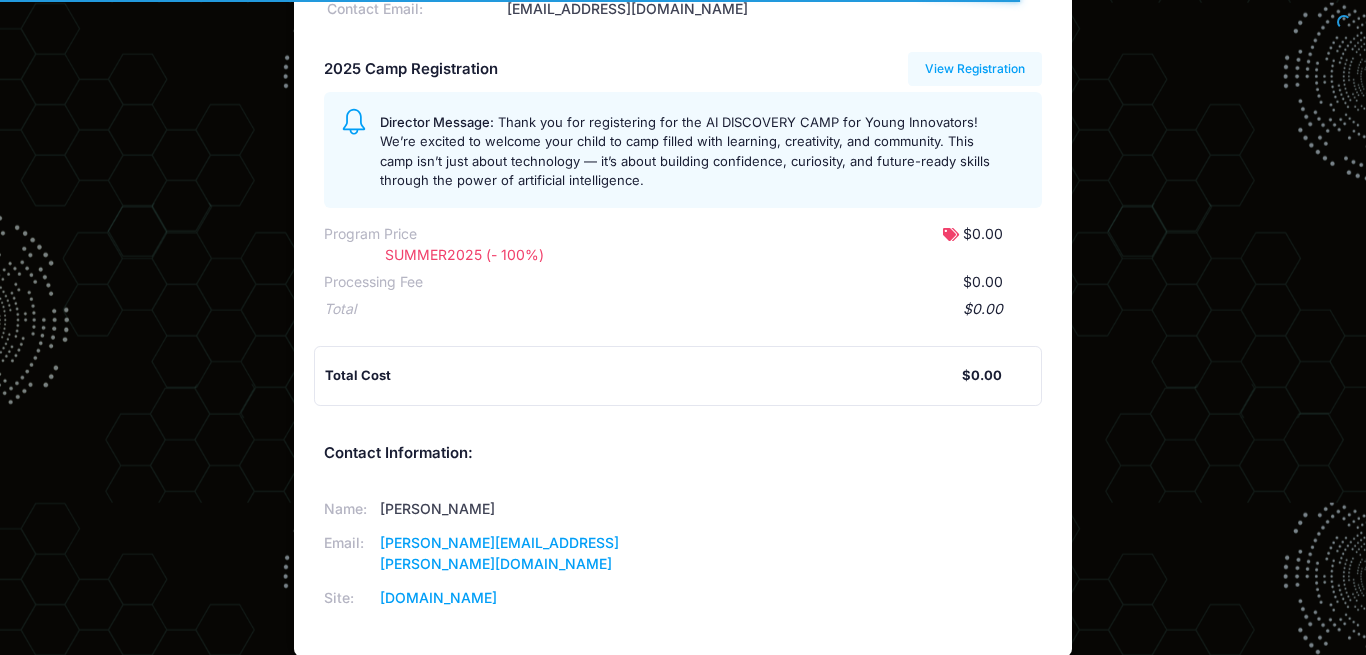 scroll, scrollTop: 283, scrollLeft: 0, axis: vertical 